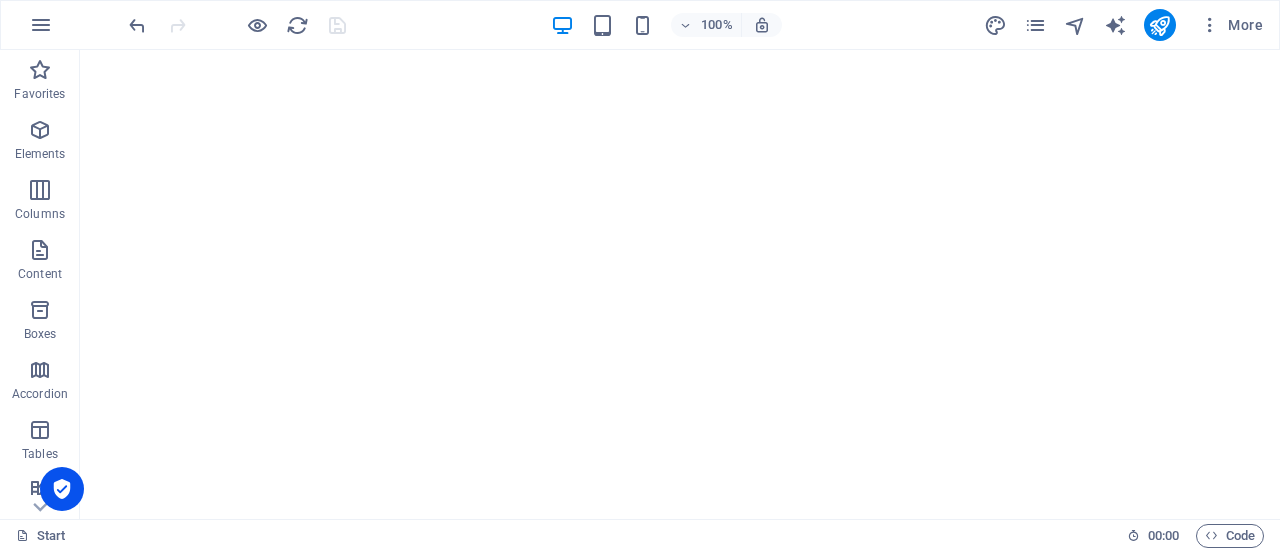 scroll, scrollTop: 0, scrollLeft: 0, axis: both 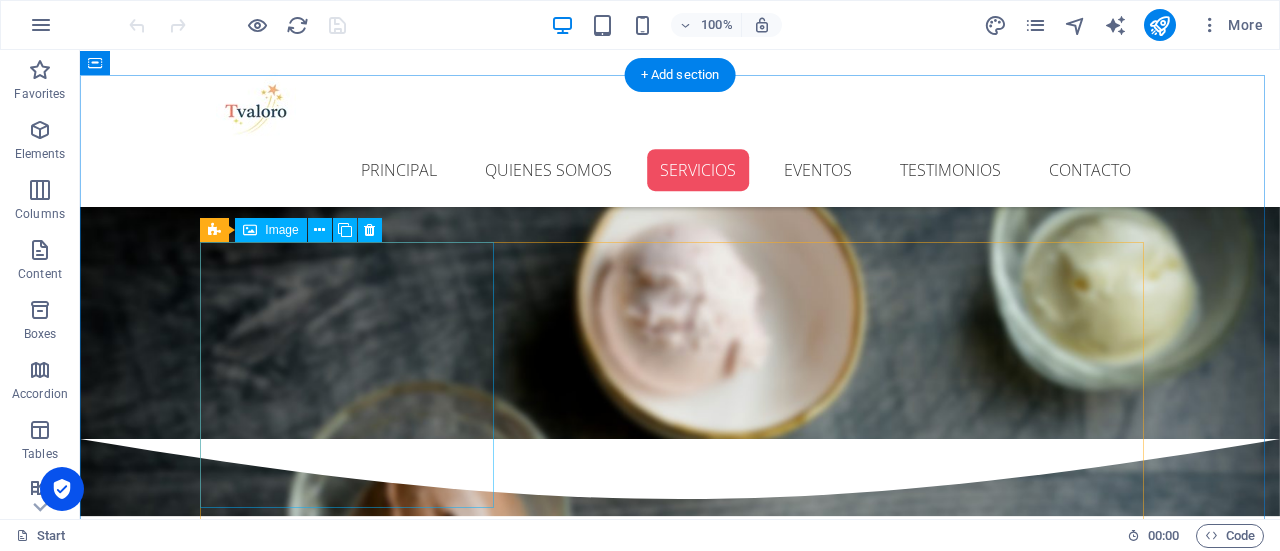 click at bounding box center (354, 1604) 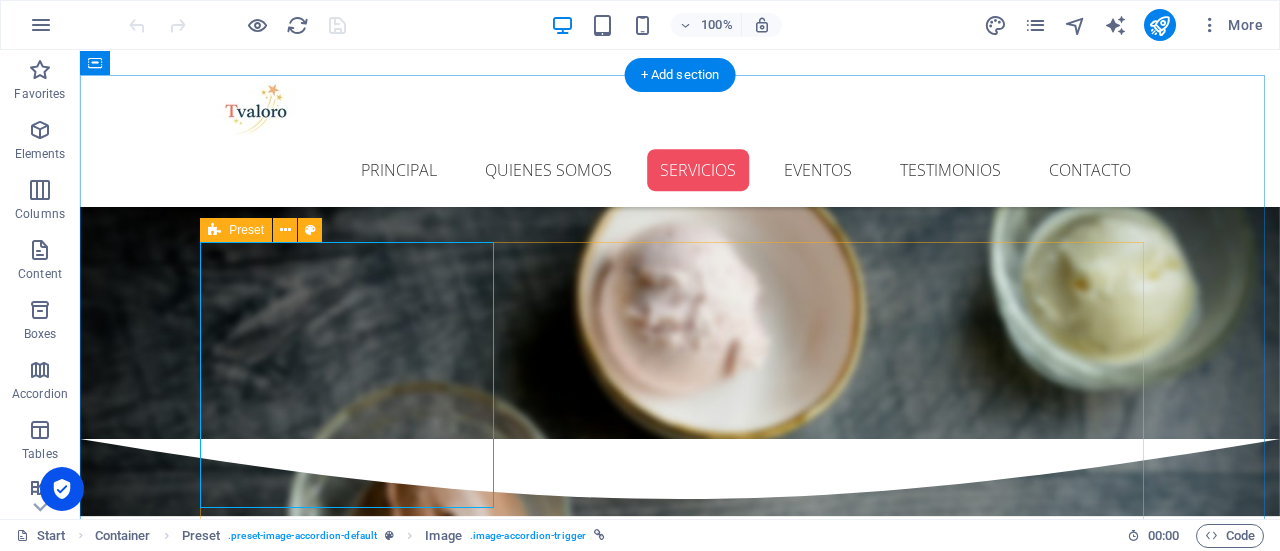 click on "Conversatorio ex alumnas referentes STEM USM Abril 2025 Premio Mujeres destacadas en TI & Ciberseguridad Abril 2025 Premio Mujeres destacadas en TI & Ciberseguridad Abril 2025 Entrevista BCI por premio Mujeres destacadas en Ti y Ciberseguridad Abril 2025 Conversatorio USM Abril 2025 Encuentro dia internacional de las mujeres en ingenieria Junio 2025" at bounding box center [680, 2656] 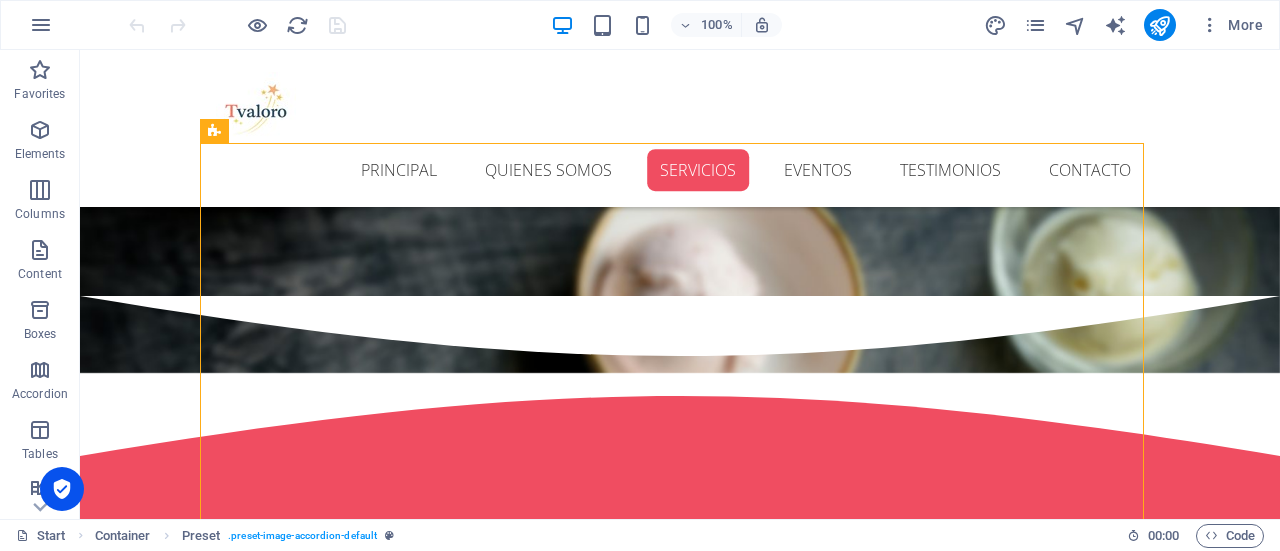 scroll, scrollTop: 1736, scrollLeft: 0, axis: vertical 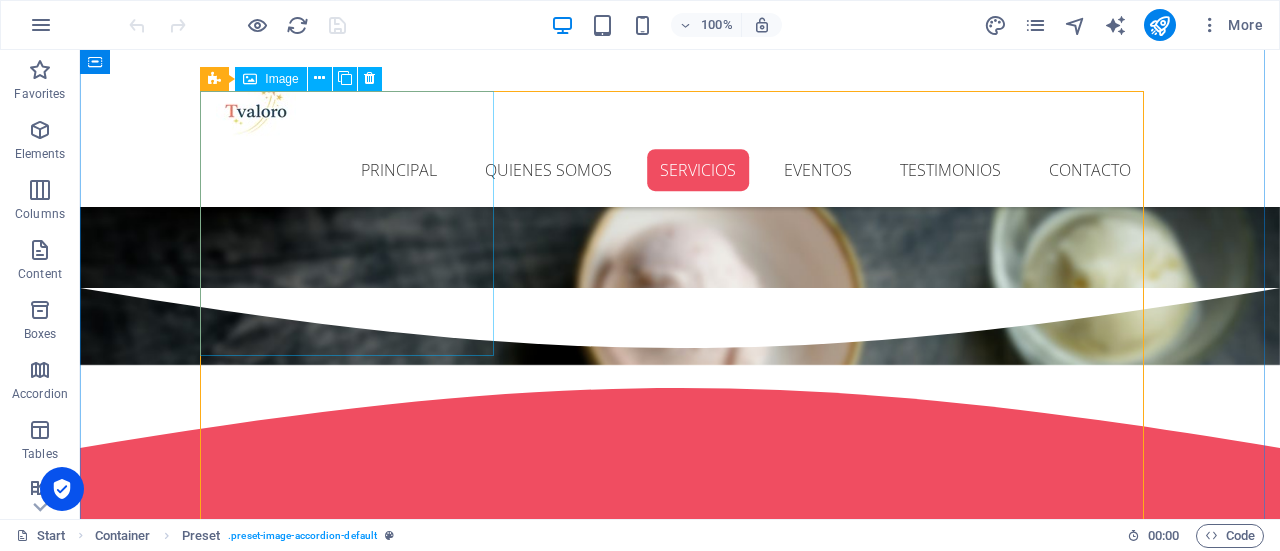 click at bounding box center (354, 1453) 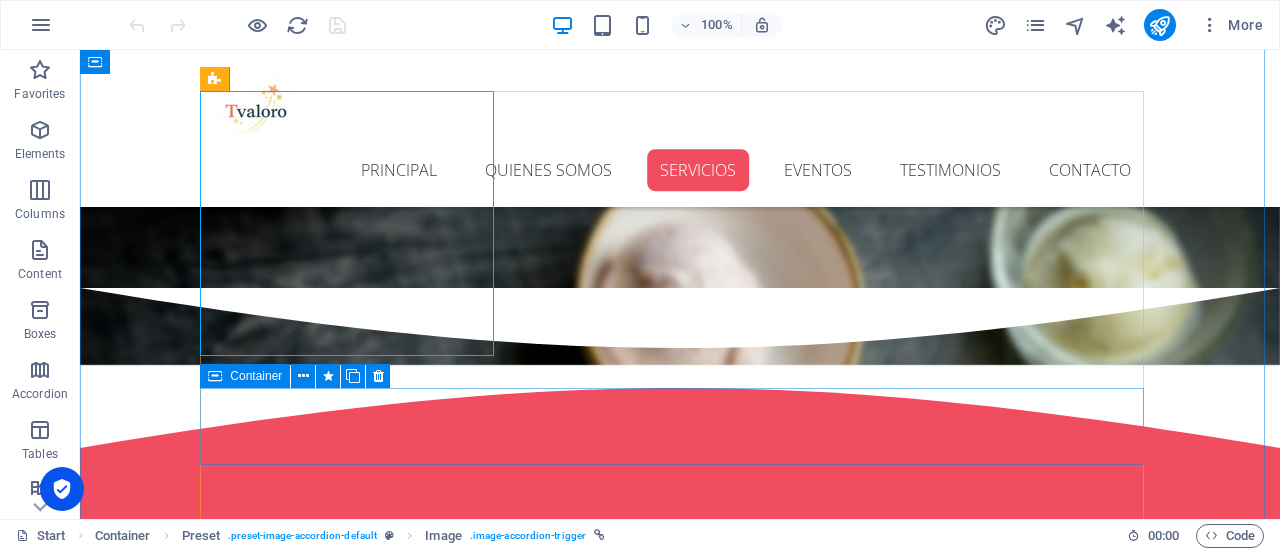 click on "Conversatorio ex alumnas referentes STEM USM Abril 2025" at bounding box center [680, 1640] 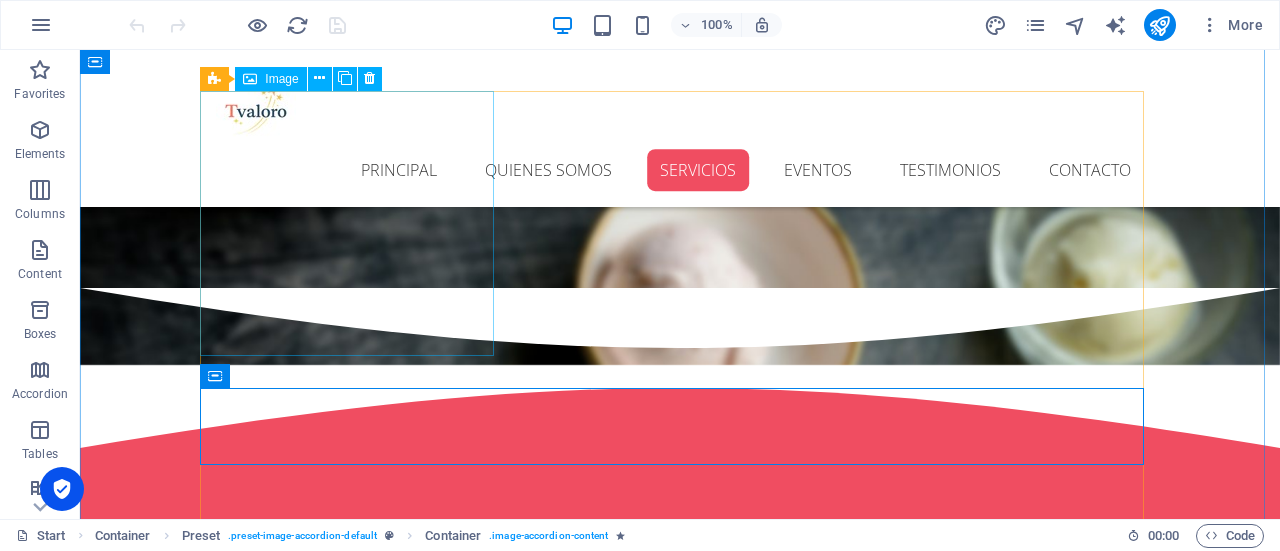 click at bounding box center (354, 1453) 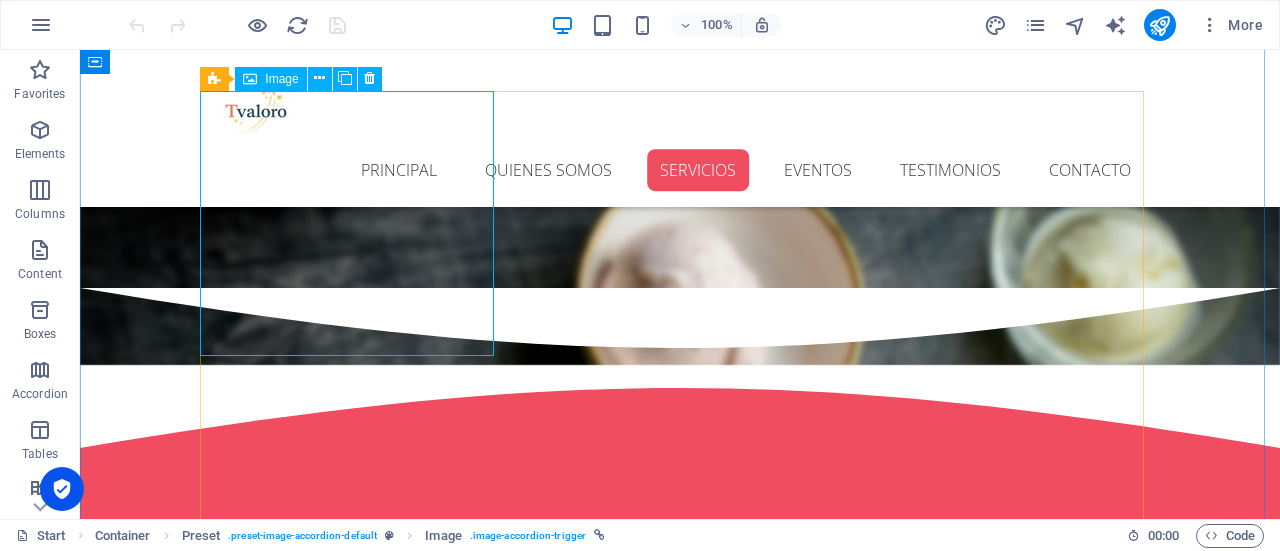 click at bounding box center (354, 1453) 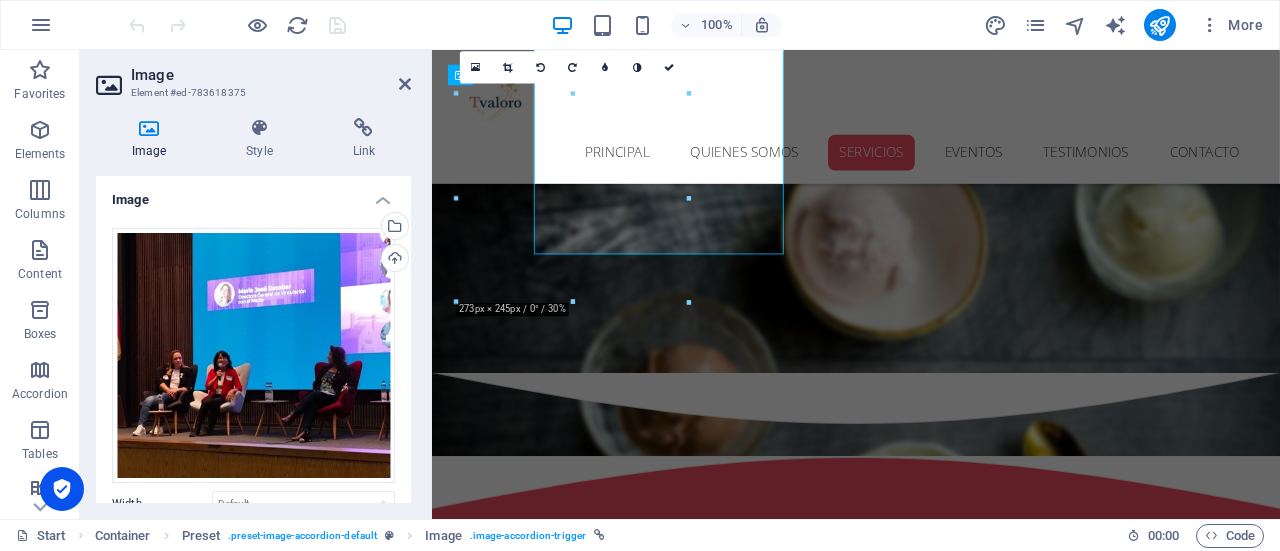 scroll, scrollTop: 1802, scrollLeft: 0, axis: vertical 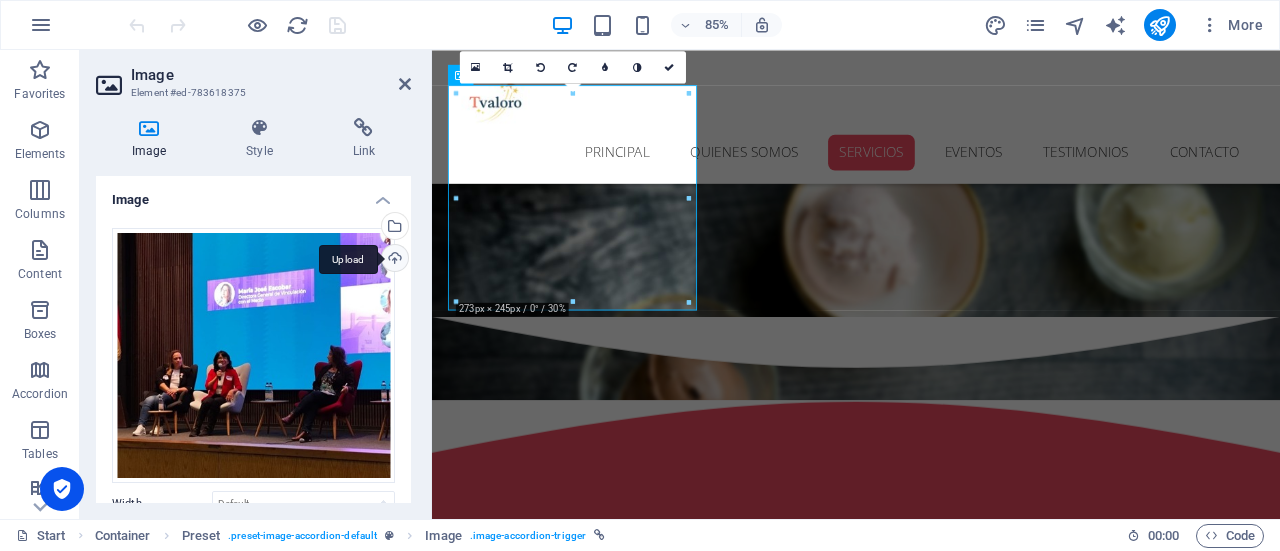click on "Upload" at bounding box center (393, 260) 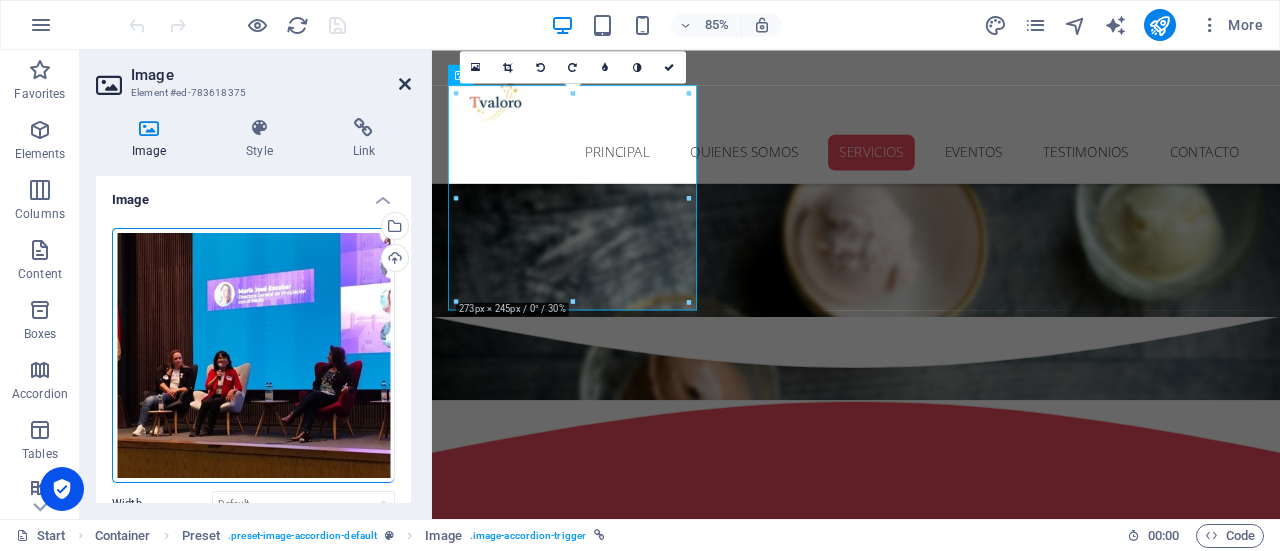 click at bounding box center (405, 84) 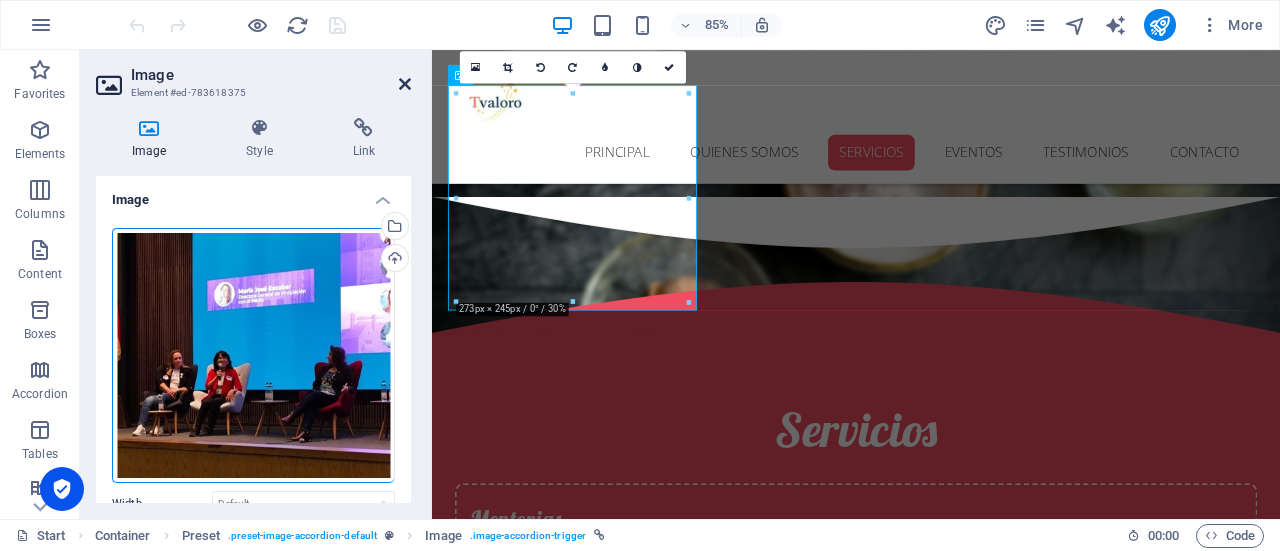 scroll, scrollTop: 1736, scrollLeft: 0, axis: vertical 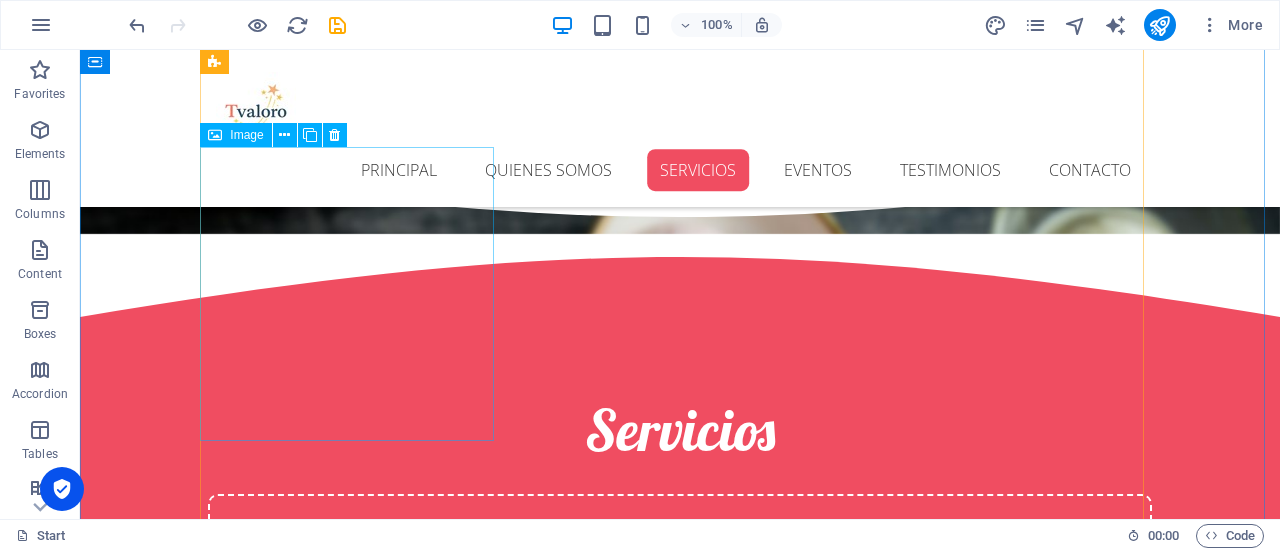 click at bounding box center [354, 1698] 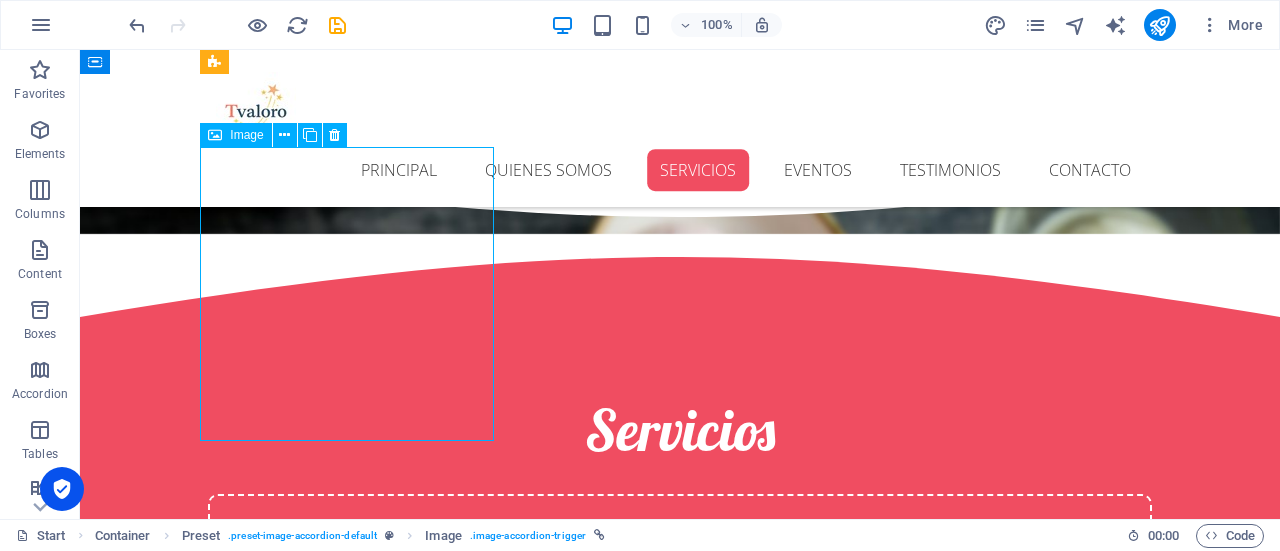 click at bounding box center (354, 1698) 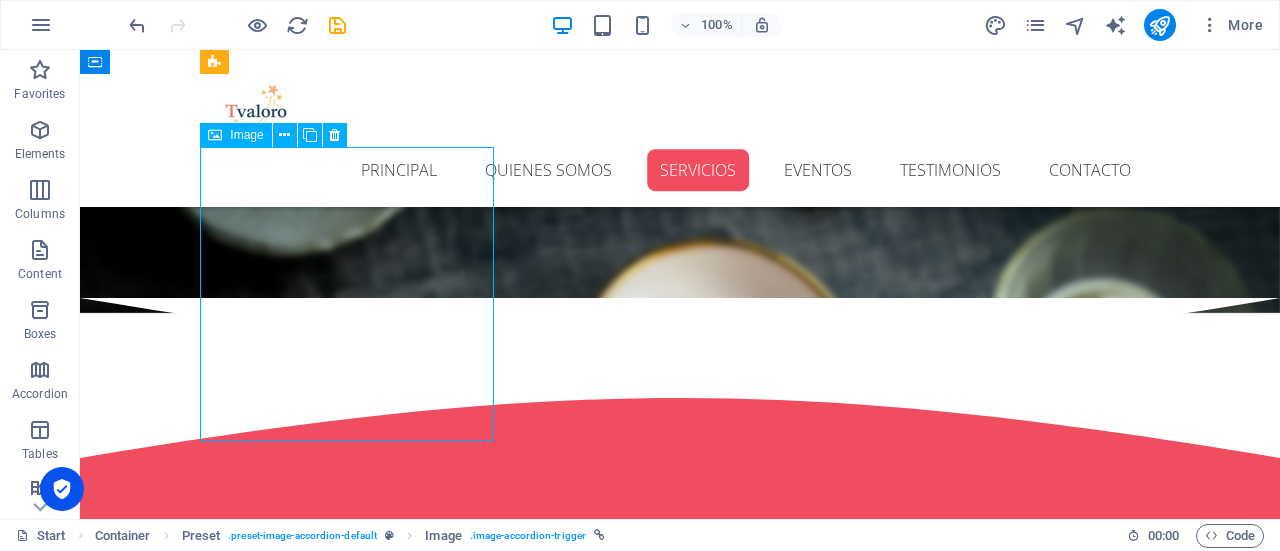 scroll, scrollTop: 1933, scrollLeft: 0, axis: vertical 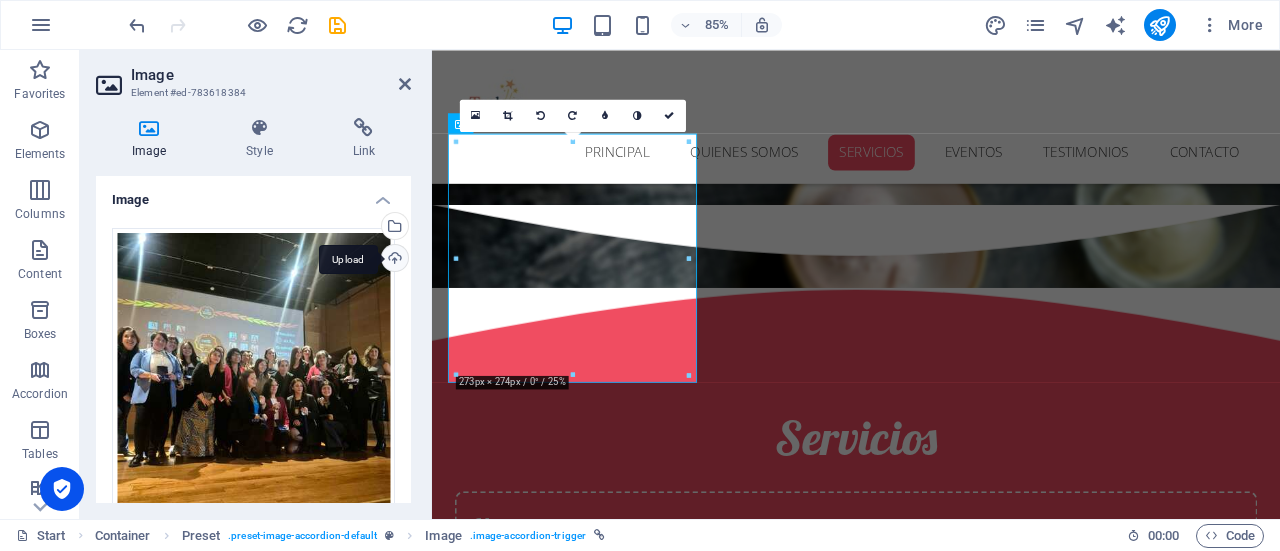 click on "Upload" at bounding box center (393, 260) 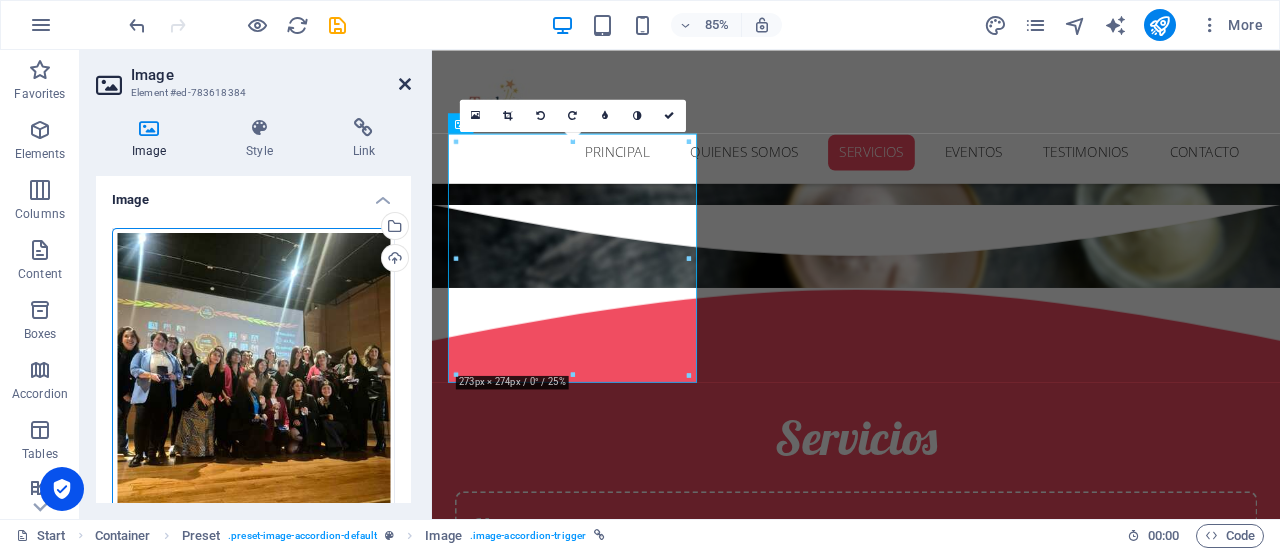 click at bounding box center (405, 84) 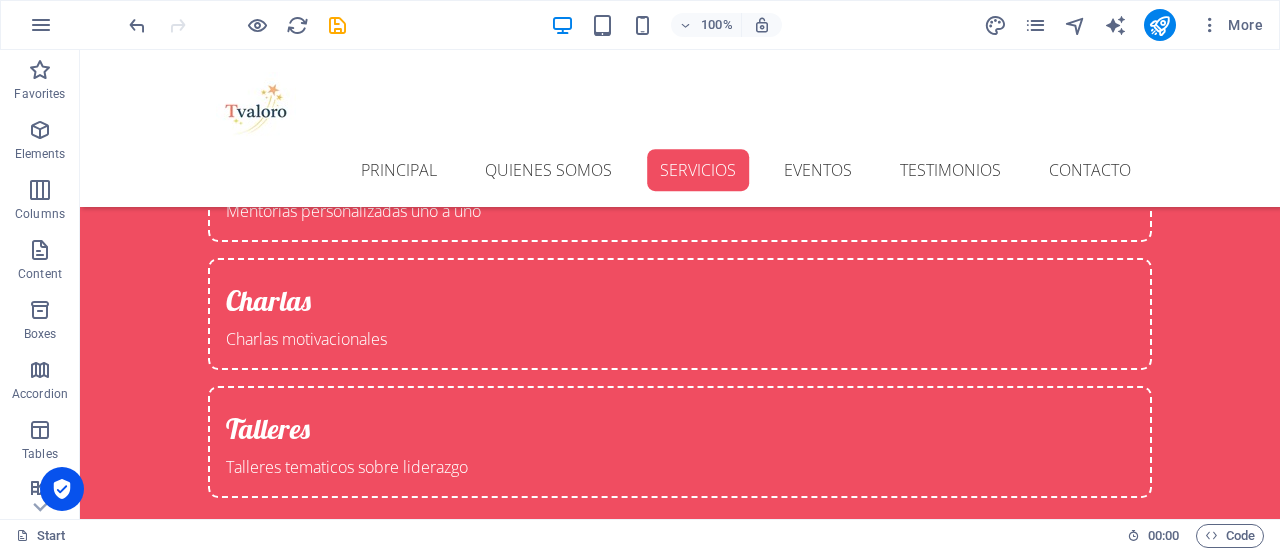 scroll, scrollTop: 2298, scrollLeft: 0, axis: vertical 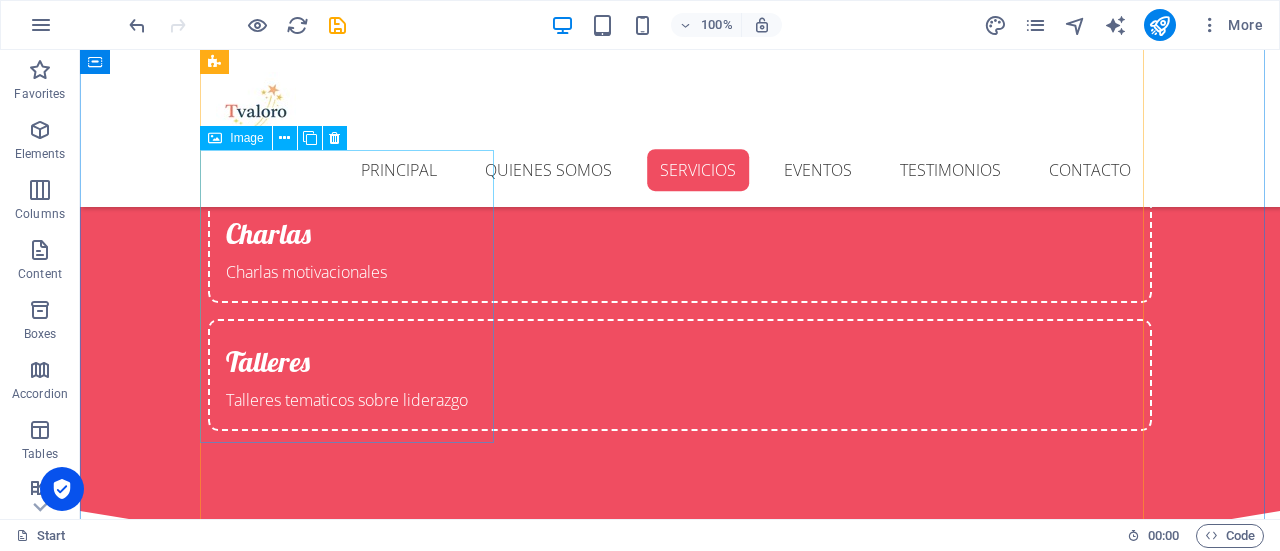 click at bounding box center (354, 1668) 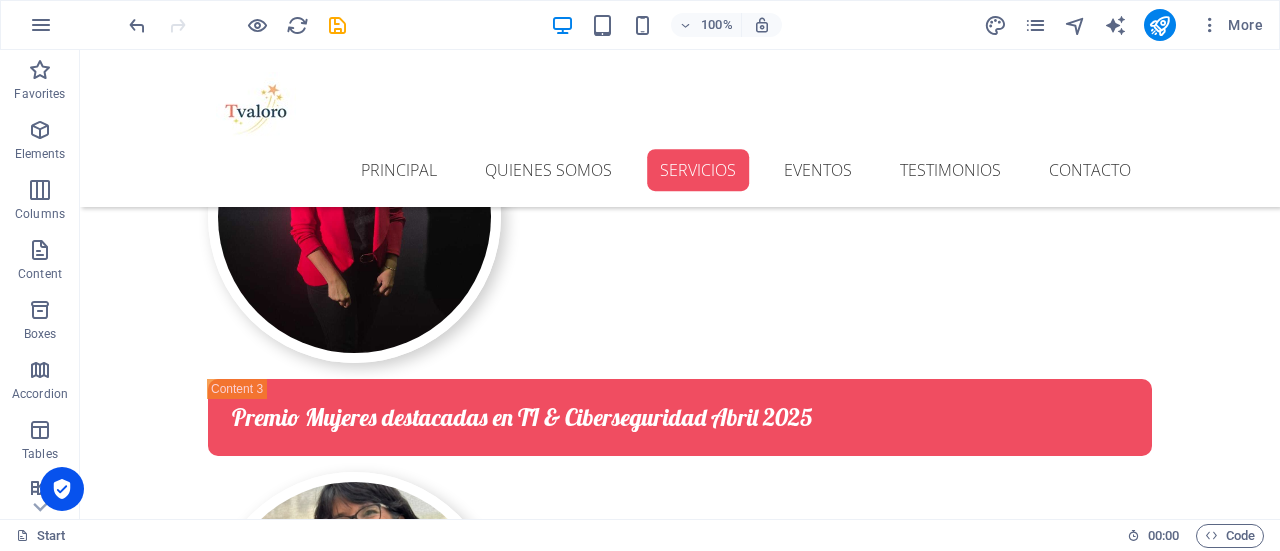 scroll, scrollTop: 3690, scrollLeft: 0, axis: vertical 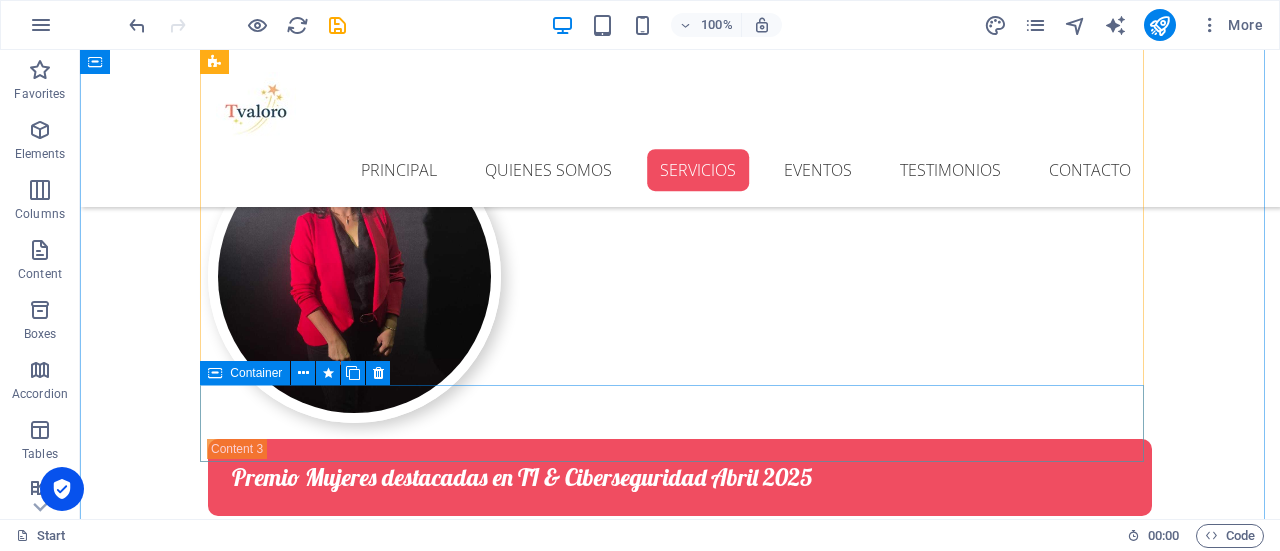 click on "Encuentro dia internacional de las mujeres en ingenieria Junio 2025" at bounding box center (680, 1683) 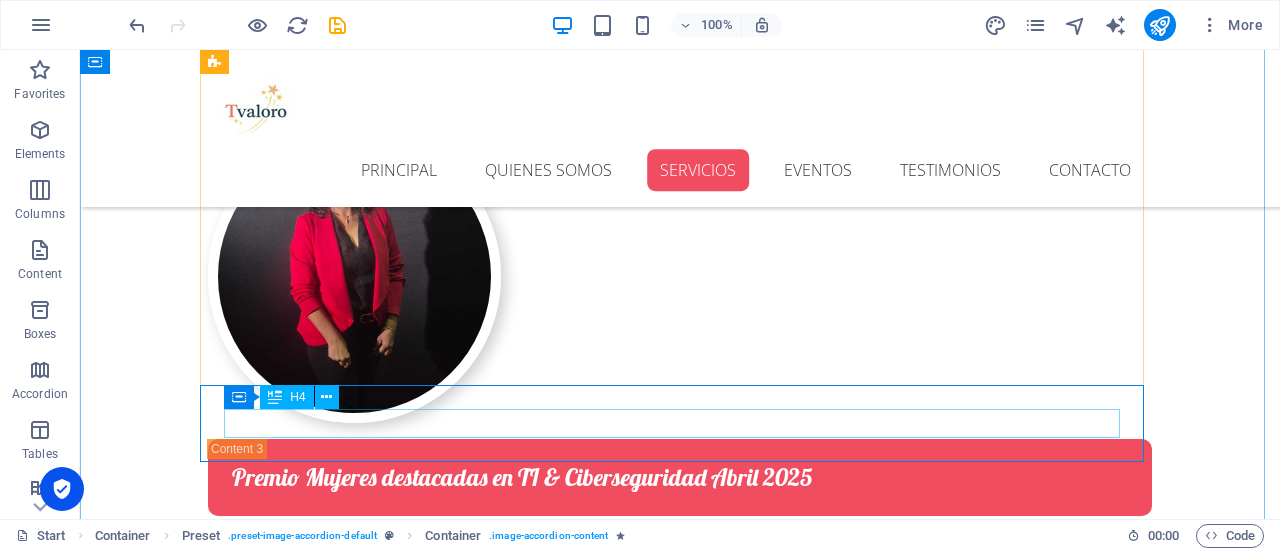 click on "Encuentro dia internacional de las mujeres en ingenieria Junio 2025" at bounding box center [680, 1683] 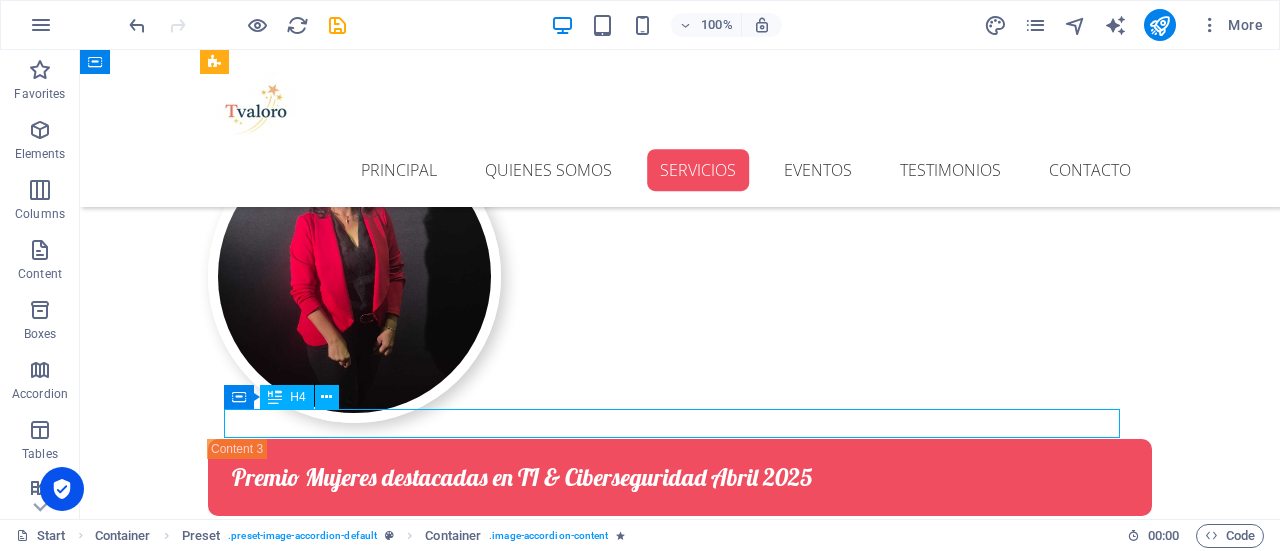 click on "Encuentro dia internacional de las mujeres en ingenieria Junio 2025" at bounding box center [680, 1683] 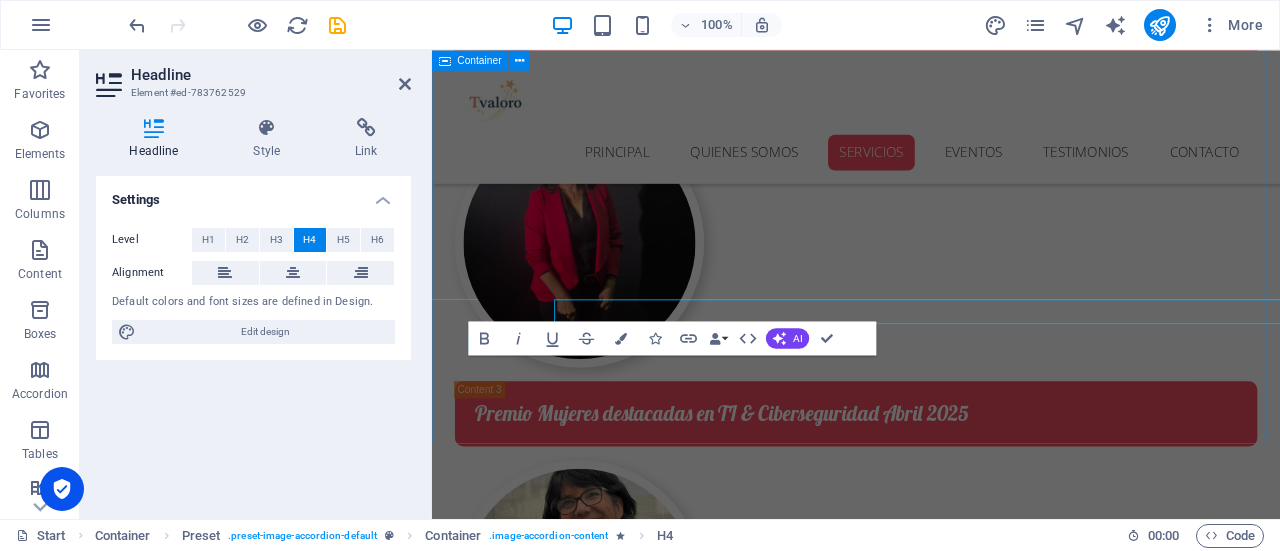scroll, scrollTop: 3756, scrollLeft: 0, axis: vertical 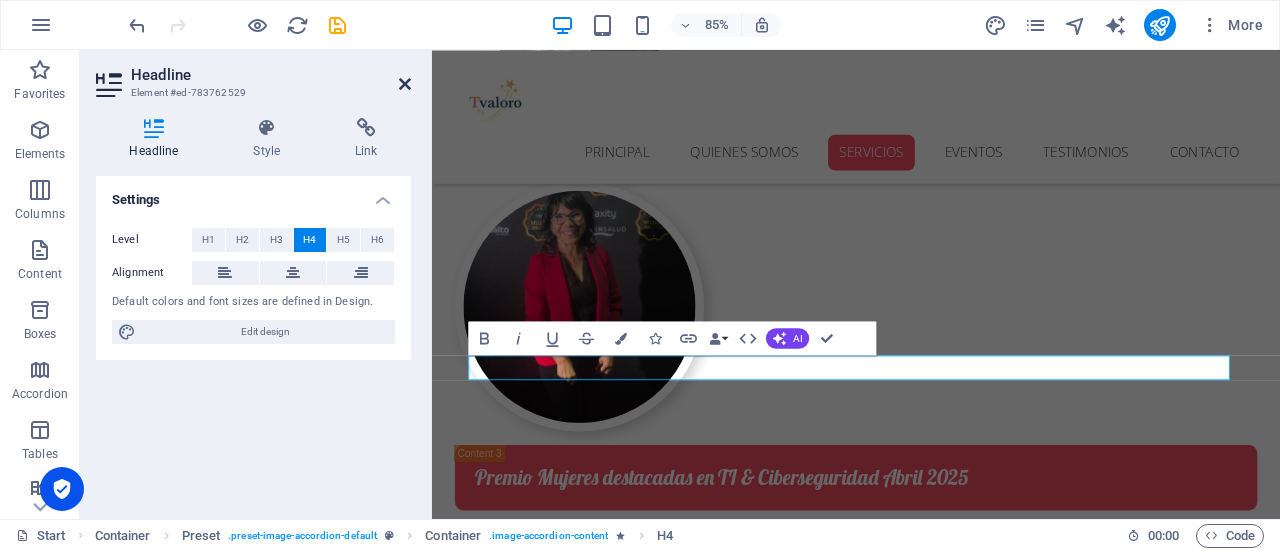 click at bounding box center (405, 84) 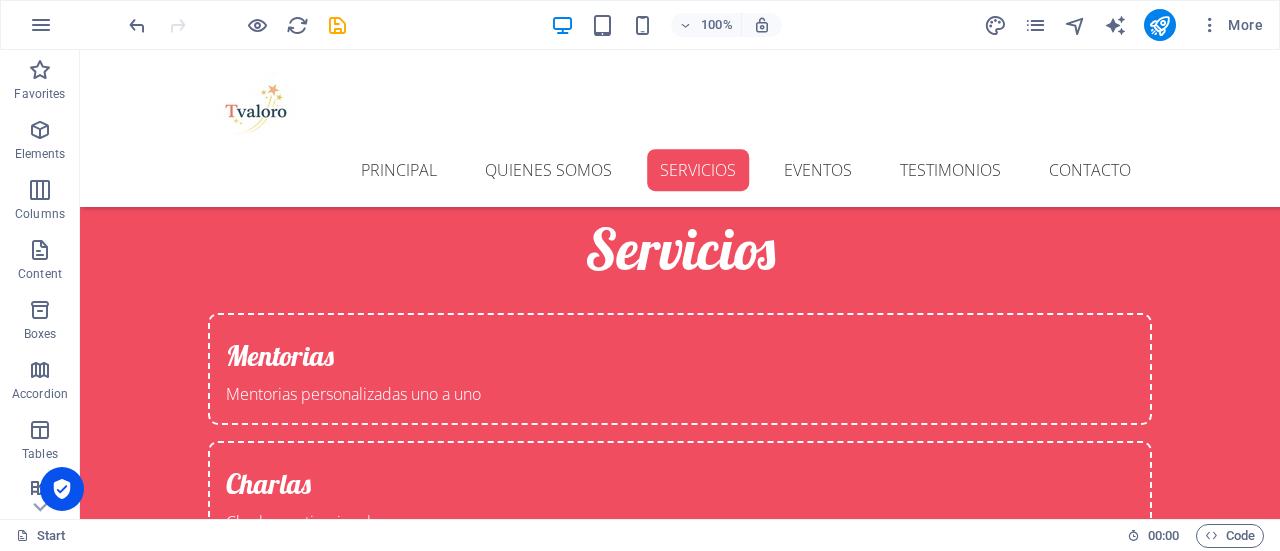 scroll, scrollTop: 1637, scrollLeft: 0, axis: vertical 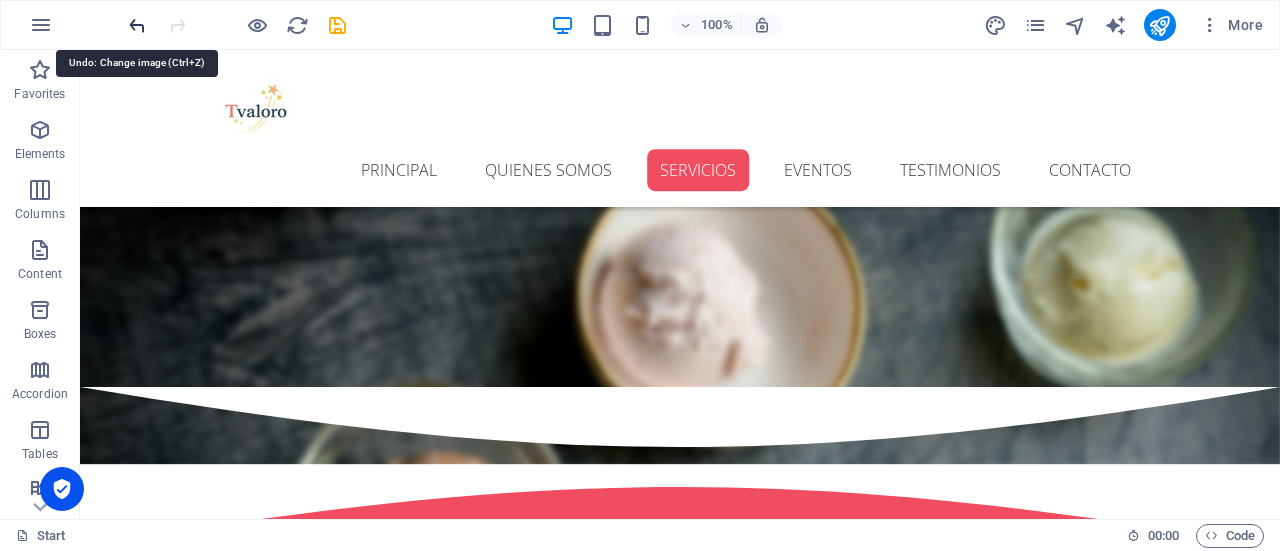 click at bounding box center (137, 25) 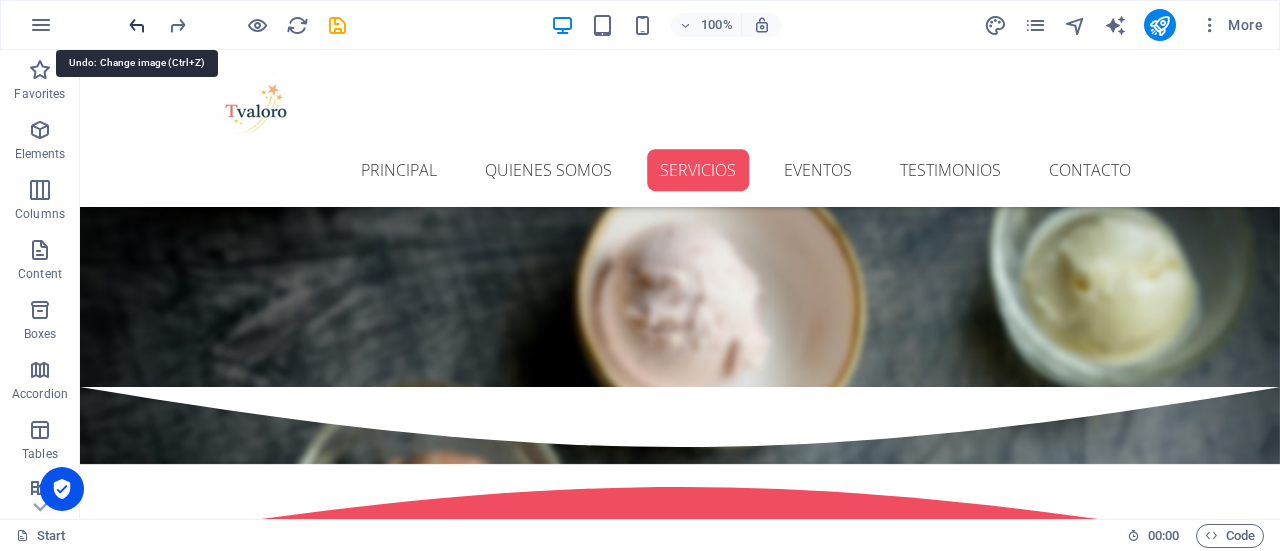 click at bounding box center [137, 25] 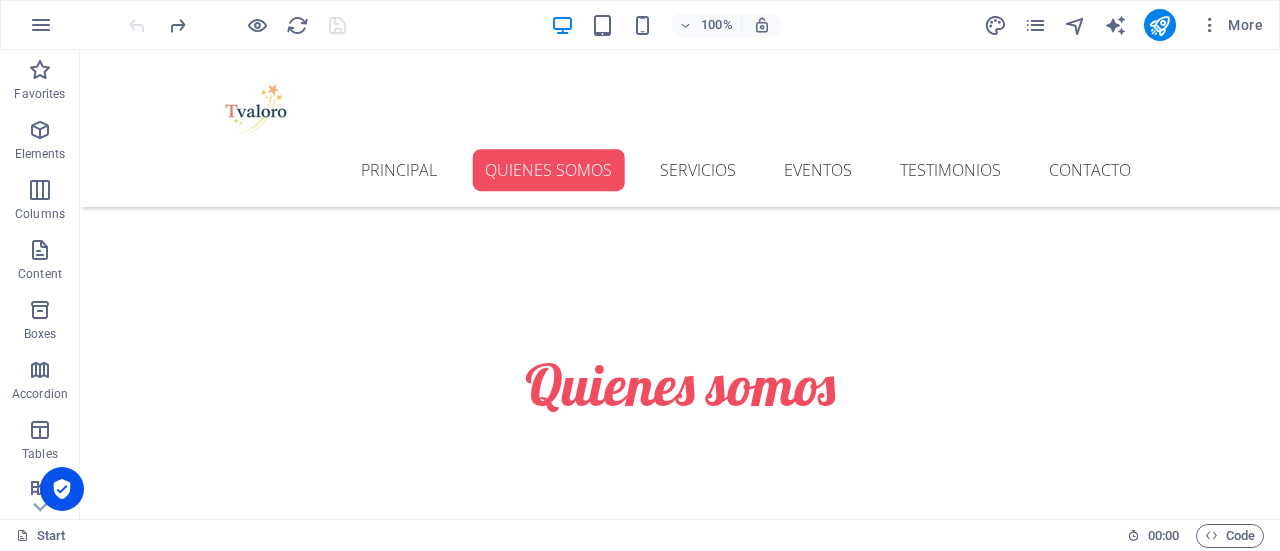 scroll, scrollTop: 441, scrollLeft: 0, axis: vertical 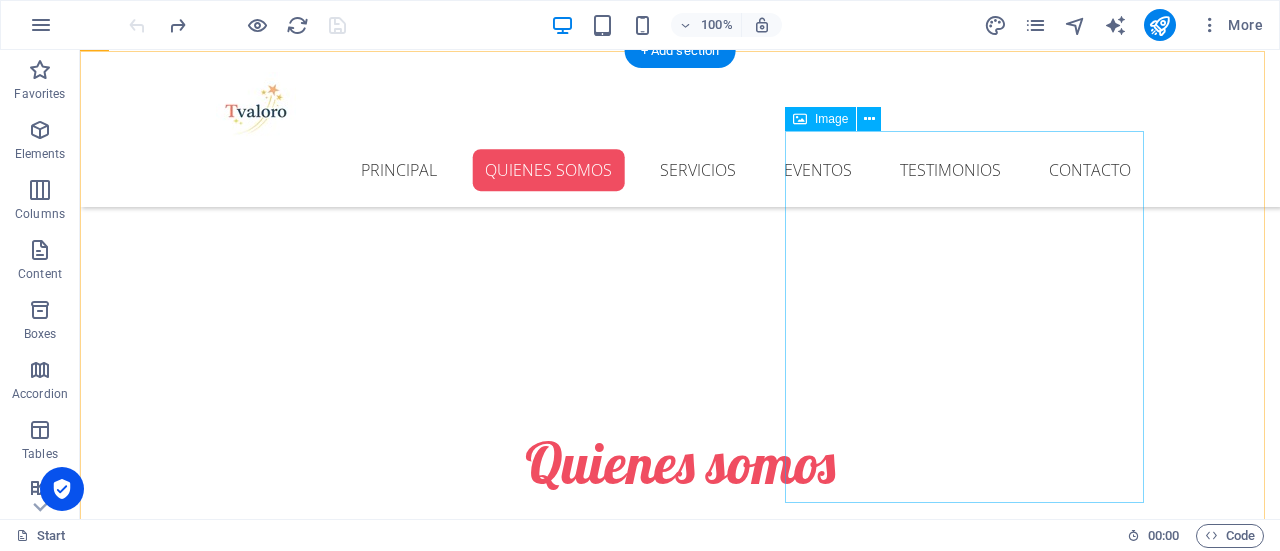 click at bounding box center [247, 954] 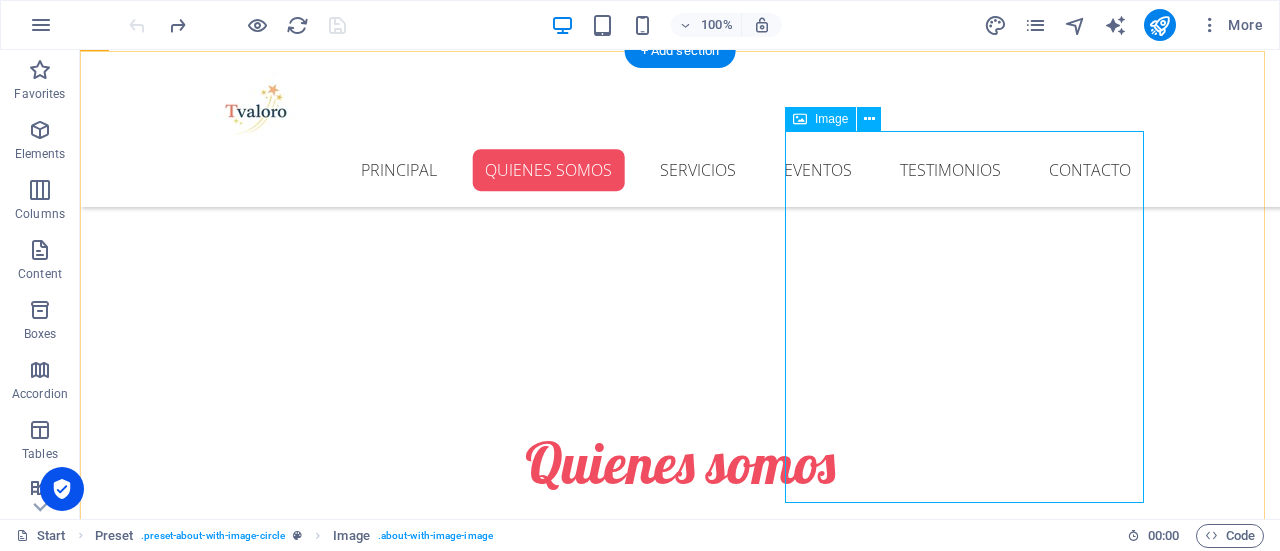 click at bounding box center (247, 954) 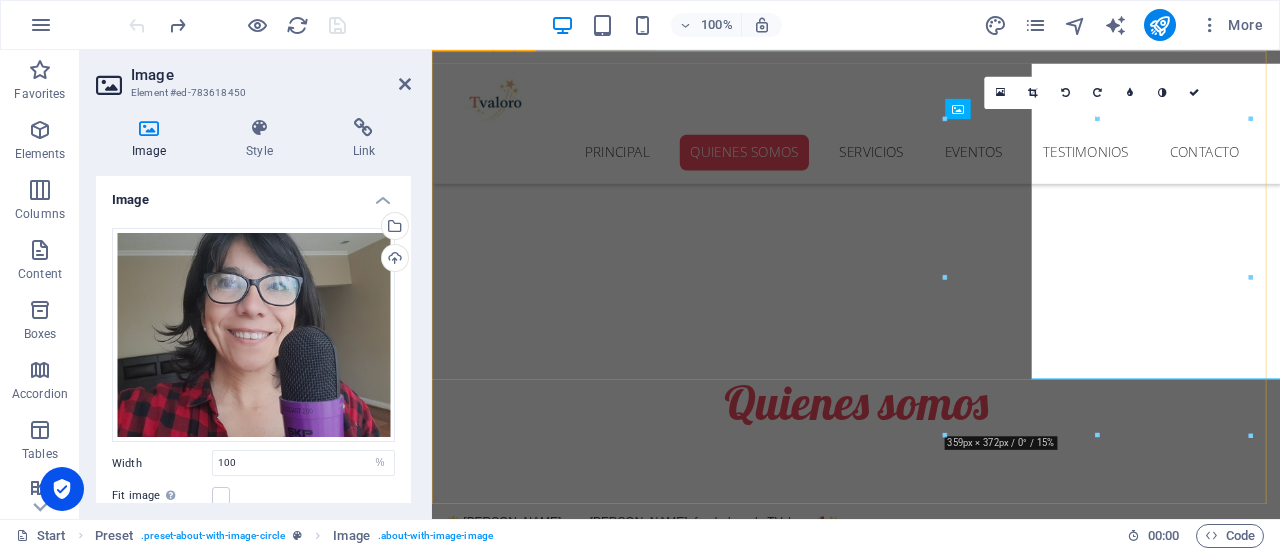 scroll, scrollTop: 507, scrollLeft: 0, axis: vertical 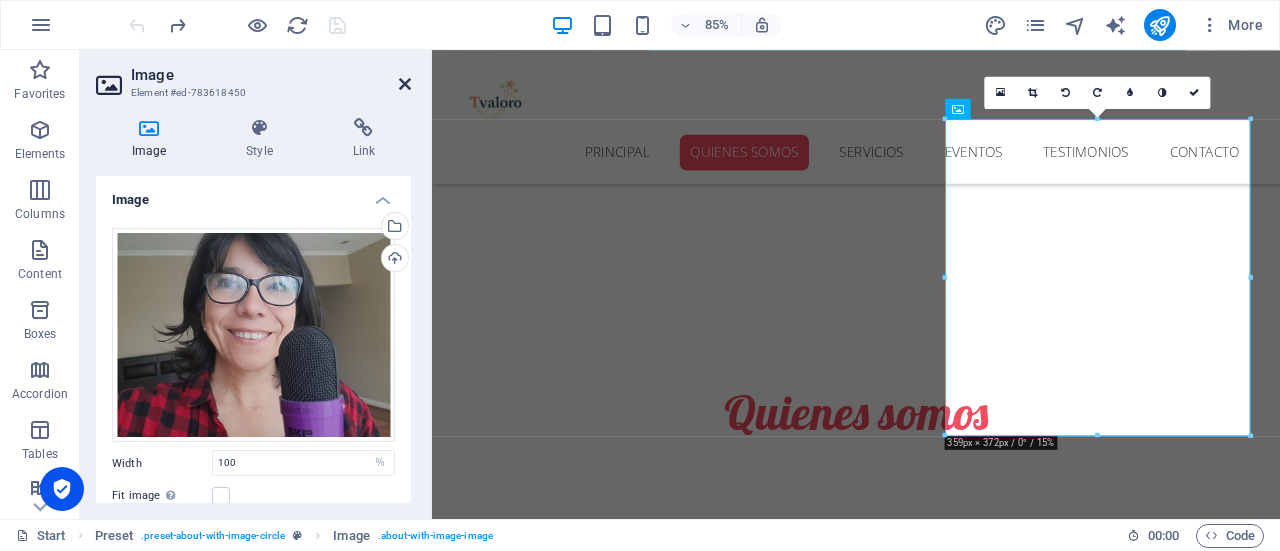 click at bounding box center (405, 84) 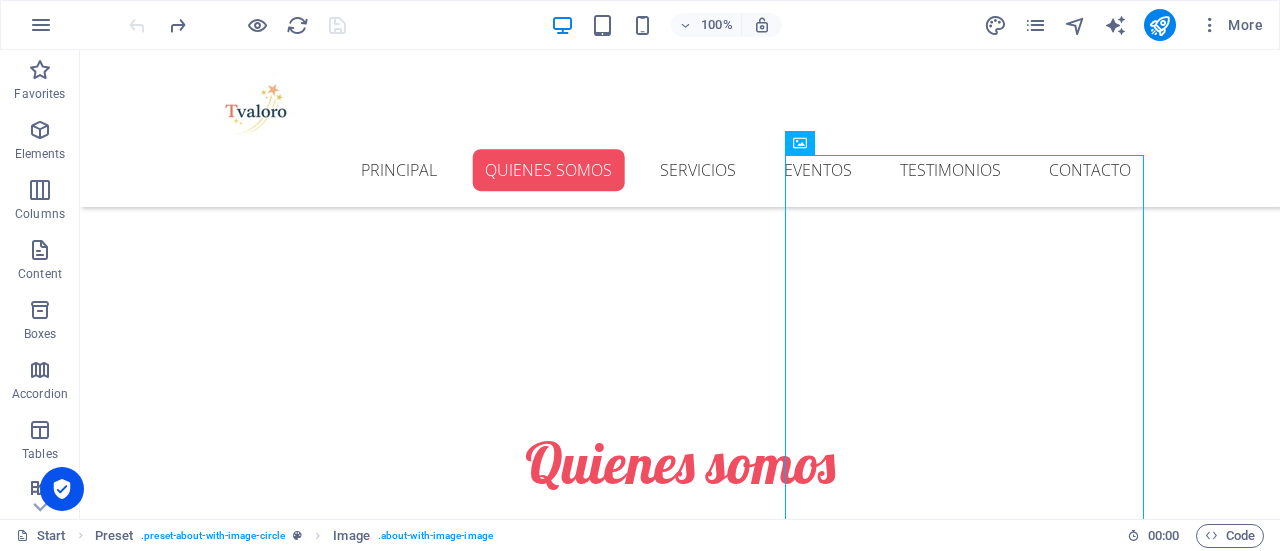 scroll, scrollTop: 30, scrollLeft: 0, axis: vertical 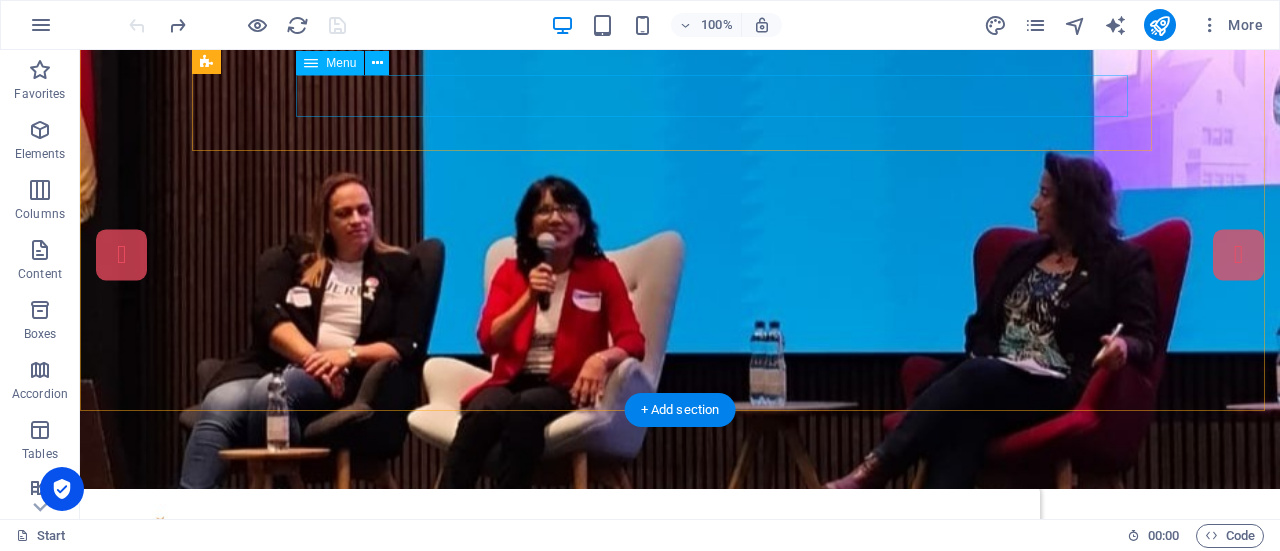 click on "Principal Quienes somos Servicios Eventos Testimonios Contacto" at bounding box center [560, 602] 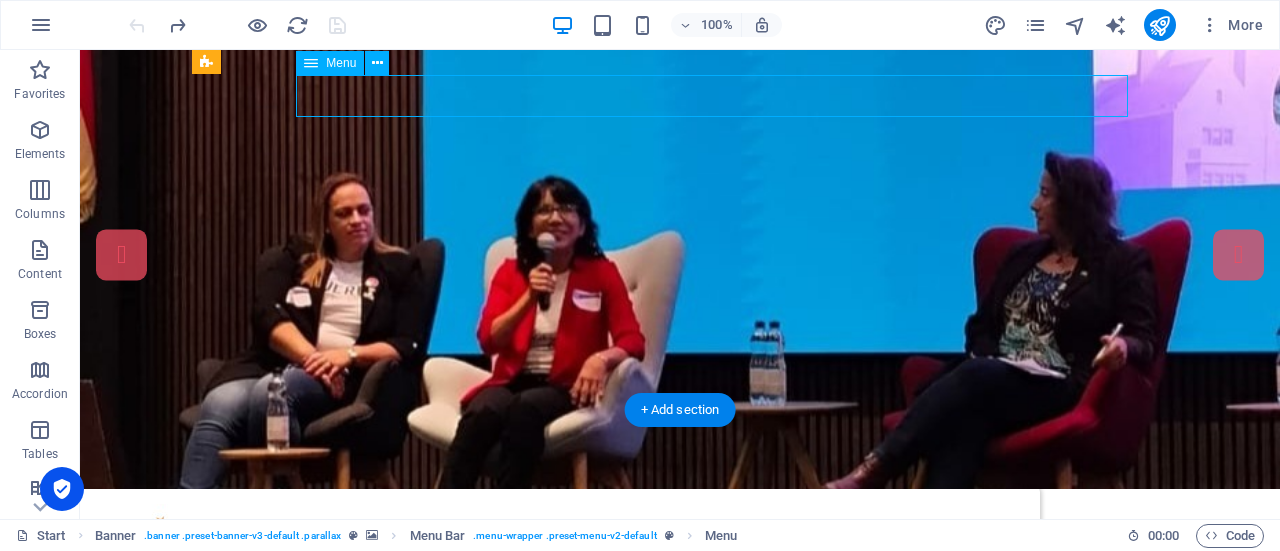 click on "Principal Quienes somos Servicios Eventos Testimonios Contacto" at bounding box center (560, 602) 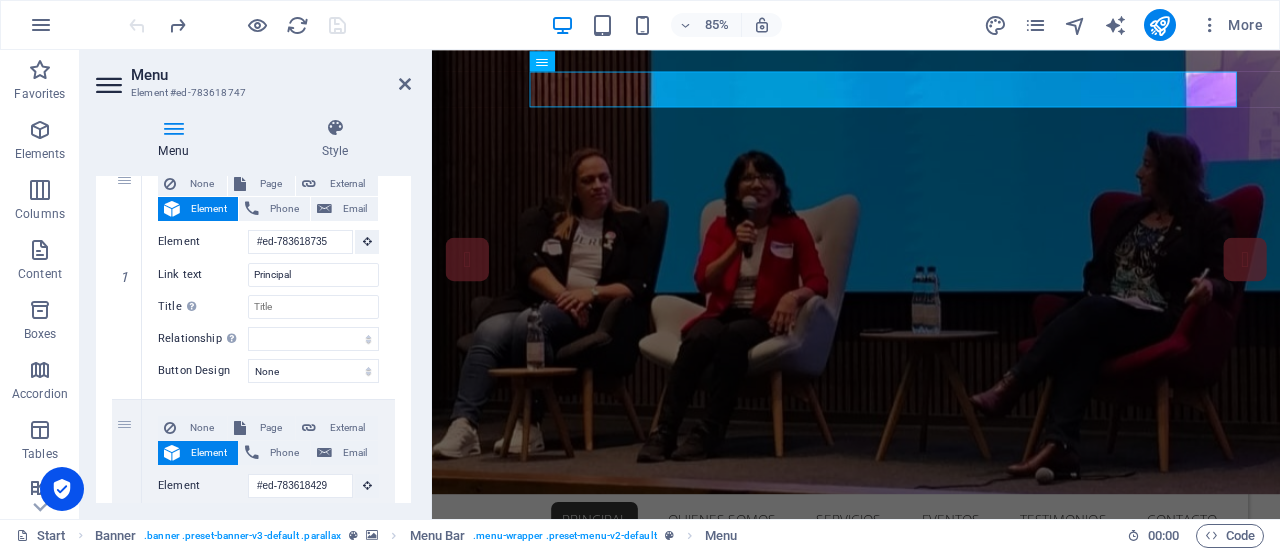 scroll, scrollTop: 226, scrollLeft: 0, axis: vertical 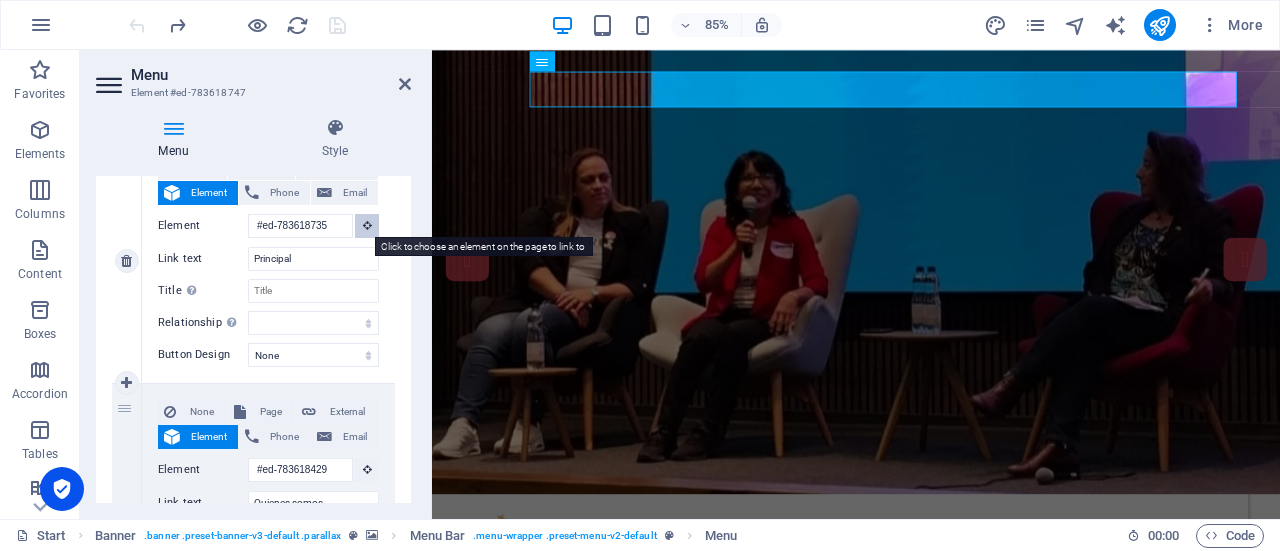 click at bounding box center (367, 226) 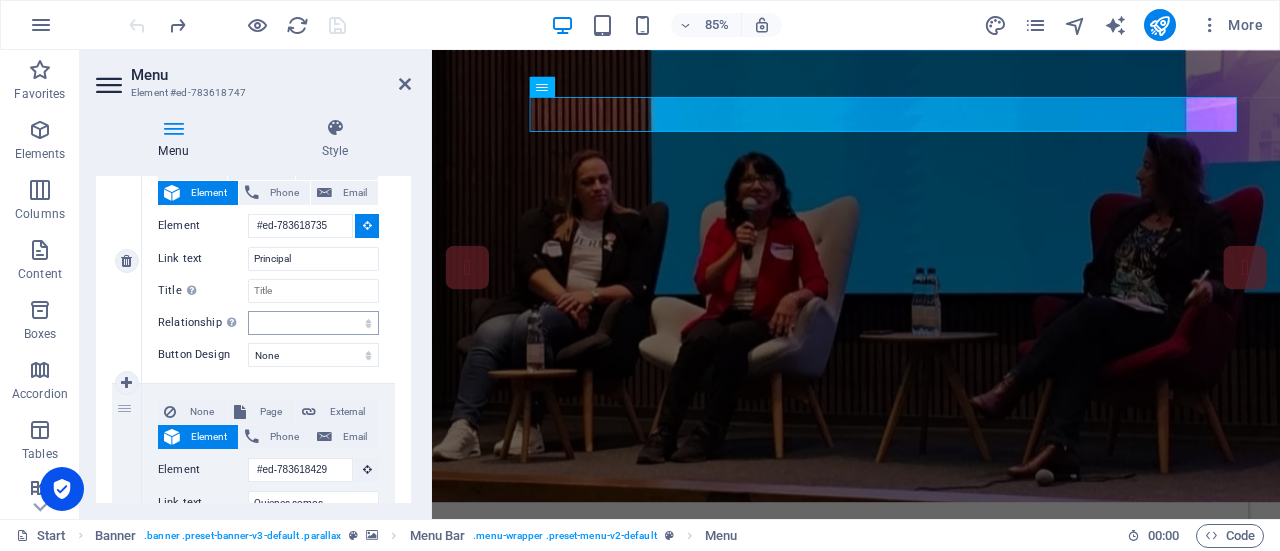 scroll, scrollTop: 30, scrollLeft: 0, axis: vertical 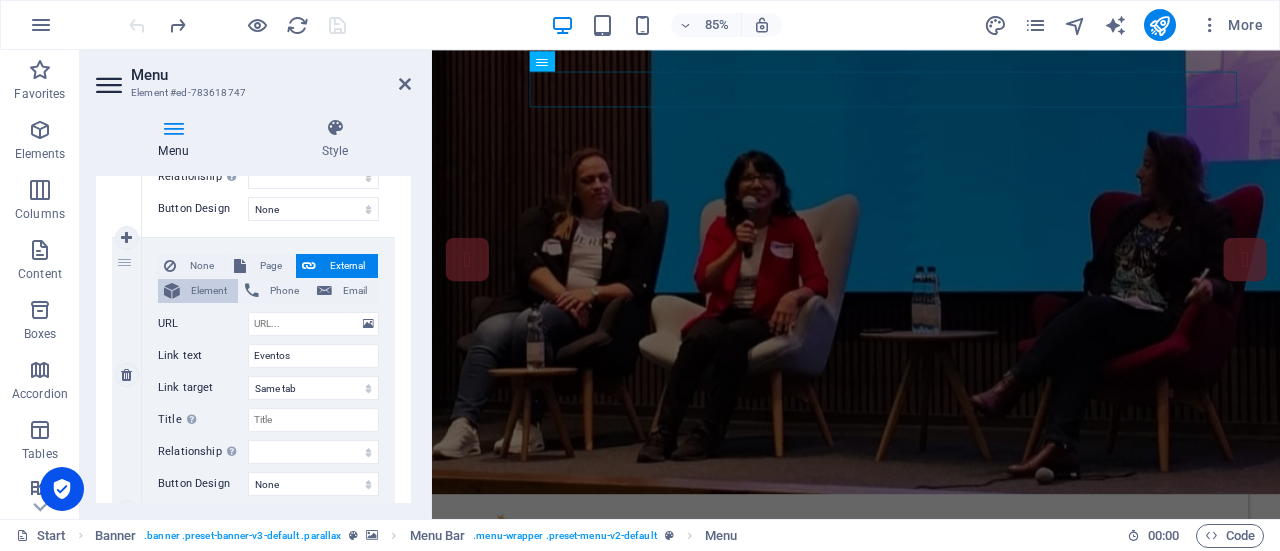 click on "Element" at bounding box center [209, 291] 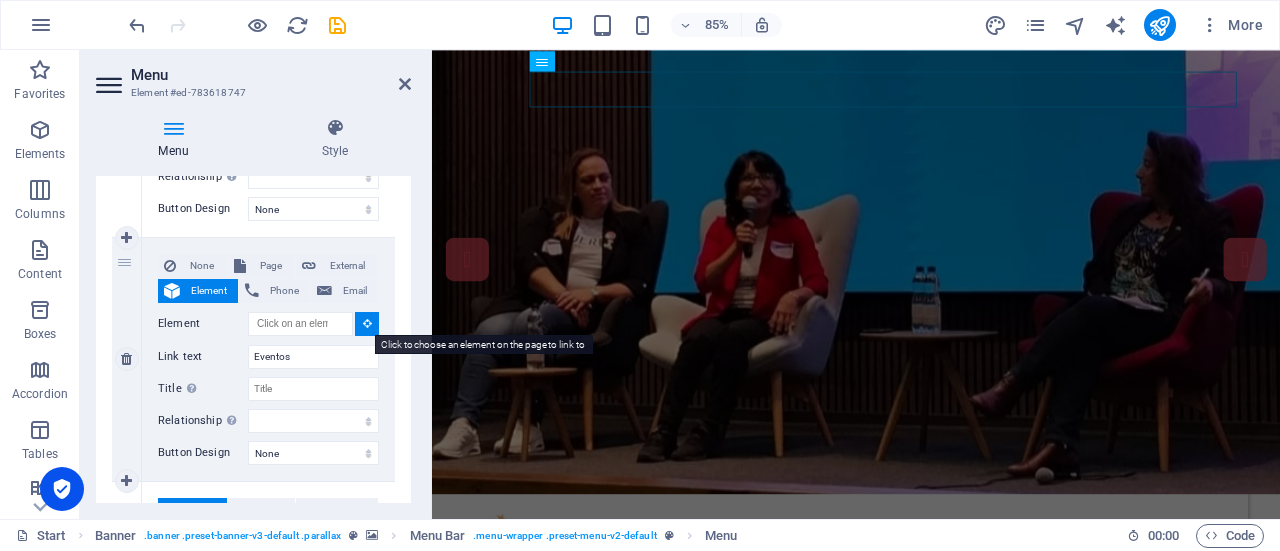 click at bounding box center (367, 324) 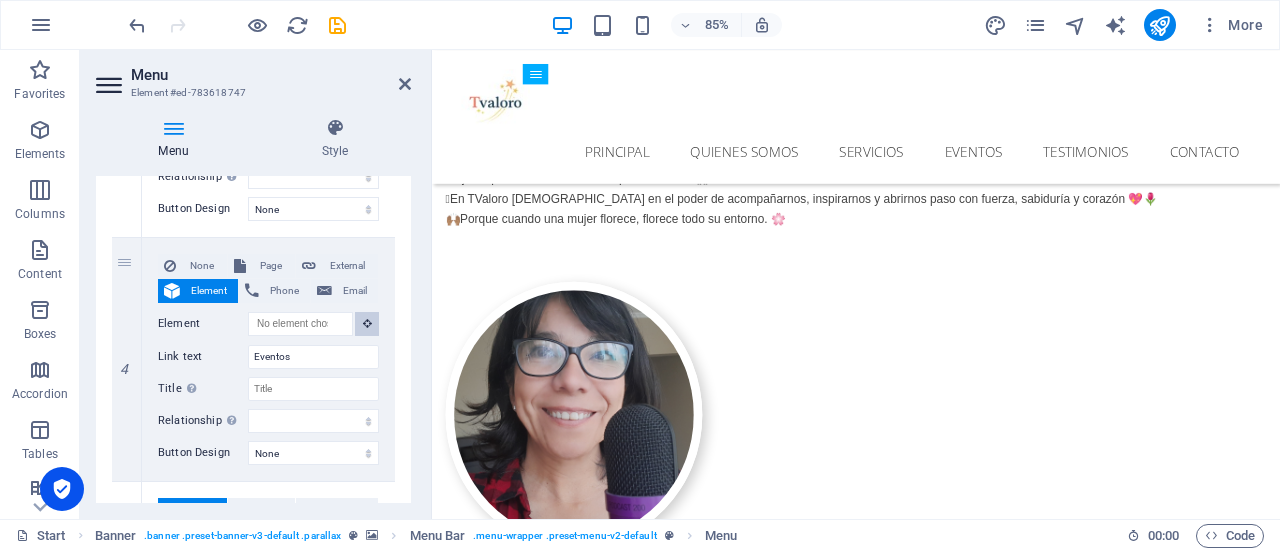 scroll, scrollTop: 1479, scrollLeft: 0, axis: vertical 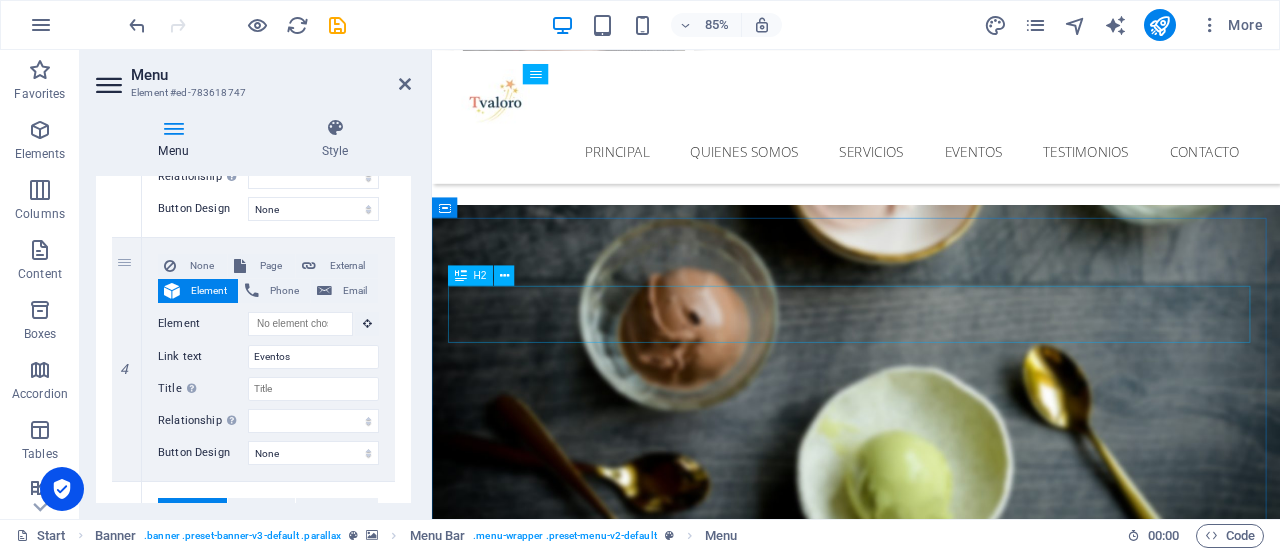 click on "H2" at bounding box center (487, 275) 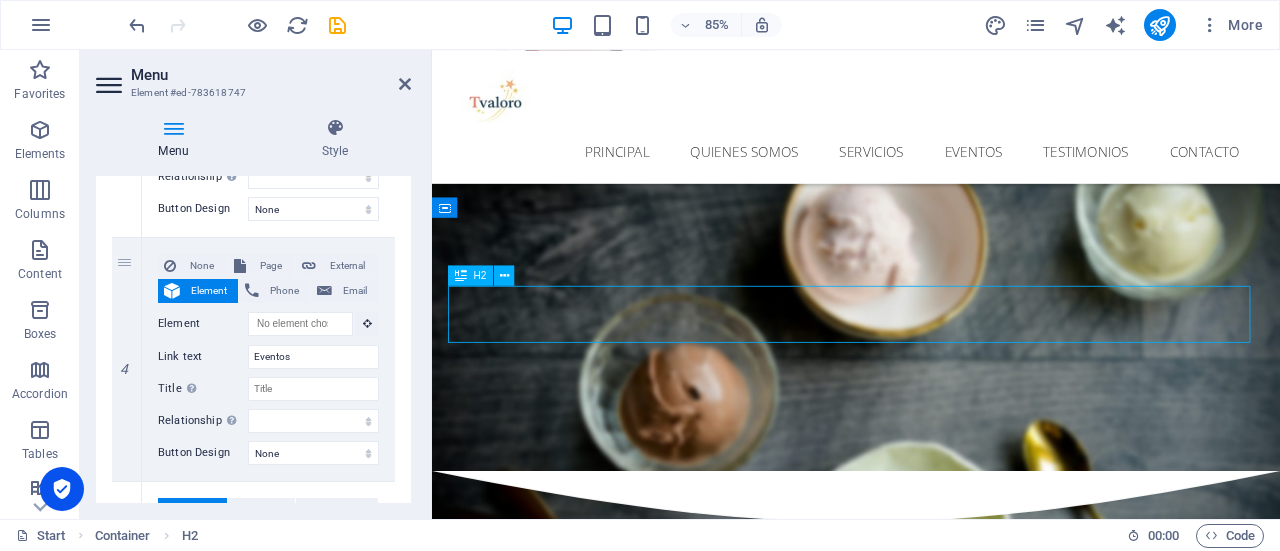 scroll, scrollTop: 1412, scrollLeft: 0, axis: vertical 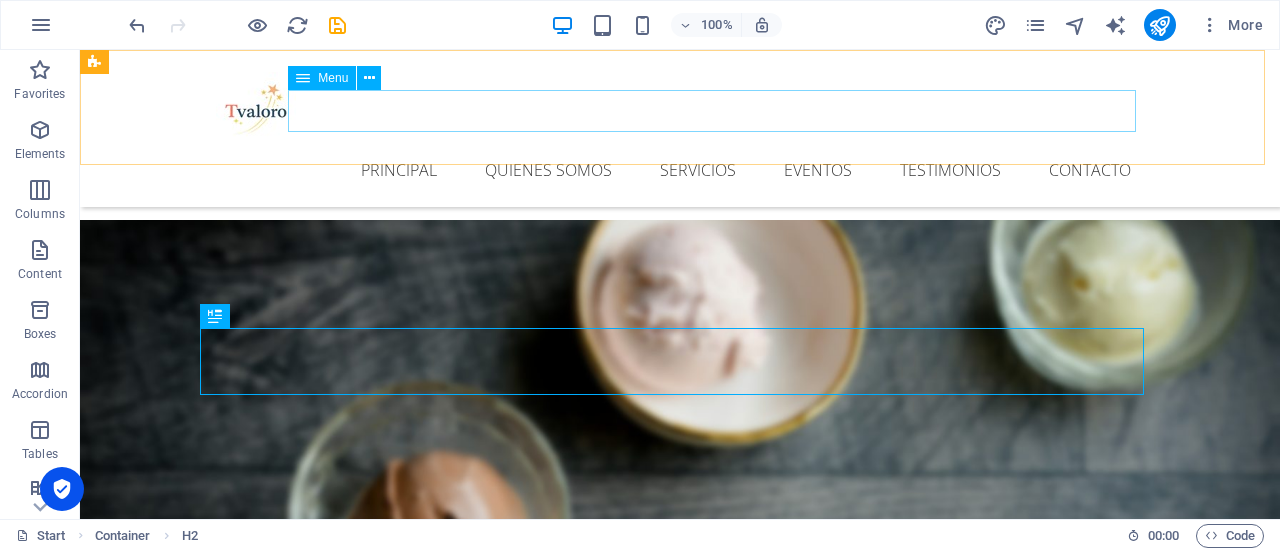 click on "Principal Quienes somos Servicios Eventos Testimonios Contacto" at bounding box center [680, 170] 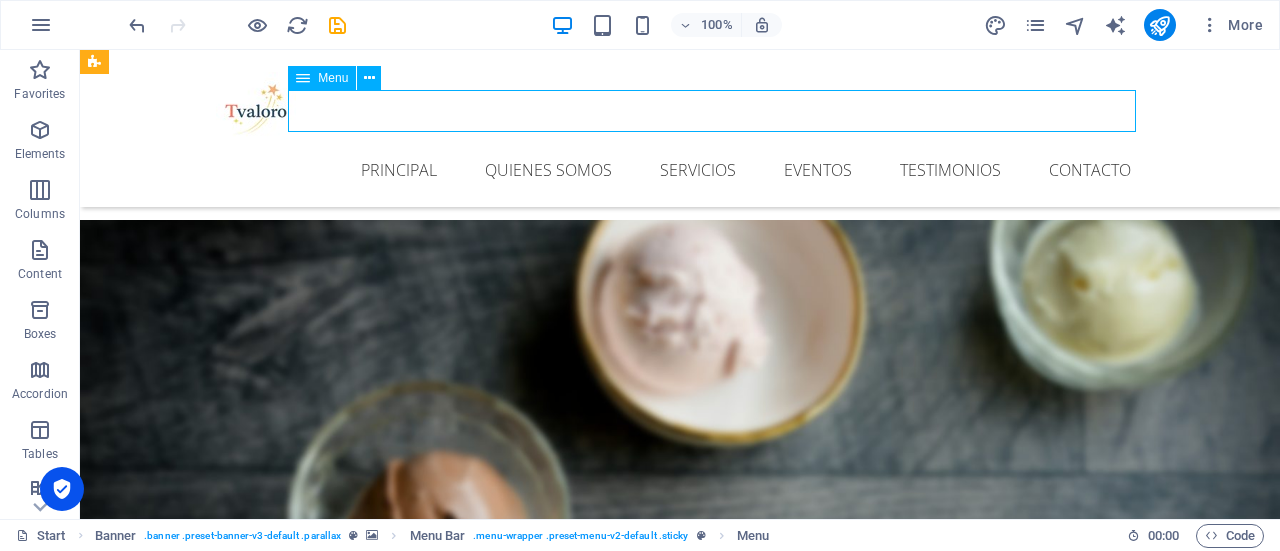 click on "Principal Quienes somos Servicios Eventos Testimonios Contacto" at bounding box center (680, 170) 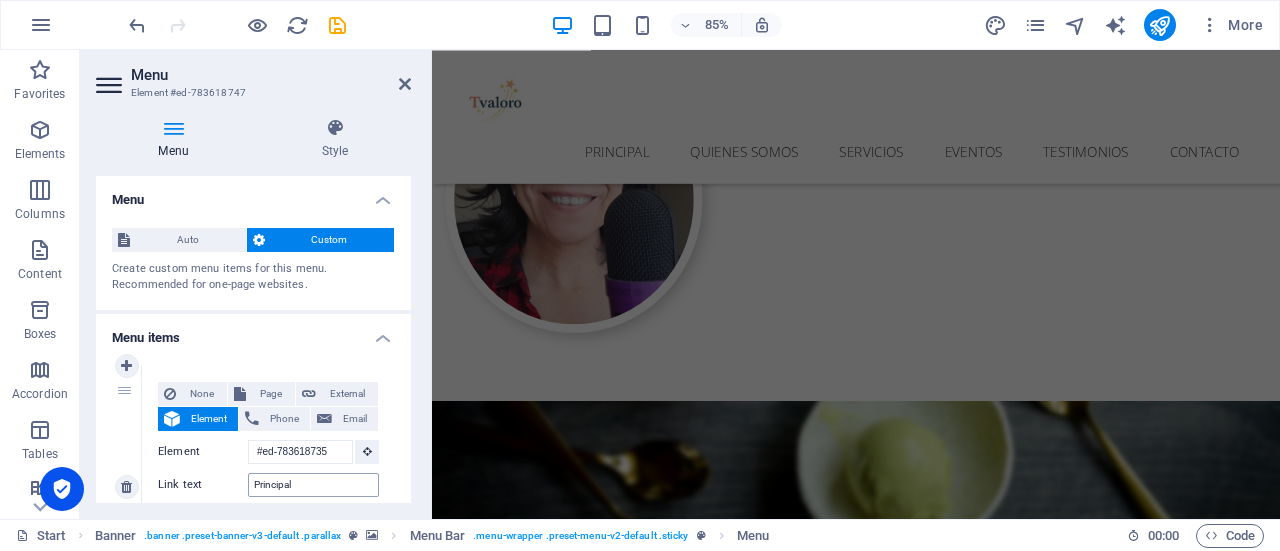 scroll, scrollTop: 1134, scrollLeft: 0, axis: vertical 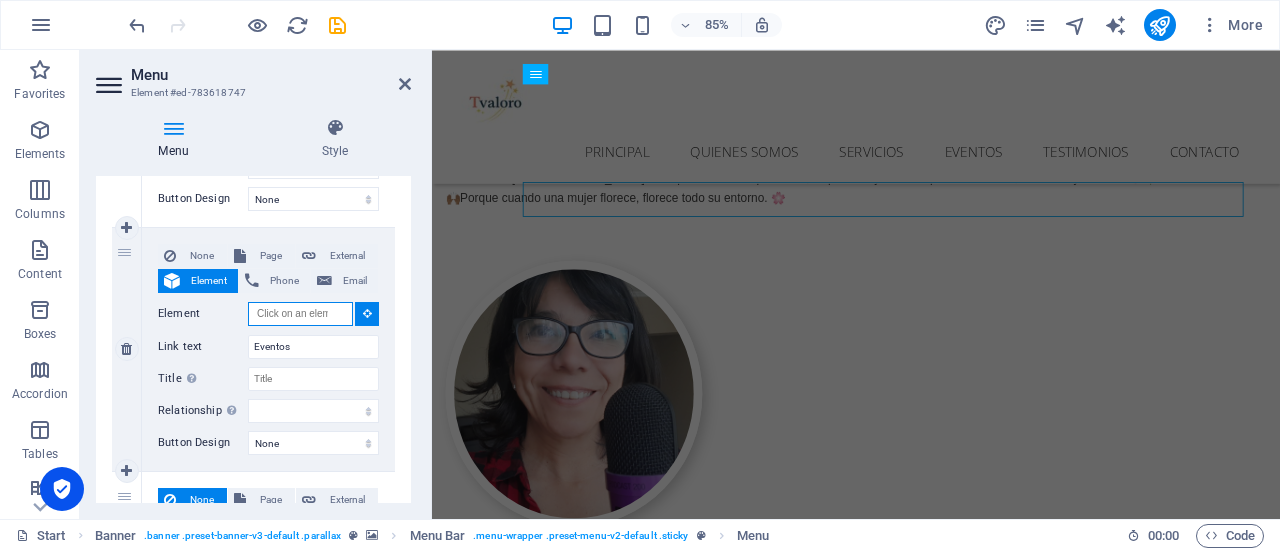 click on "Element" at bounding box center [300, 314] 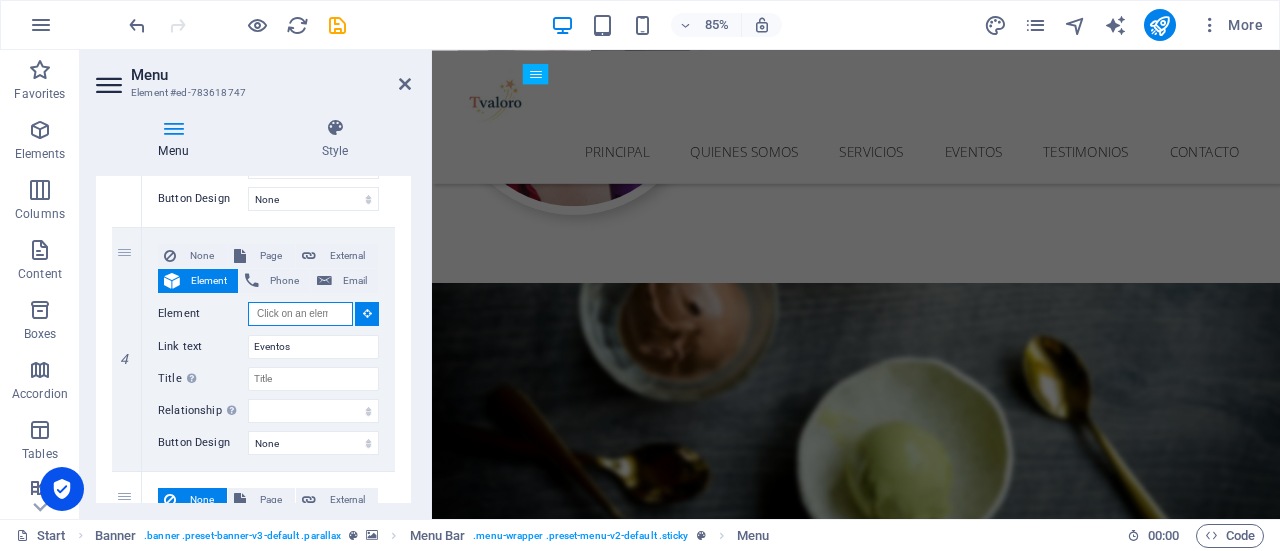 scroll, scrollTop: 1871, scrollLeft: 0, axis: vertical 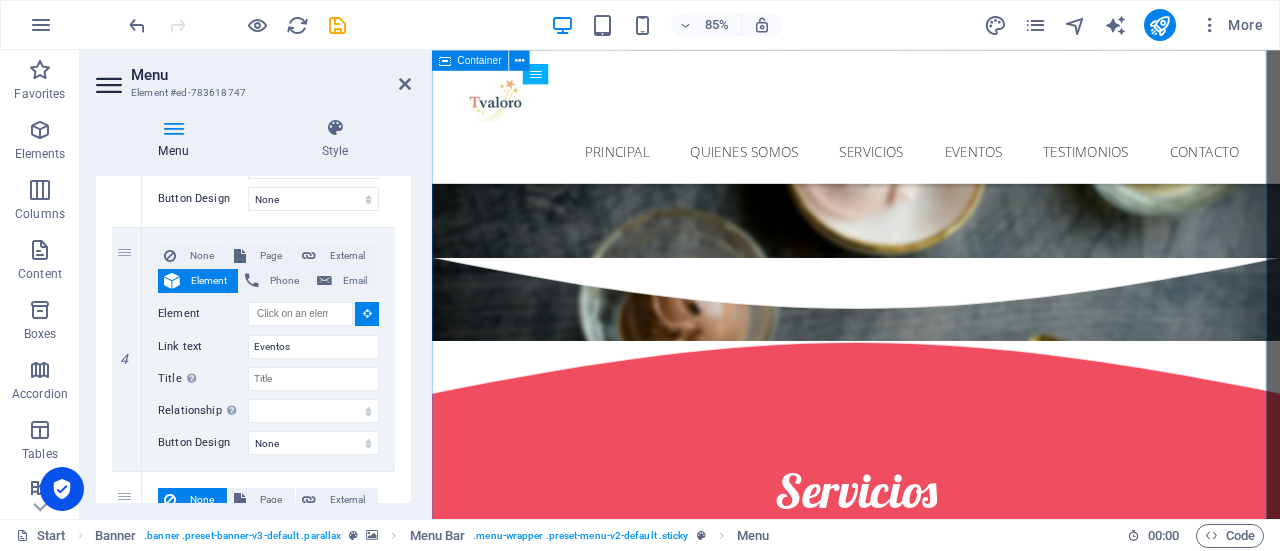 click on "Eventos Conversatorio ex alumnas referentes STEM USM Abril 2025 Premio Mujeres destacadas en TI & Ciberseguridad Abril 2025 Premio Mujeres destacadas en TI & Ciberseguridad Abril 2025 Entrevista BCI por premio Mujeres destacadas en Ti y Ciberseguridad Abril 2025 Conversatorio USM Abril 2025 Encuentro dia internacional de las mujeres en ingenieria Junio 2025" at bounding box center [931, 2466] 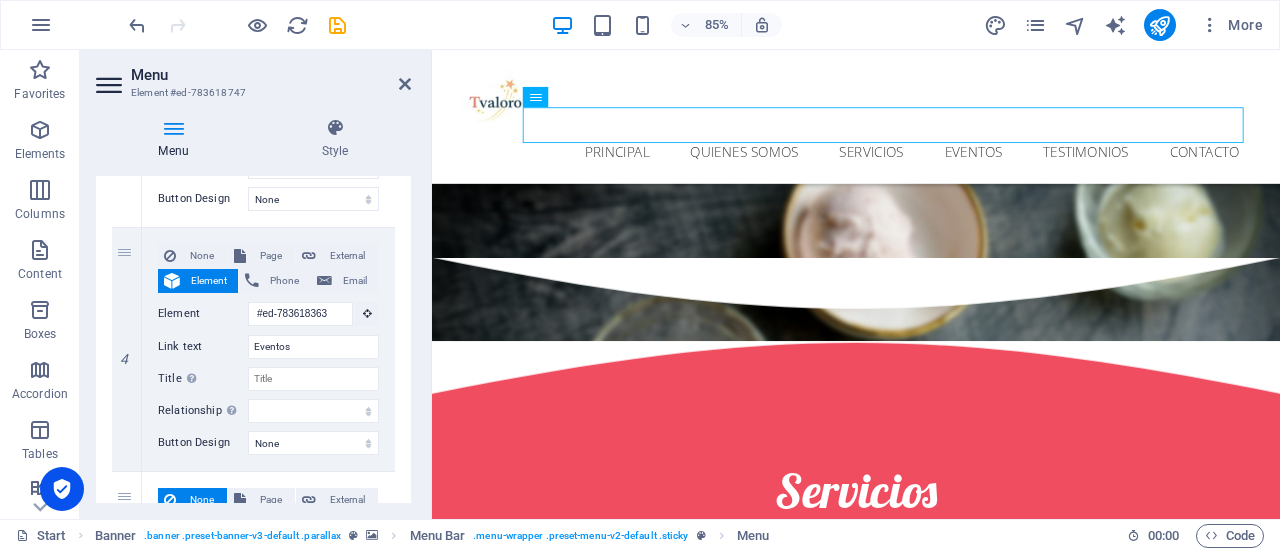 scroll, scrollTop: 1388, scrollLeft: 0, axis: vertical 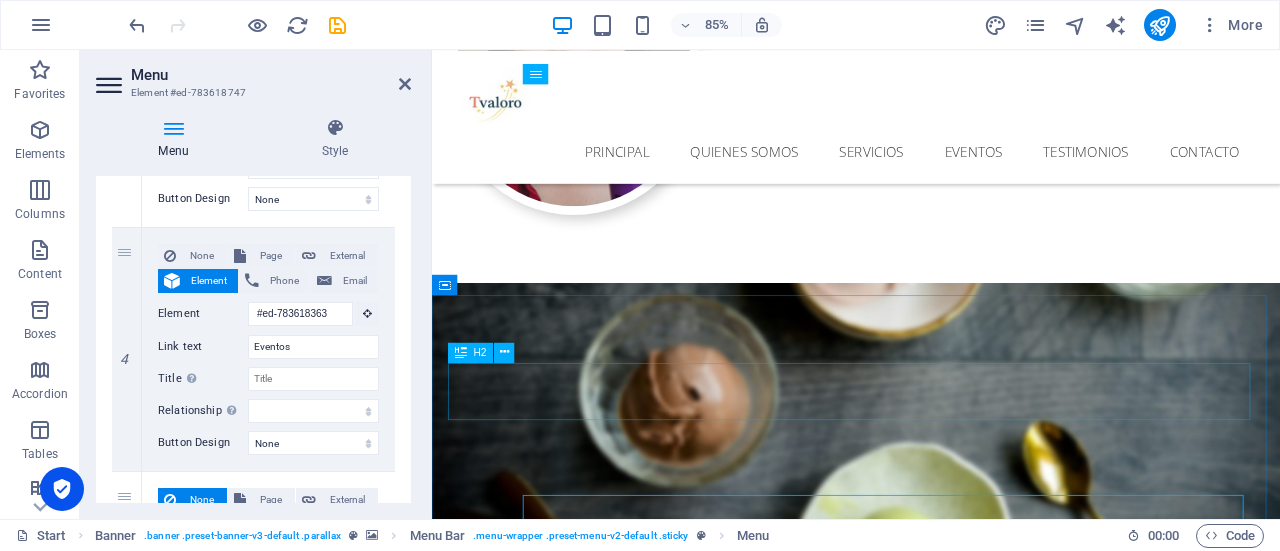 click on "Eventos" at bounding box center (931, 1755) 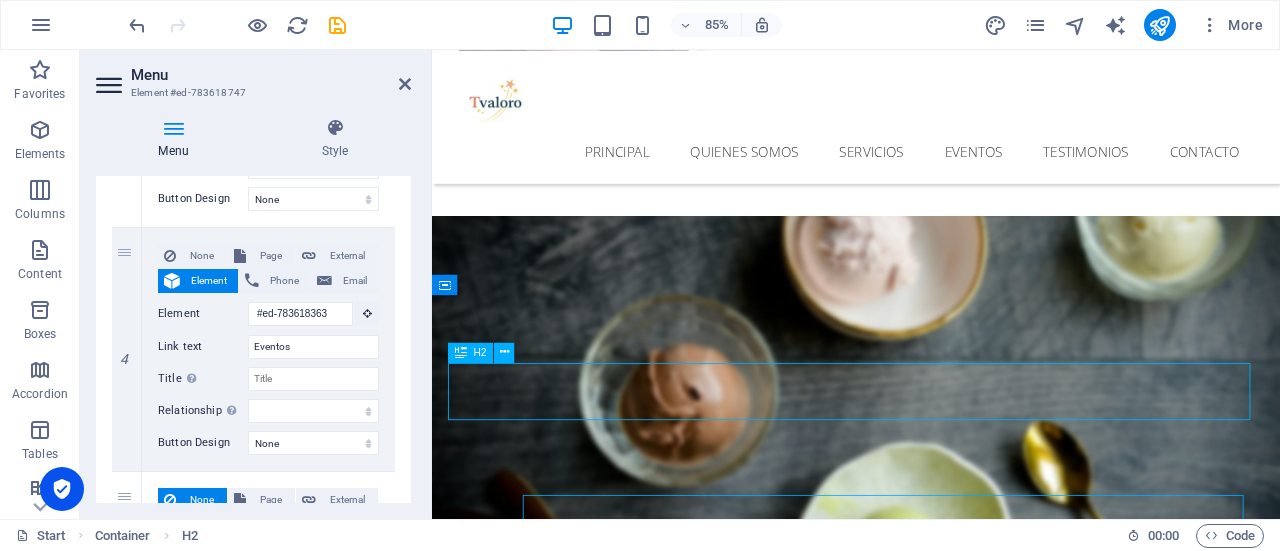 scroll, scrollTop: 1322, scrollLeft: 0, axis: vertical 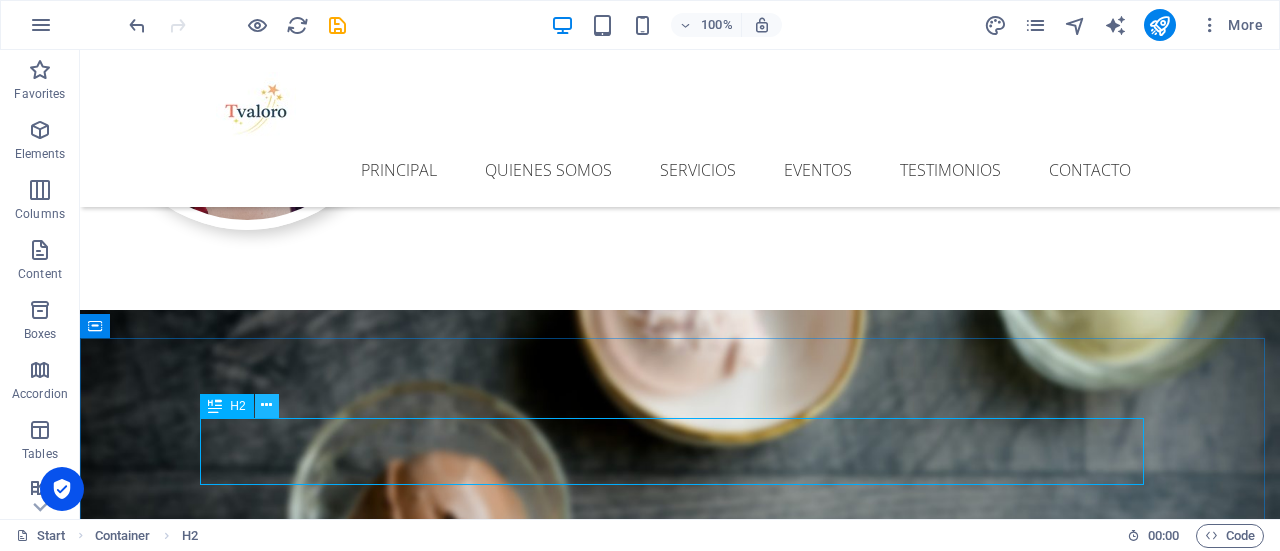 click at bounding box center (267, 406) 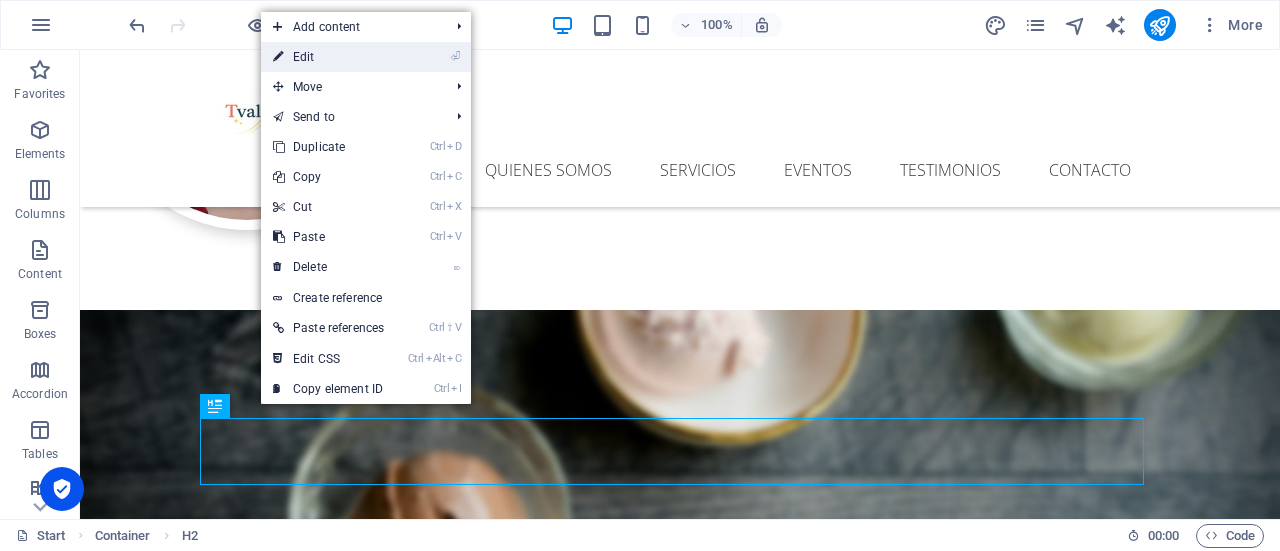 click on "⏎  Edit" at bounding box center [328, 57] 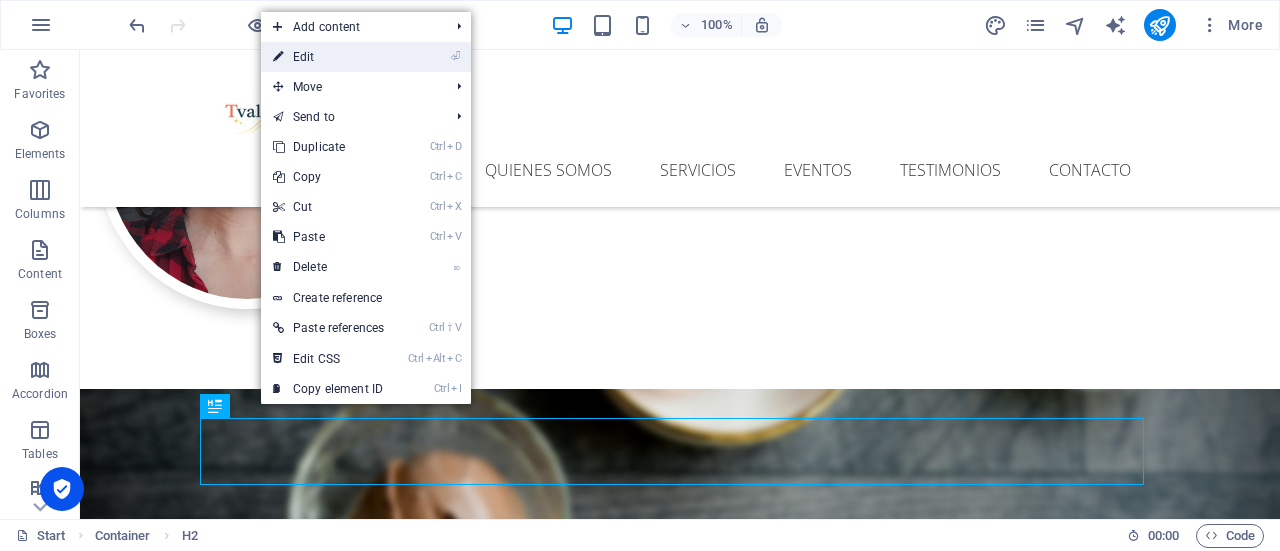 scroll, scrollTop: 1388, scrollLeft: 0, axis: vertical 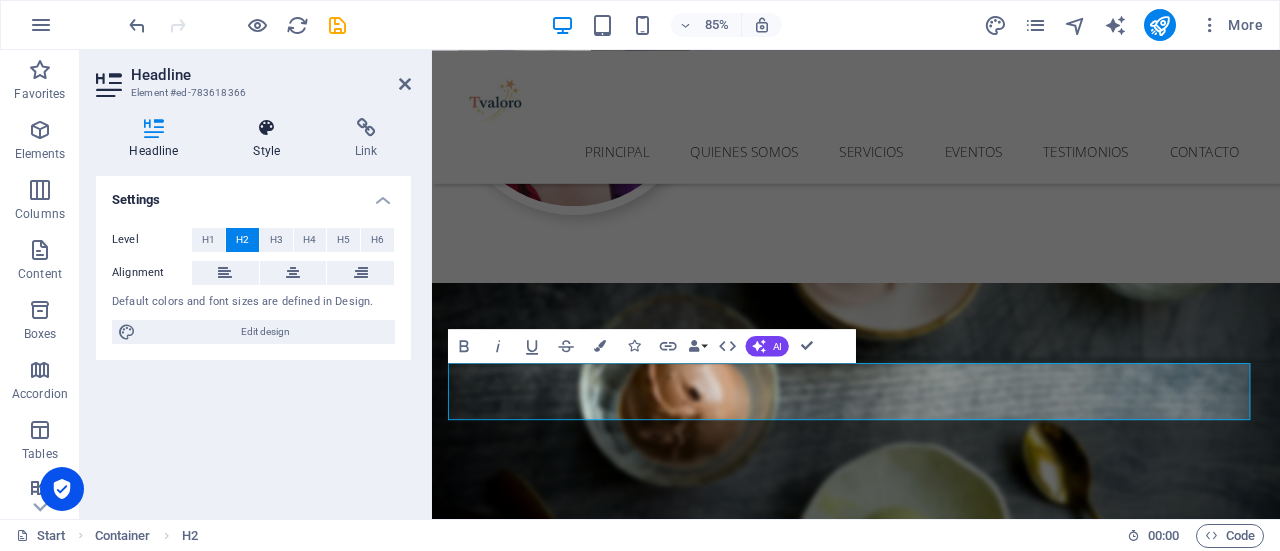 click at bounding box center [267, 128] 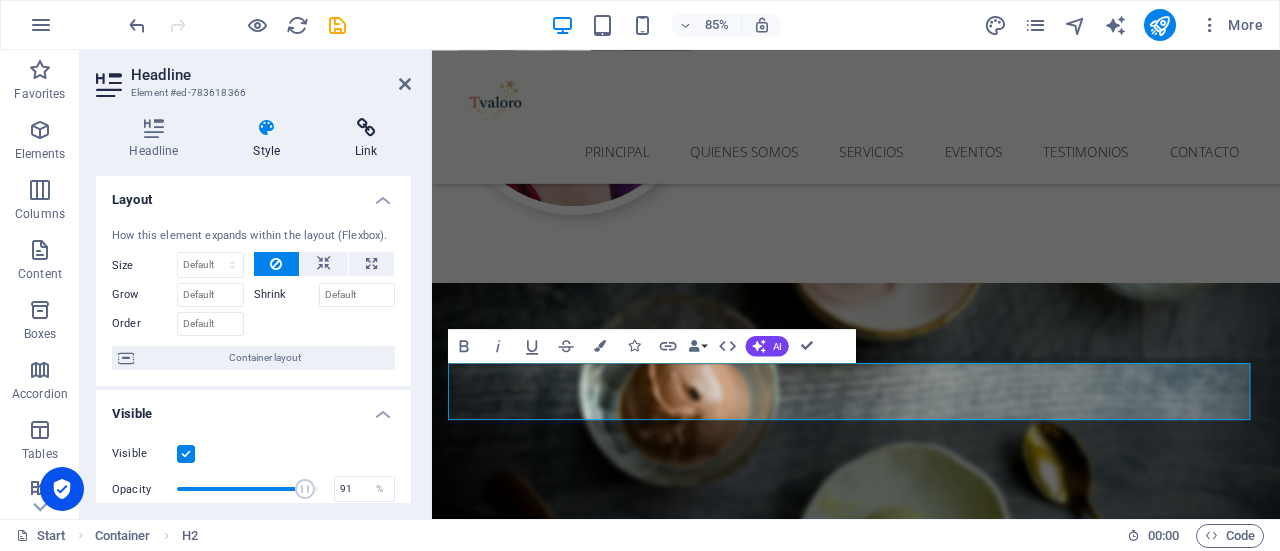 click on "Link" at bounding box center (366, 139) 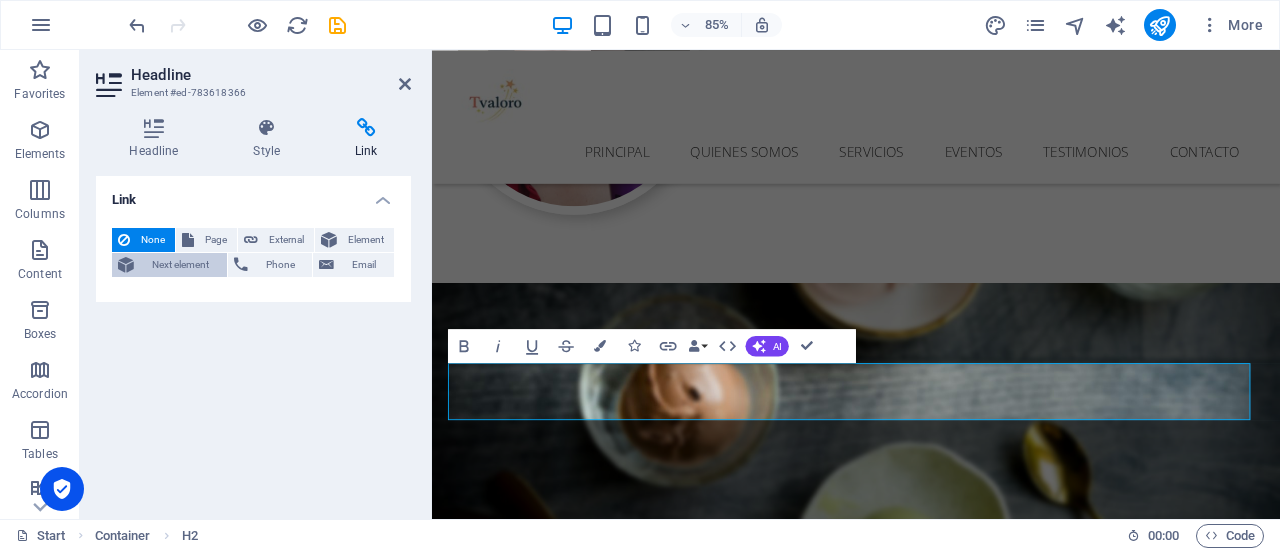 click on "Next element" at bounding box center [180, 265] 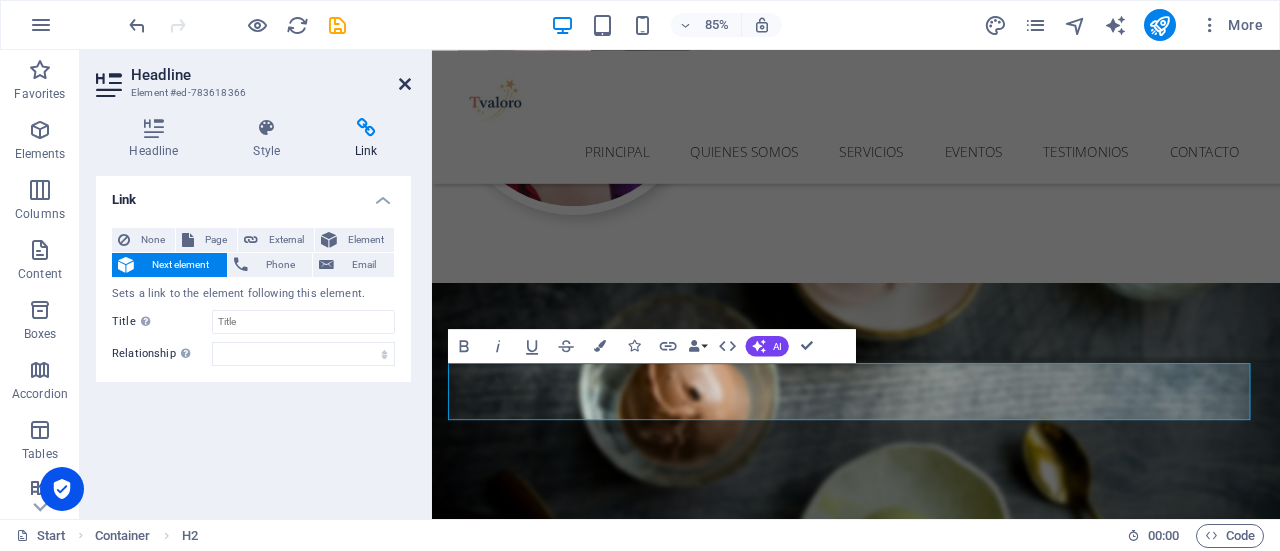 click at bounding box center (405, 84) 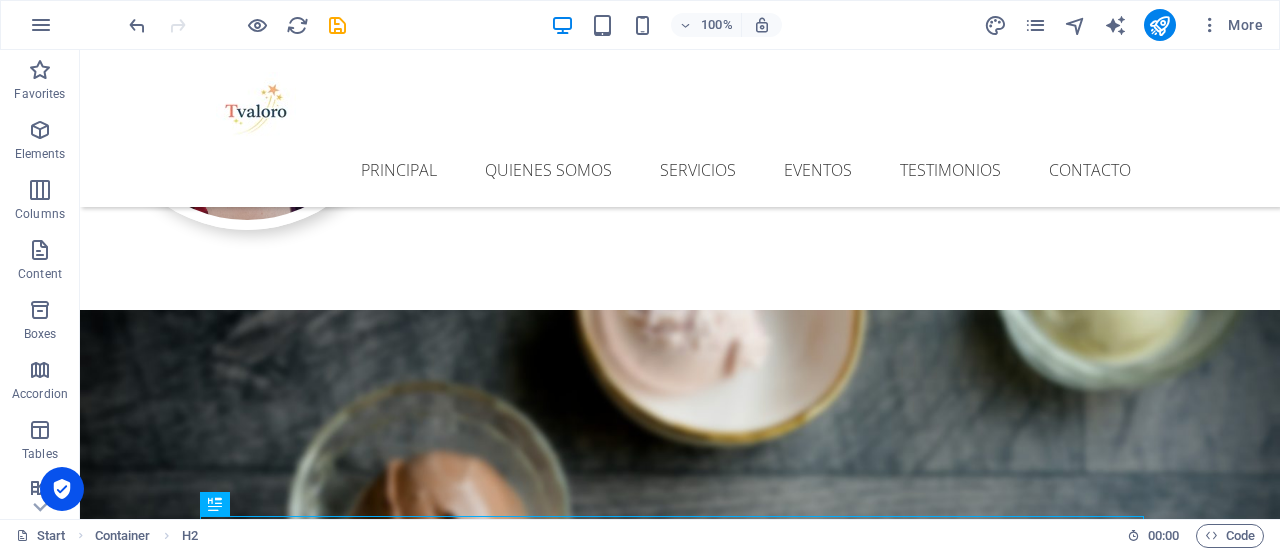 scroll, scrollTop: 912, scrollLeft: 0, axis: vertical 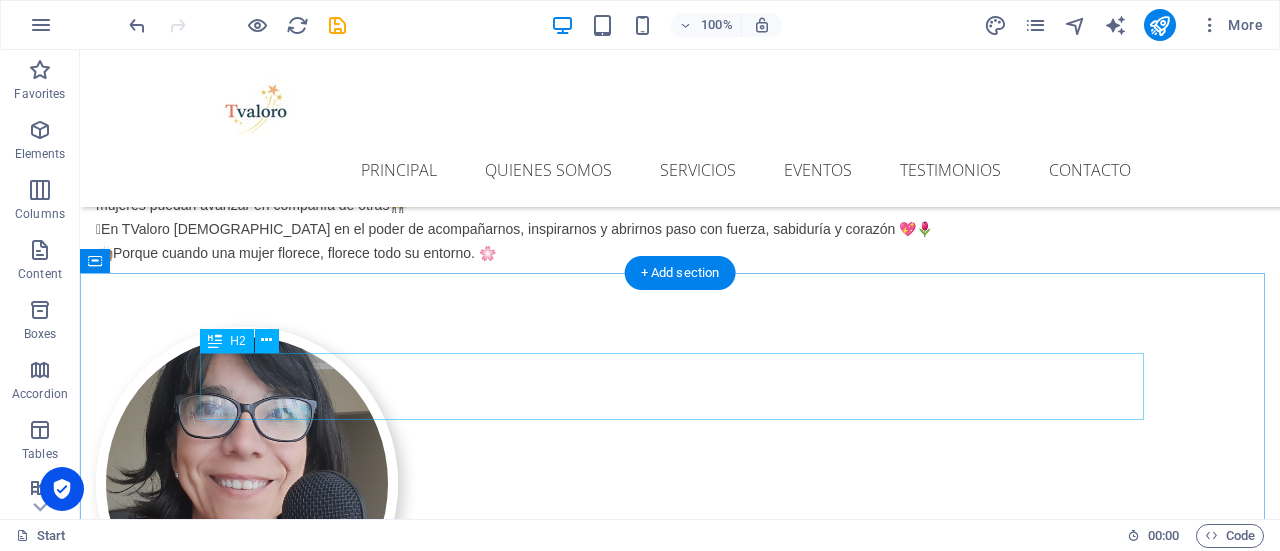 click on "Servicios" at bounding box center (680, 1385) 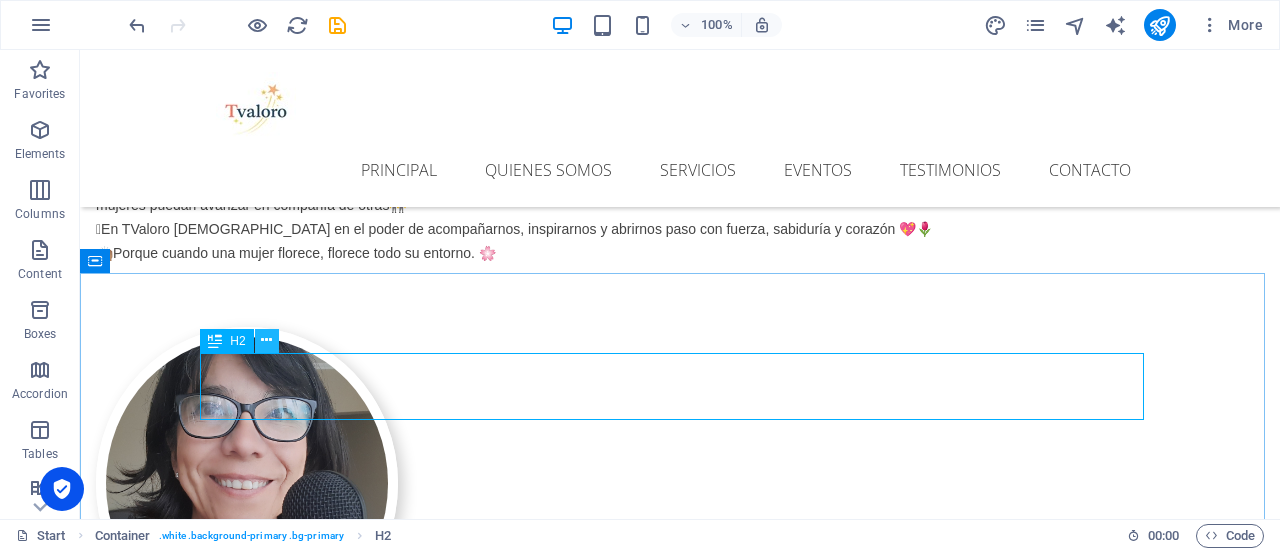 click at bounding box center [266, 340] 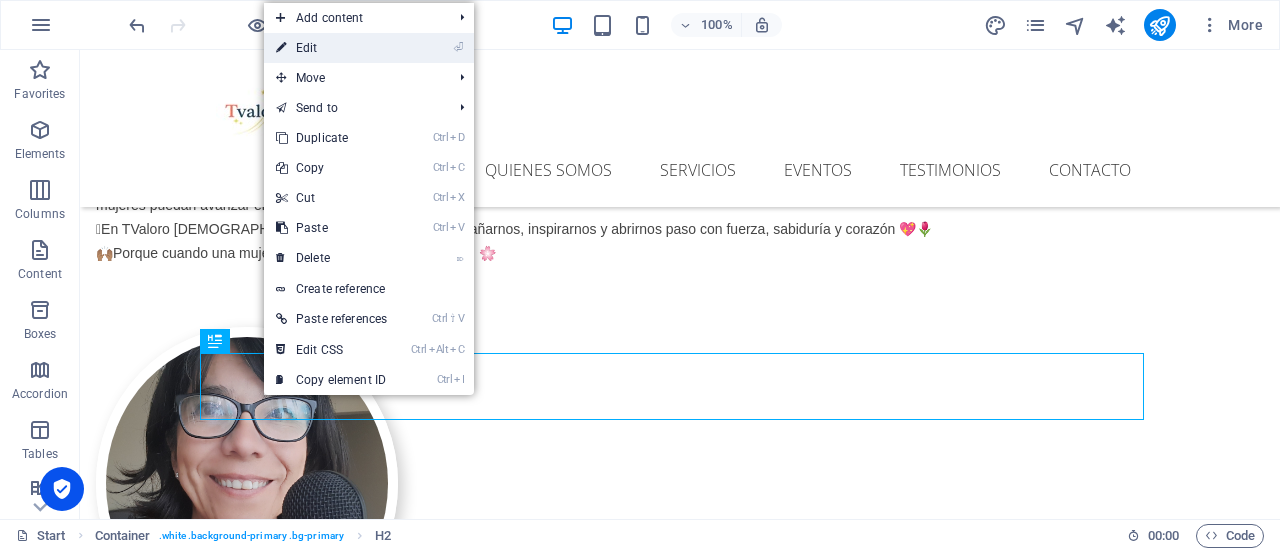 click on "⏎  Edit" at bounding box center [331, 48] 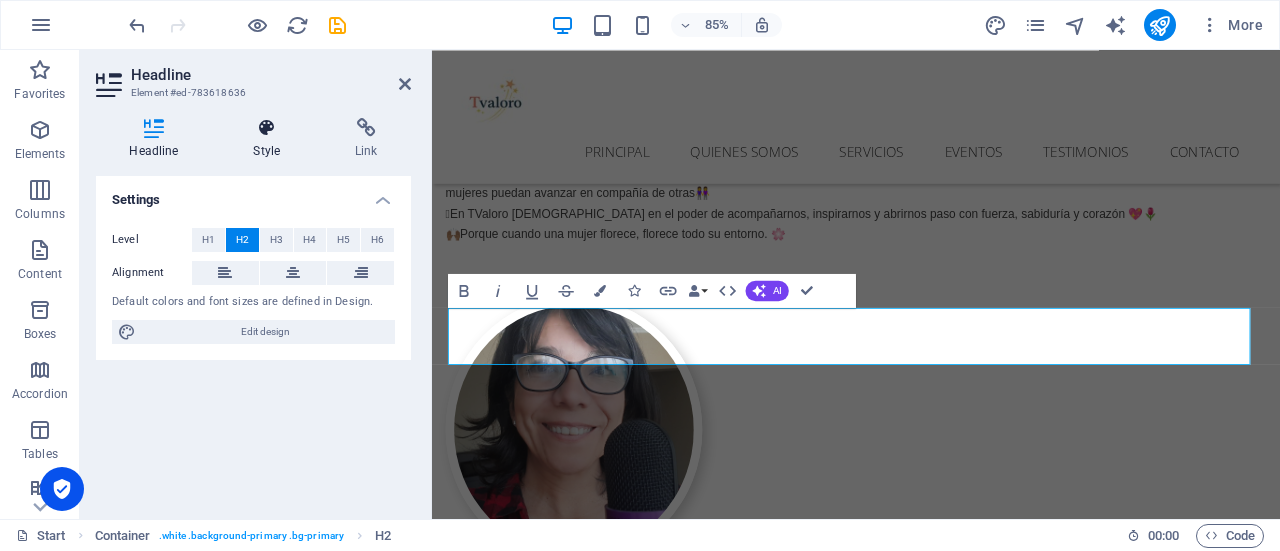 click on "Style" at bounding box center (271, 139) 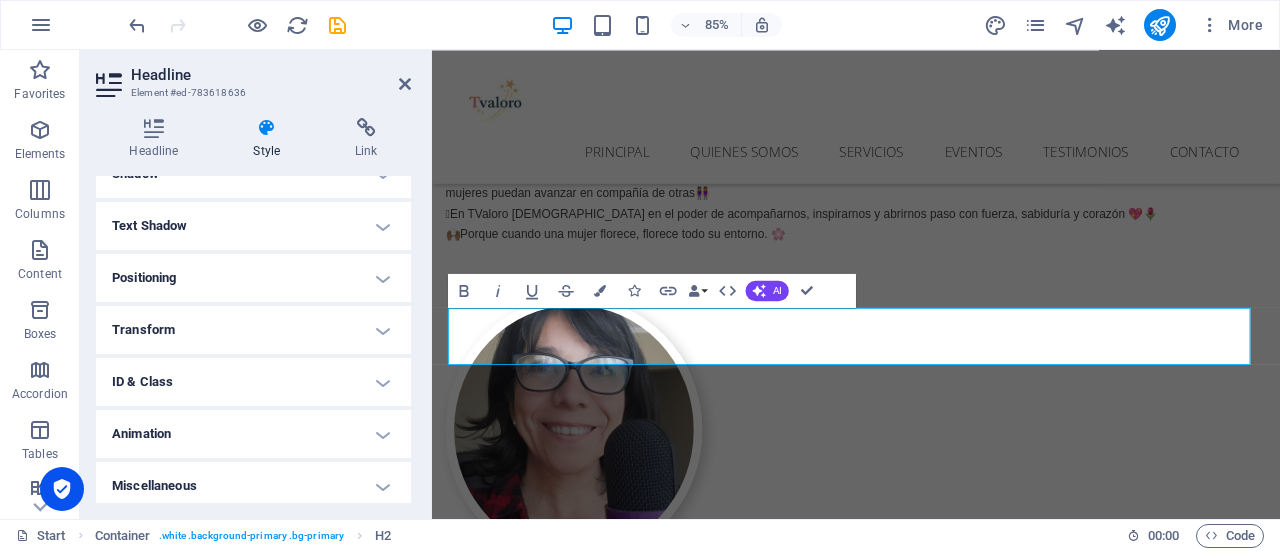 scroll, scrollTop: 497, scrollLeft: 0, axis: vertical 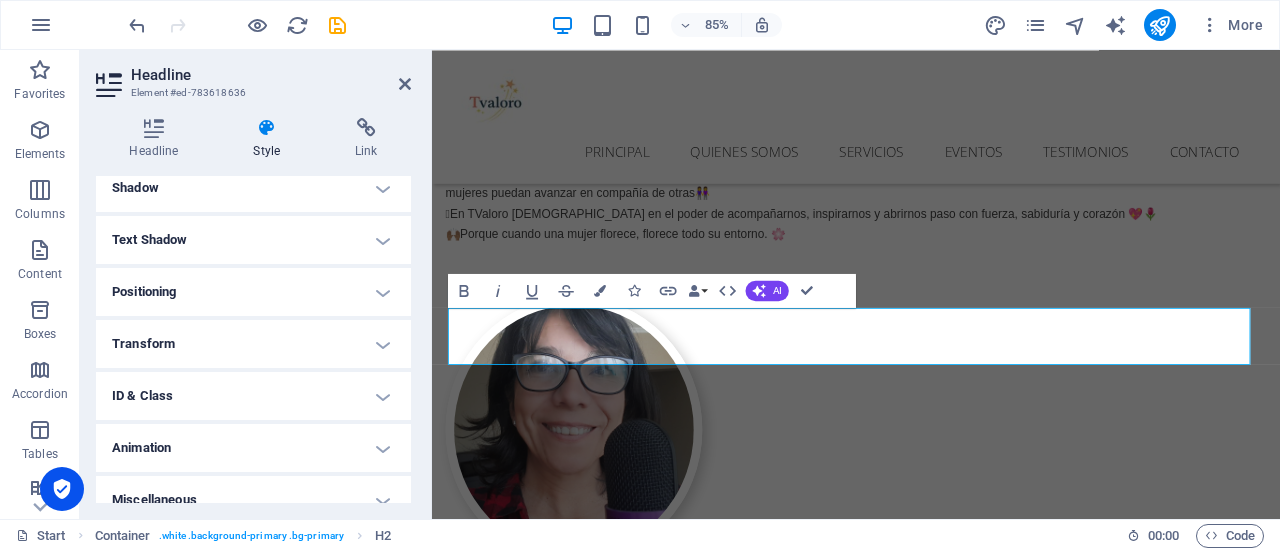 click on "ID & Class" at bounding box center (253, 396) 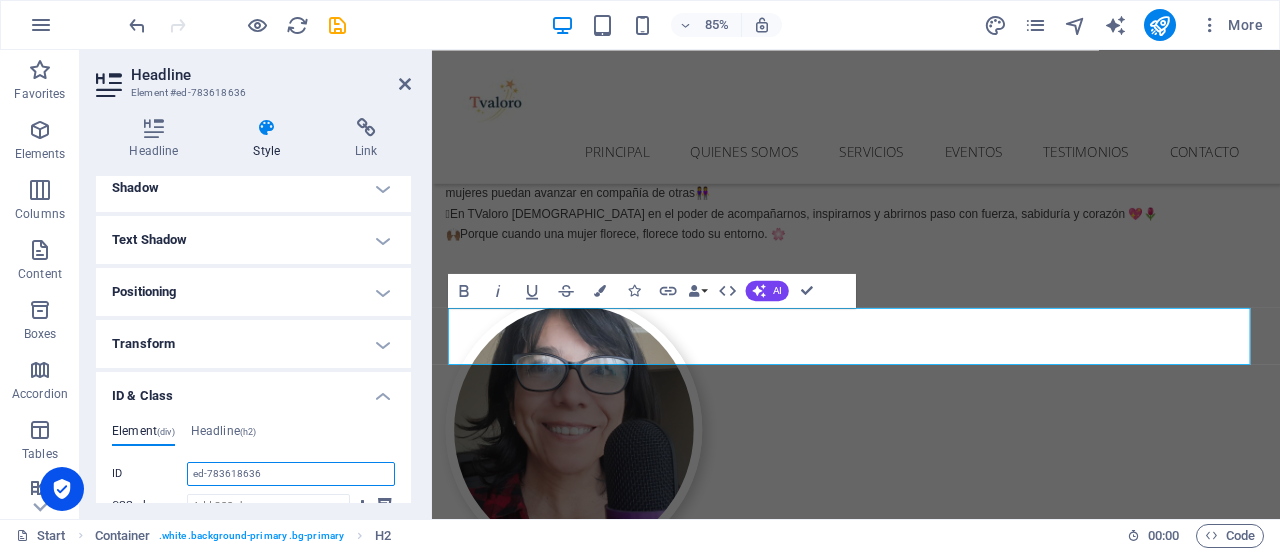 drag, startPoint x: 290, startPoint y: 469, endPoint x: 139, endPoint y: 462, distance: 151.16217 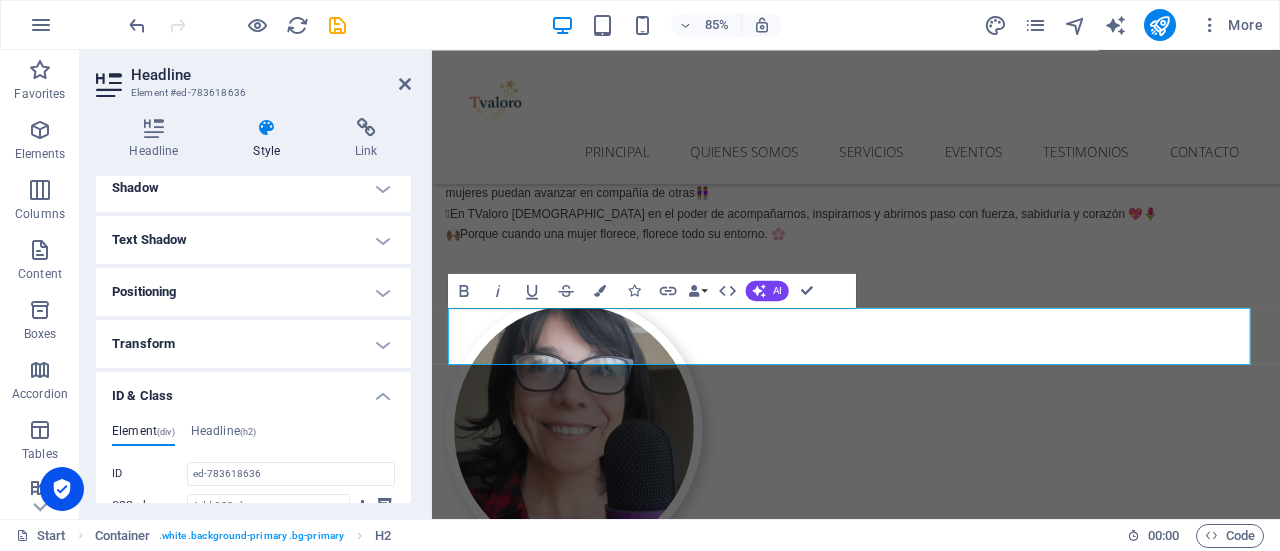 click on "Headline Style Link Settings Level H1 H2 H3 H4 H5 H6 Alignment Default colors and font sizes are defined in Design. Edit design Preset Element Layout How this element expands within the layout (Flexbox). Size Default auto px % 1/1 1/2 1/3 1/4 1/5 1/6 1/7 1/8 1/9 1/10 Grow Shrink Order Container layout Visible Visible Opacity 100 % Overflow Spacing Margin Default auto px % rem vw vh Custom Custom auto px % rem vw vh auto px % rem vw vh auto px % rem vw vh auto px % rem vw vh Padding Default px rem % vh vw Custom Custom px rem % vh vw px rem % vh vw px rem % vh vw px rem % vh vw Border Style              - Width 1 auto px rem % vh vw Custom Custom 1 auto px rem % vh vw 1 auto px rem % vh vw 1 auto px rem % vh vw 1 auto px rem % vh vw  - Color Round corners Default px rem % vh vw Custom Custom px rem % vh vw px rem % vh vw px rem % vh vw px rem % vh vw Shadow Default None Outside Inside Color X offset 0 px rem vh vw Y offset 0 px rem vh vw Blur 0 px rem % vh vw Spread 0 px rem vh vw Text Shadow Default" at bounding box center [253, 310] 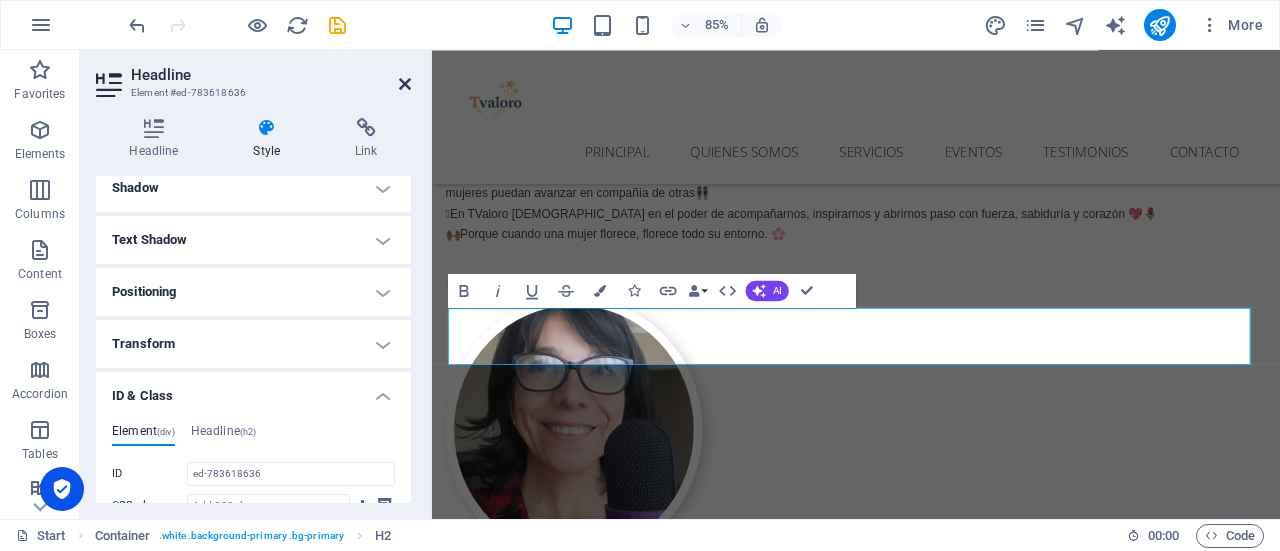 click at bounding box center (405, 84) 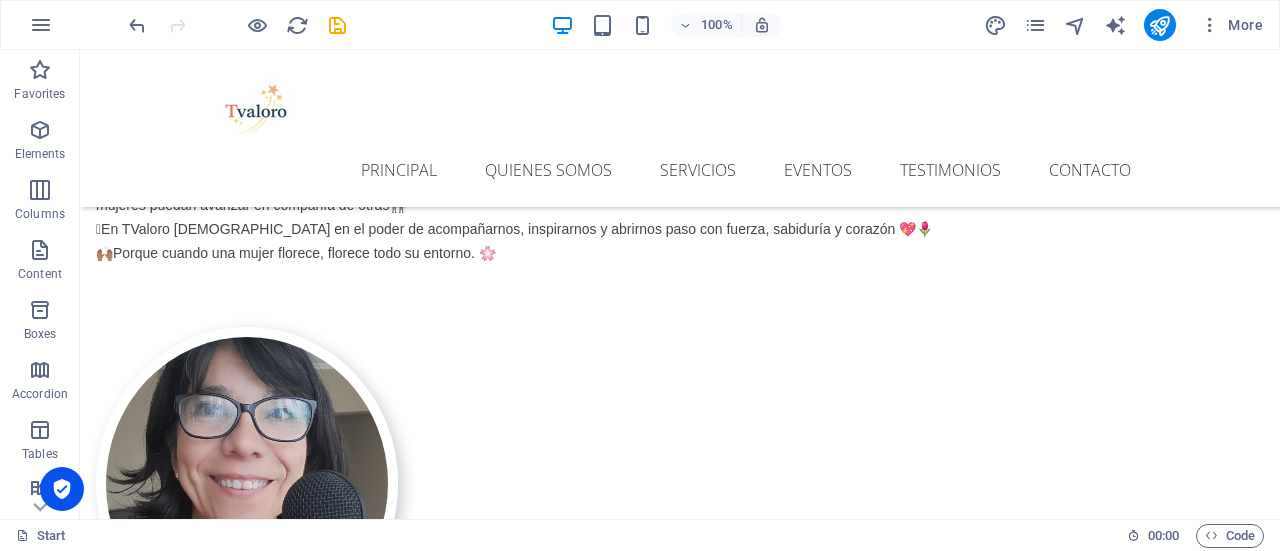 scroll, scrollTop: 1322, scrollLeft: 0, axis: vertical 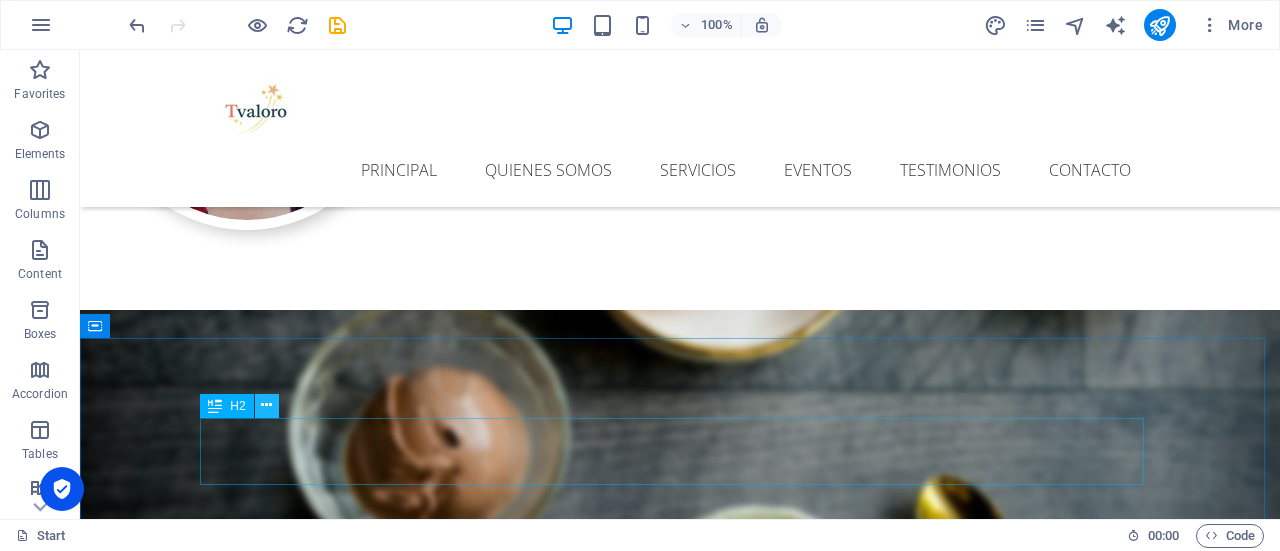 click at bounding box center (267, 406) 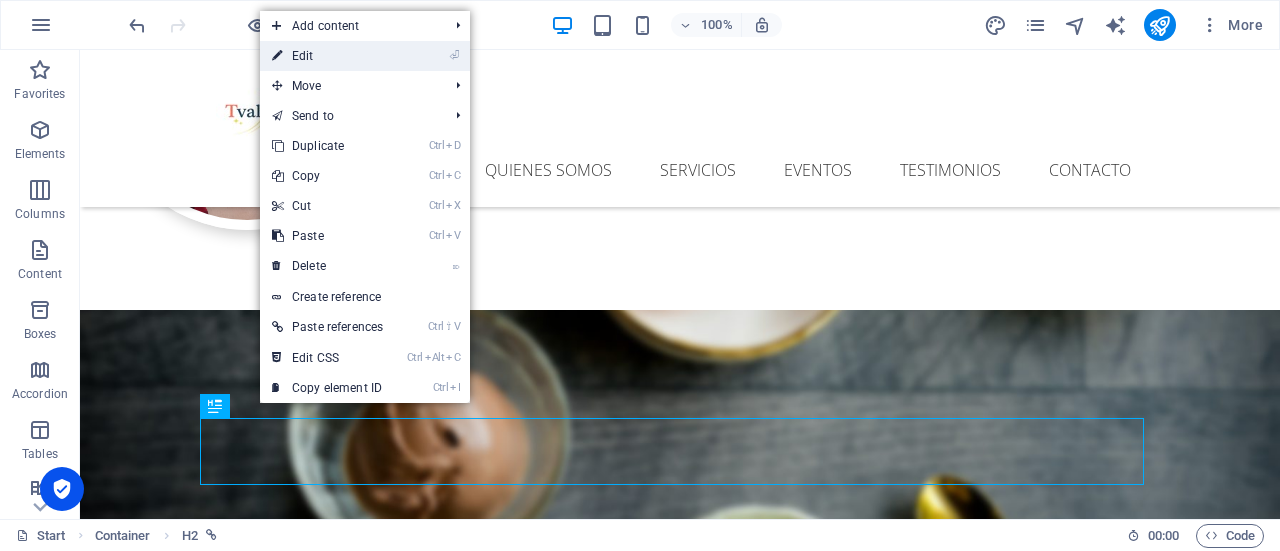 click on "⏎  Edit" at bounding box center (365, 56) 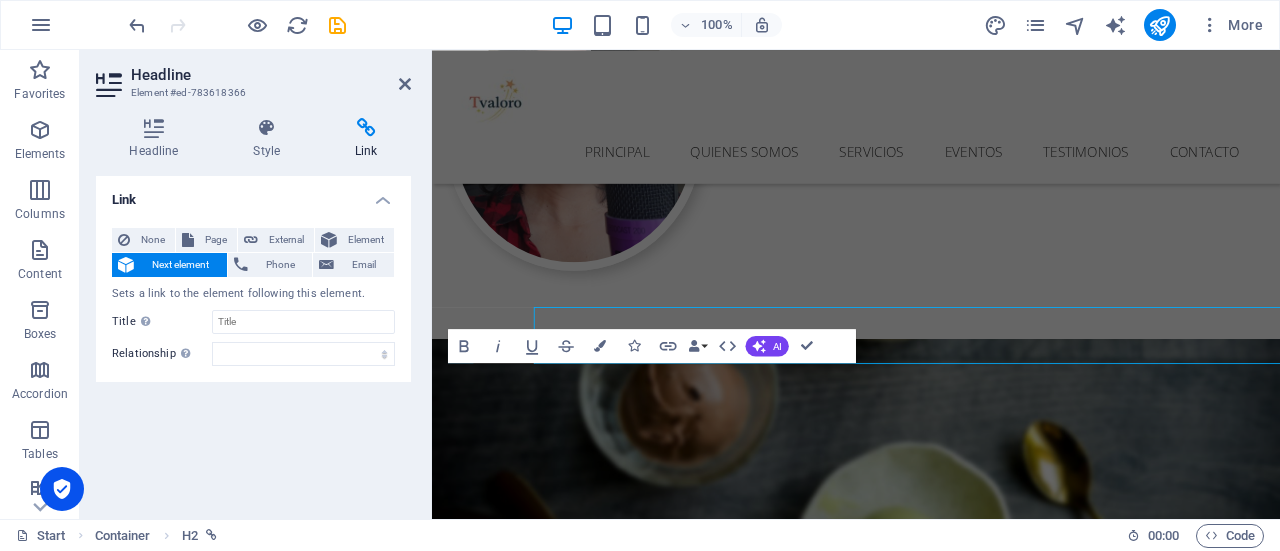 scroll, scrollTop: 1388, scrollLeft: 0, axis: vertical 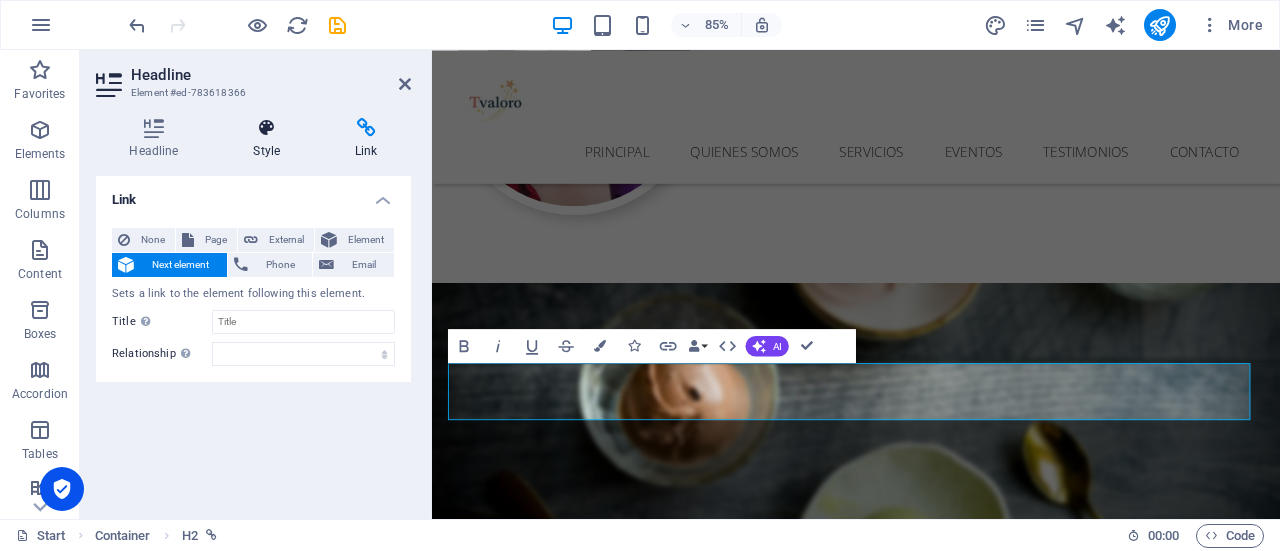 click at bounding box center [267, 128] 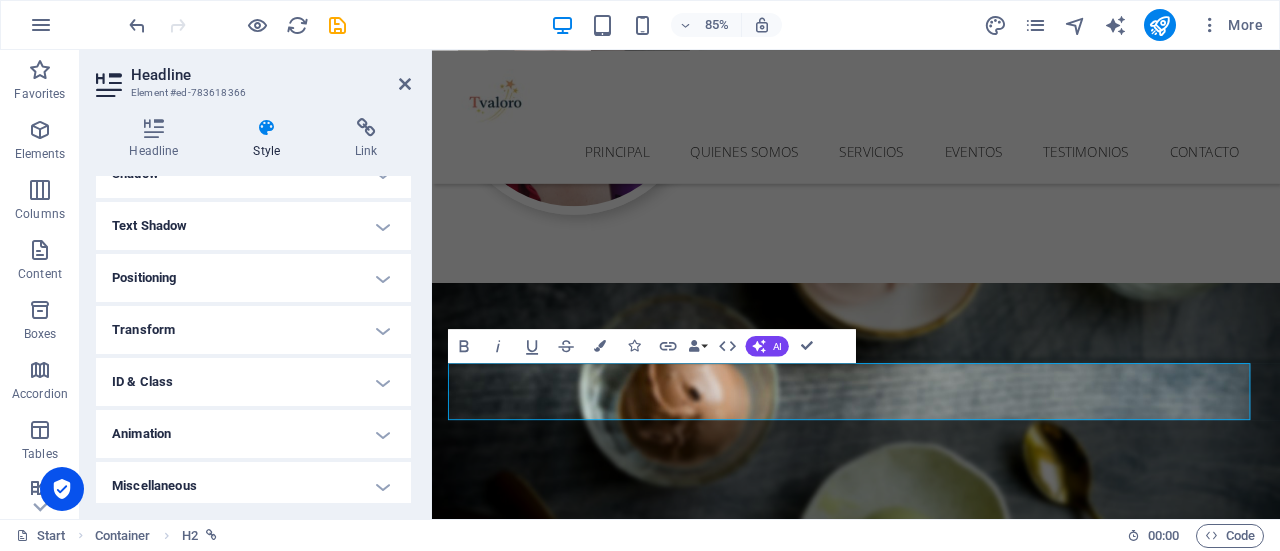 scroll, scrollTop: 516, scrollLeft: 0, axis: vertical 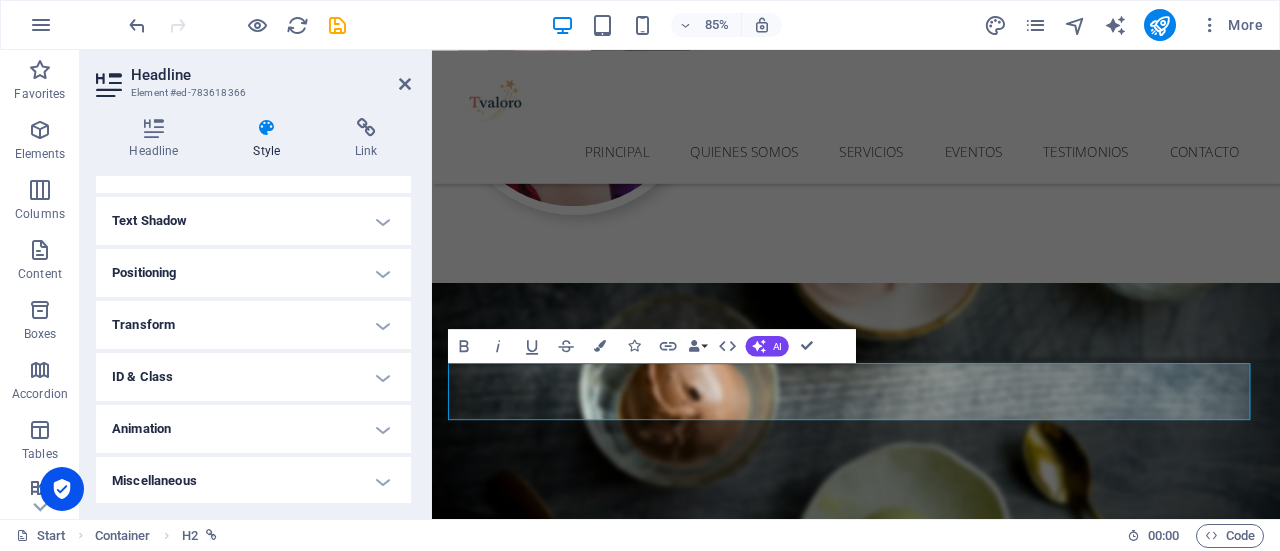 click on "ID & Class" at bounding box center (253, 377) 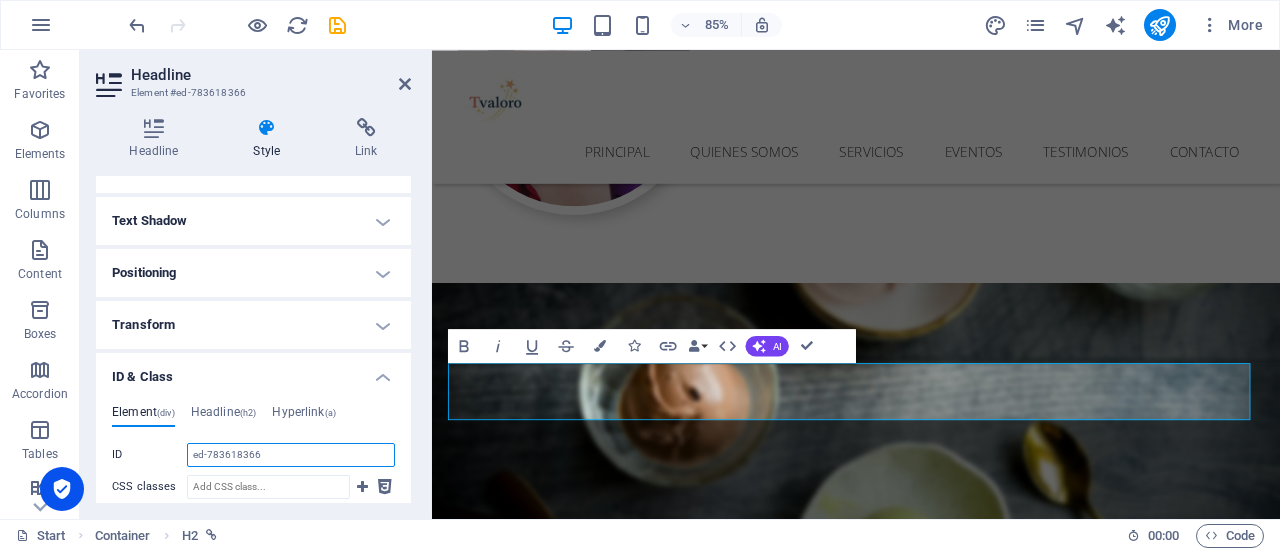 drag, startPoint x: 272, startPoint y: 455, endPoint x: 140, endPoint y: 429, distance: 134.53624 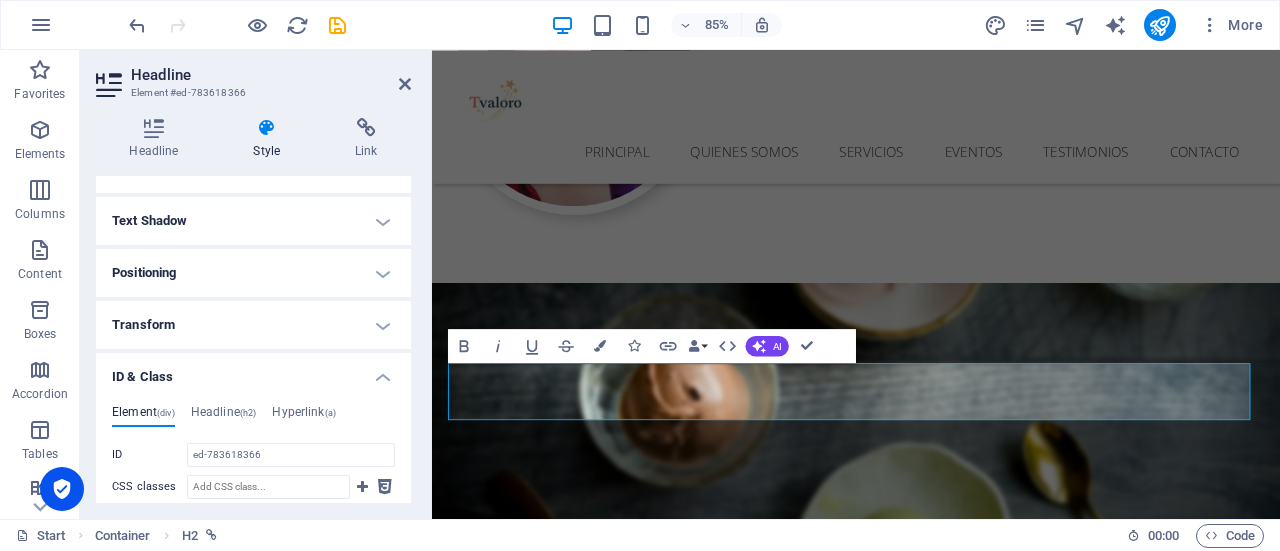 click on "Headline" at bounding box center (271, 75) 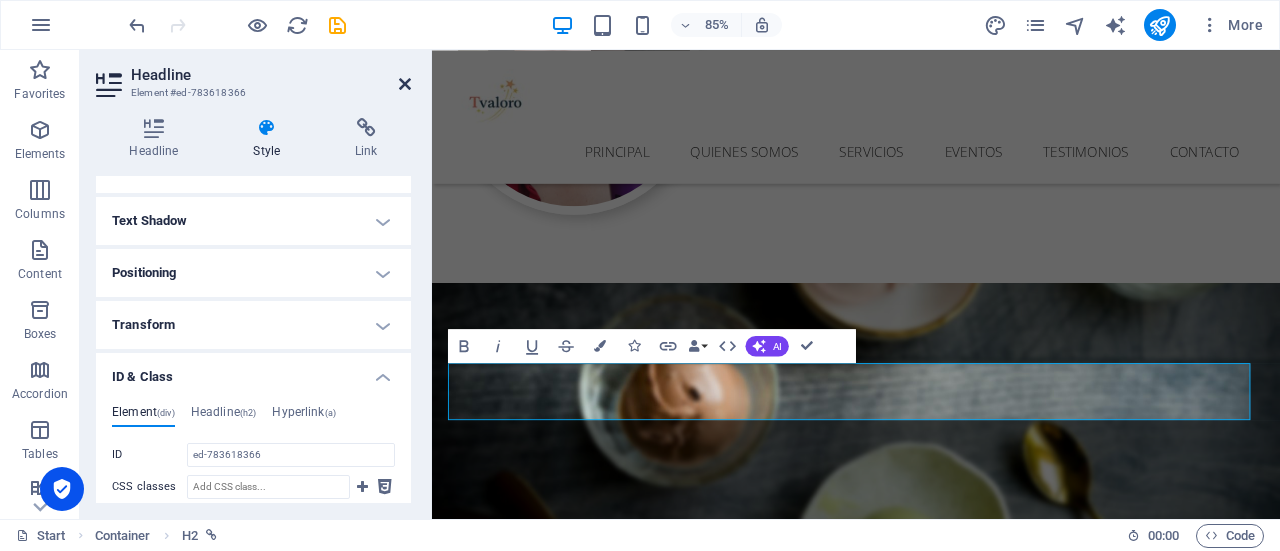 click at bounding box center (405, 84) 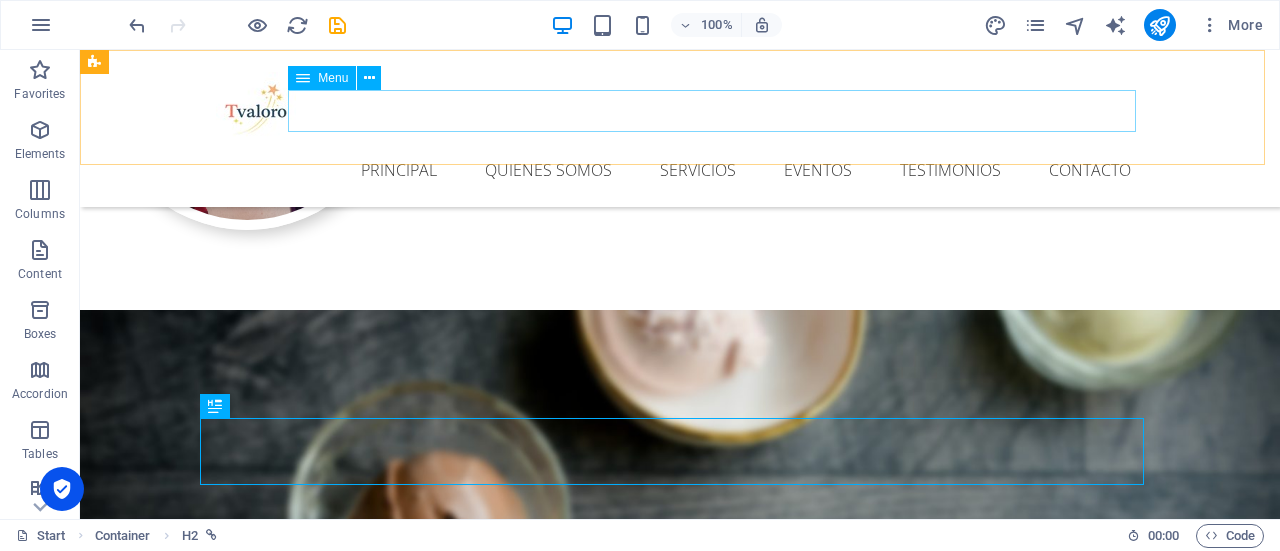 click on "Principal Quienes somos Servicios Eventos Testimonios Contacto" at bounding box center (680, 170) 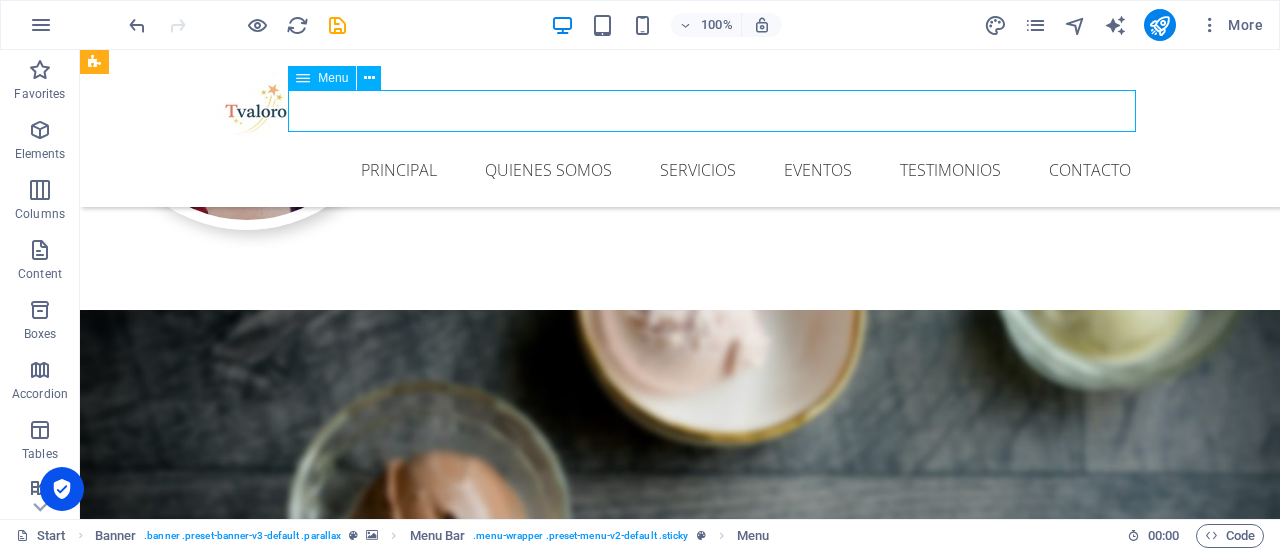 click on "Principal Quienes somos Servicios Eventos Testimonios Contacto" at bounding box center [680, 170] 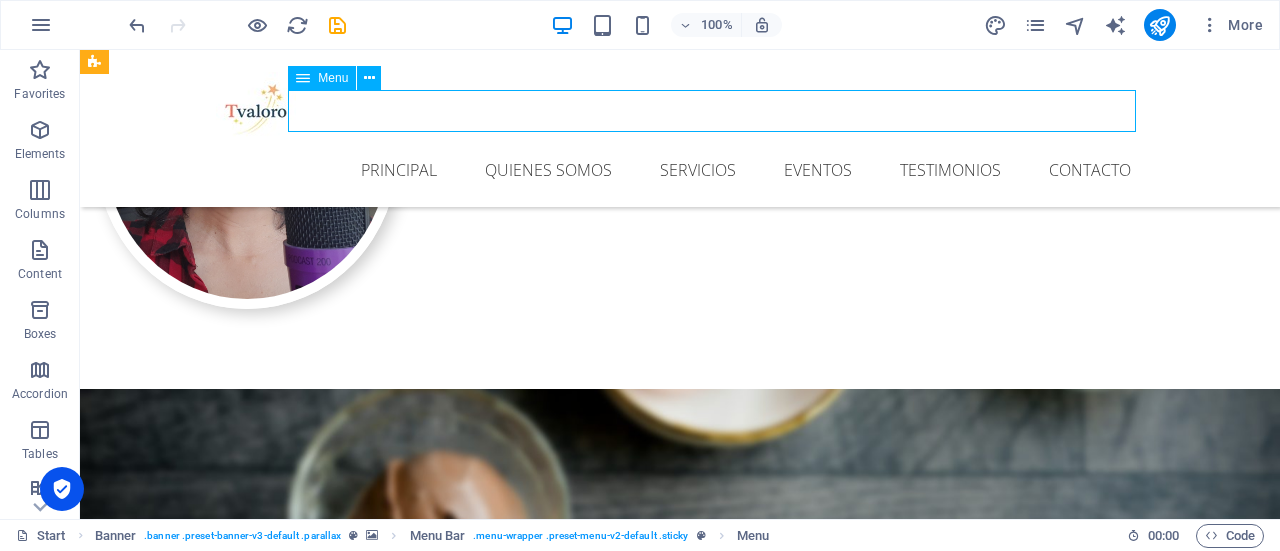 scroll, scrollTop: 1388, scrollLeft: 0, axis: vertical 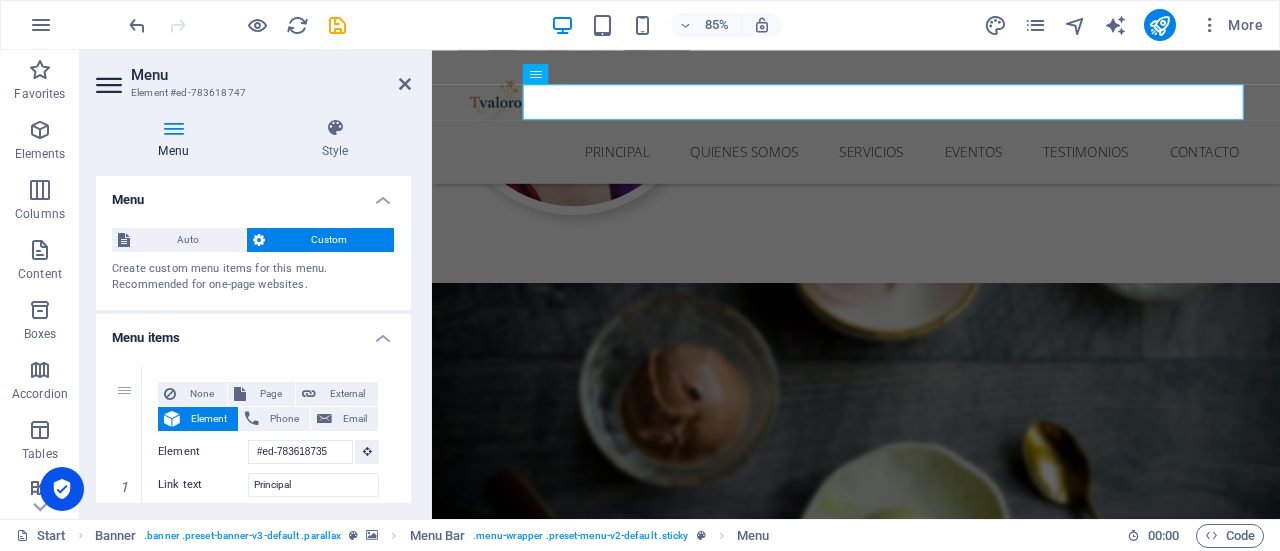 click on "Menu Style Menu Auto Custom Create custom menu items for this menu. Recommended for one-page websites. Manage pages Menu items 1 None Page External Element Phone Email Page Start Subpage Legal Notice Privacy Element #ed-783618735
URL Phone Email Link text Principal Link target New tab Same tab Overlay Title Additional link description, should not be the same as the link text. The title is most often shown as a tooltip text when the mouse moves over the element. Leave empty if uncertain. Relationship Sets the  relationship of this link to the link target . For example, the value "nofollow" instructs search engines not to follow the link. Can be left empty. alternate author bookmark external help license next nofollow noreferrer noopener prev search tag Button Design None Default Primary Secondary 2 None Page External Element Phone Email Page Start Subpage Legal Notice Privacy Element #ed-783618429
URL Phone Email Link text Quienes somos Link target New tab Title" at bounding box center [253, 310] 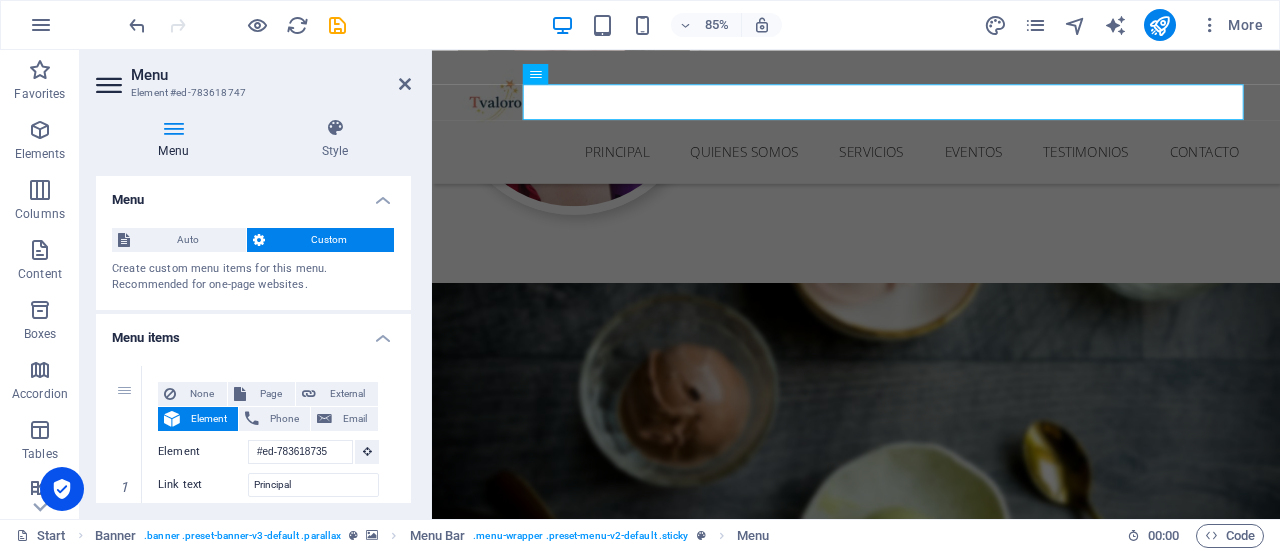 click on "1 None Page External Element Phone Email Page Start Subpage Legal Notice Privacy Element #ed-783618735
URL Phone Email Link text Principal Link target New tab Same tab Overlay Title Additional link description, should not be the same as the link text. The title is most often shown as a tooltip text when the mouse moves over the element. Leave empty if uncertain. Relationship Sets the  relationship of this link to the link target . For example, the value "nofollow" instructs search engines not to follow the link. Can be left empty. alternate author bookmark external help license next nofollow noreferrer noopener prev search tag Button Design None Default Primary Secondary 2 None Page External Element Phone Email Page Start Subpage Legal Notice Privacy Element #ed-783618429
URL Phone Email Link text Quienes somos Link target New tab Same tab Overlay Title Relationship Sets the  relationship of this link to the link target alternate author bookmark external help 3" at bounding box center [253, 1049] 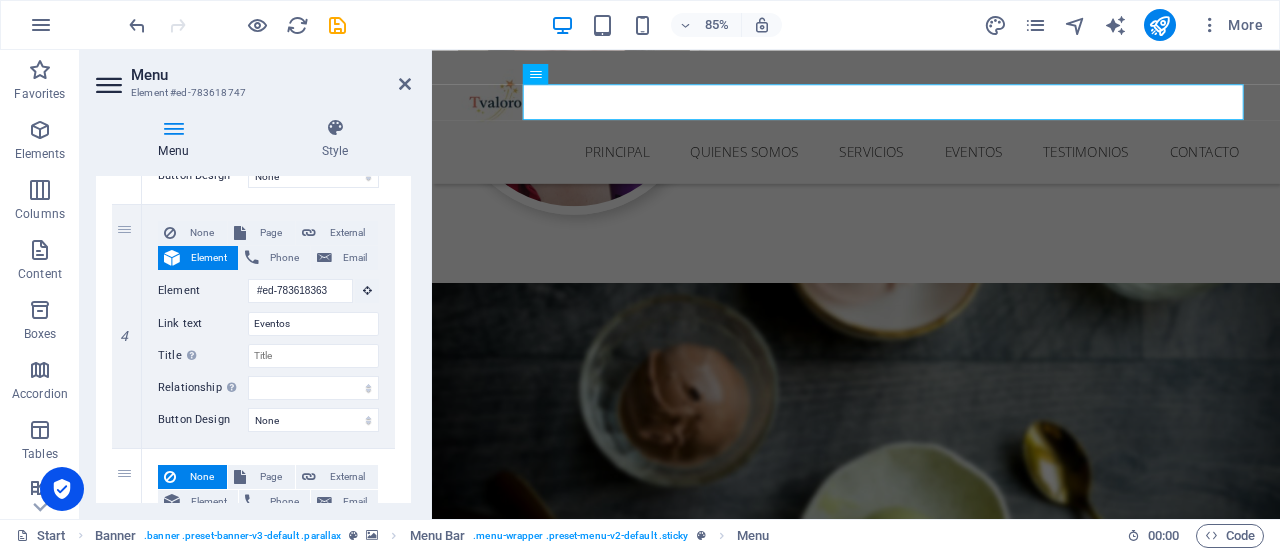 scroll, scrollTop: 886, scrollLeft: 0, axis: vertical 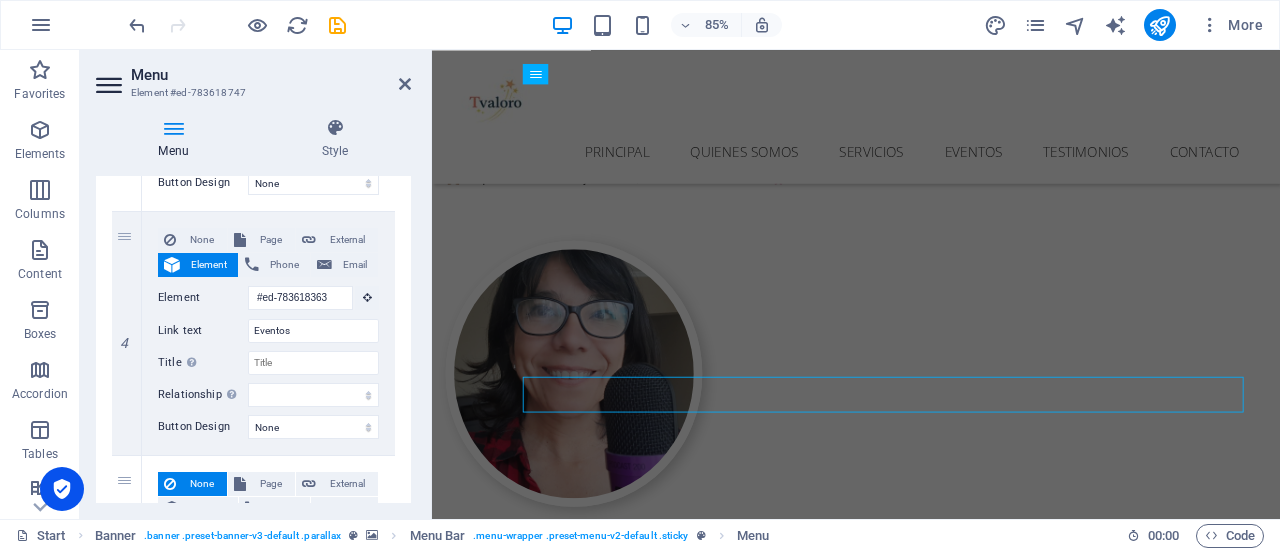click on "Menu" at bounding box center (271, 75) 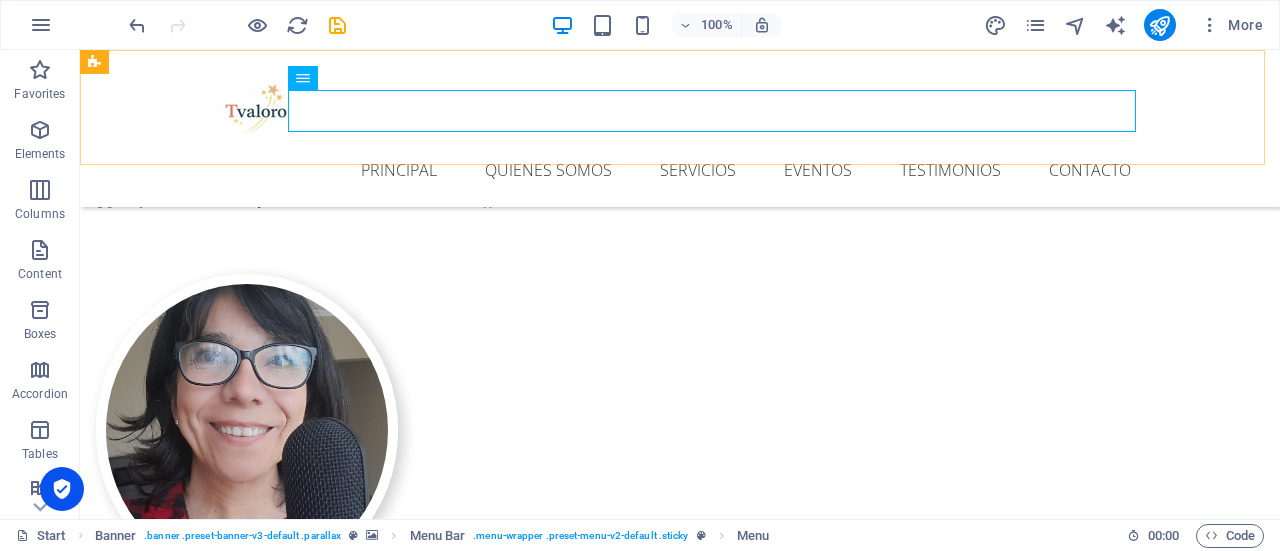 scroll, scrollTop: 978, scrollLeft: 0, axis: vertical 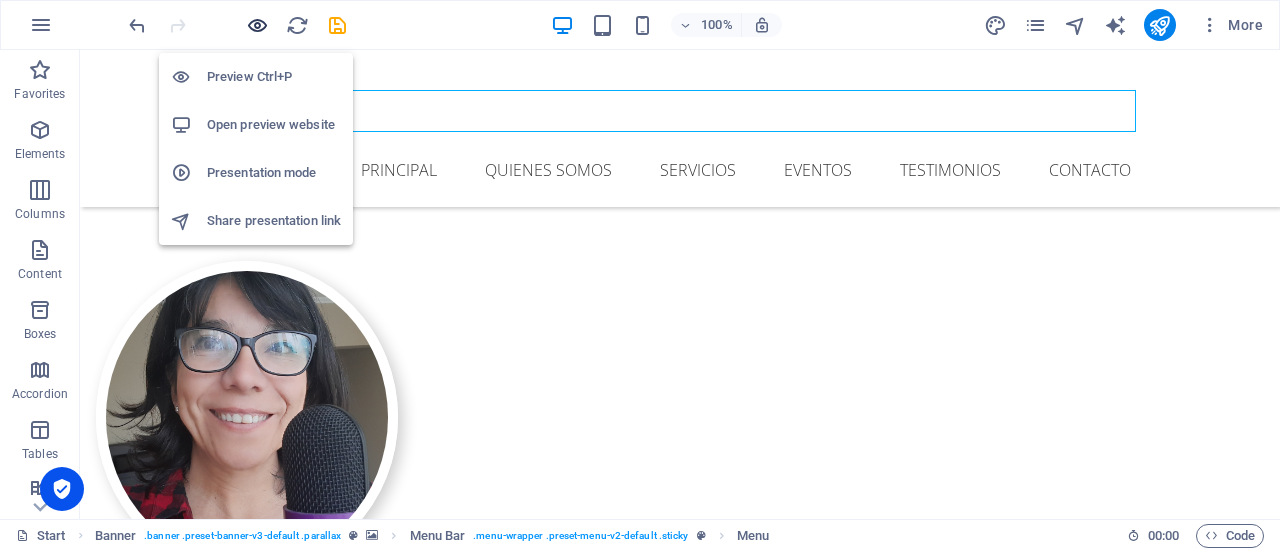 click at bounding box center (257, 25) 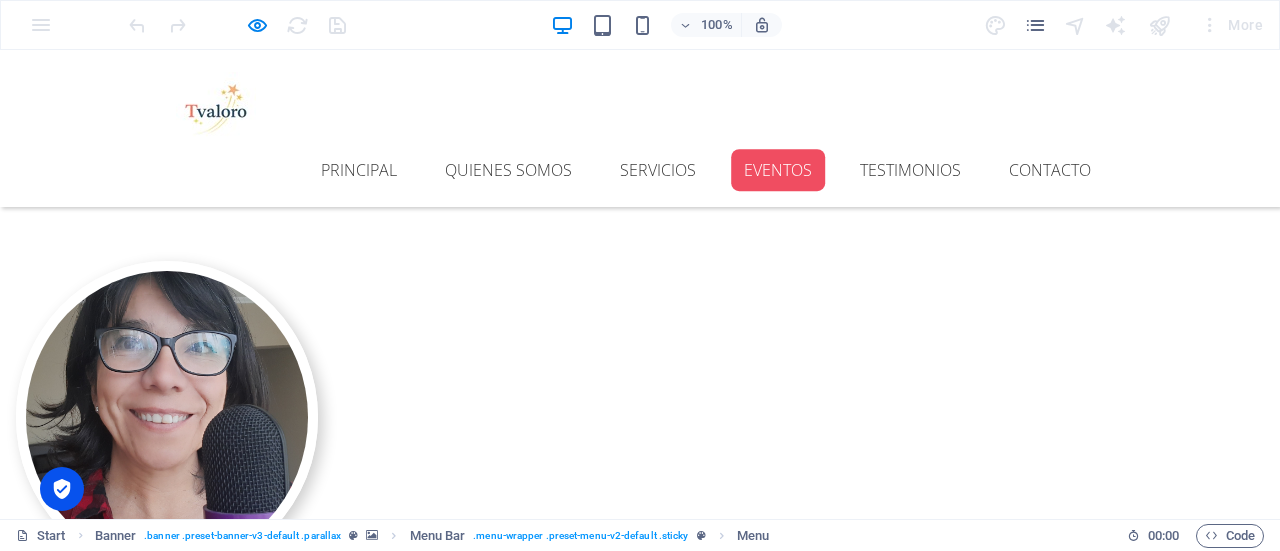 click on "Eventos" at bounding box center [778, 170] 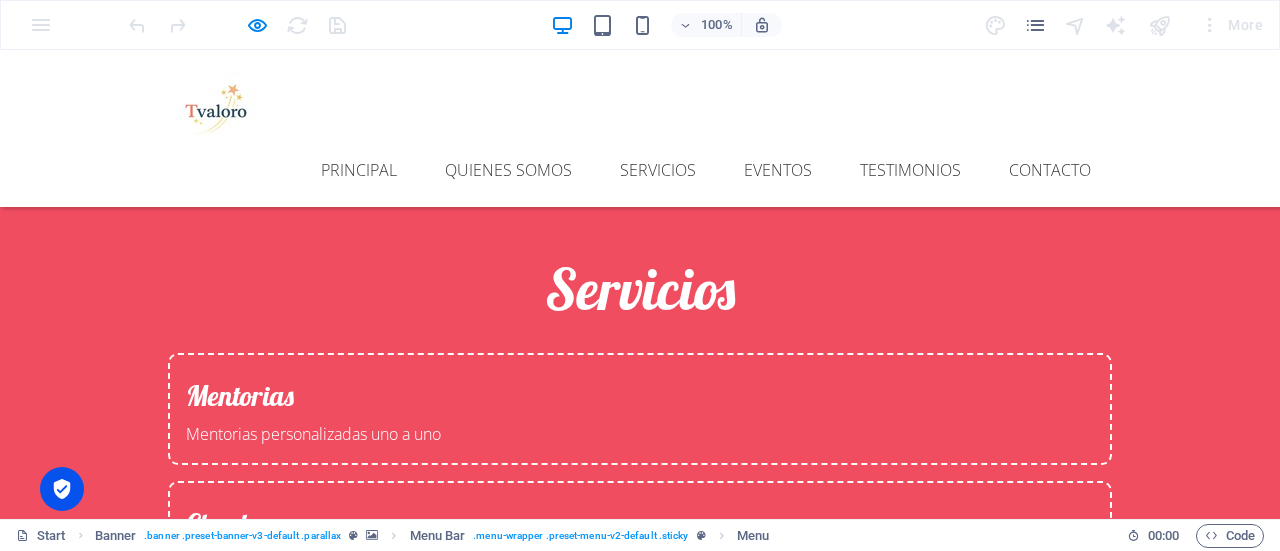 scroll, scrollTop: 1597, scrollLeft: 0, axis: vertical 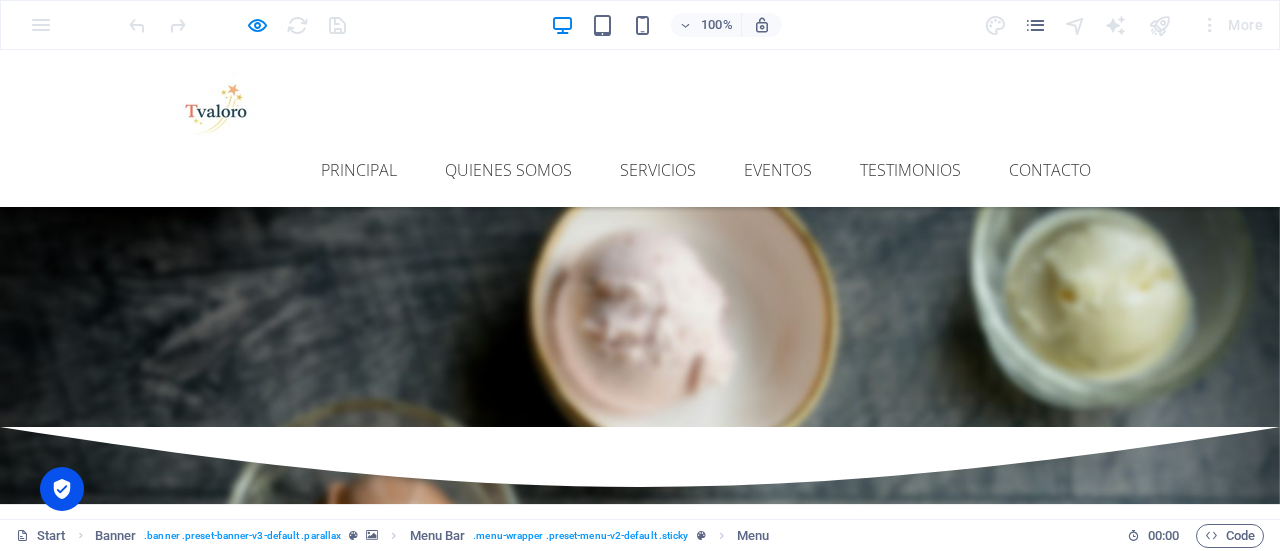 click on "Eventos" at bounding box center [640, 1405] 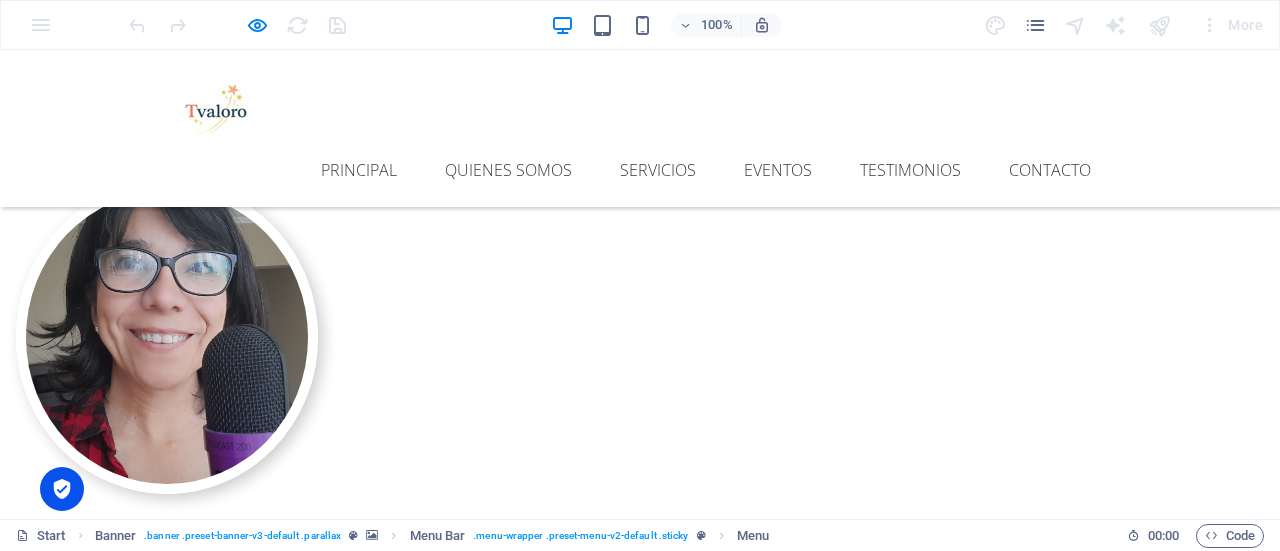 scroll, scrollTop: 989, scrollLeft: 0, axis: vertical 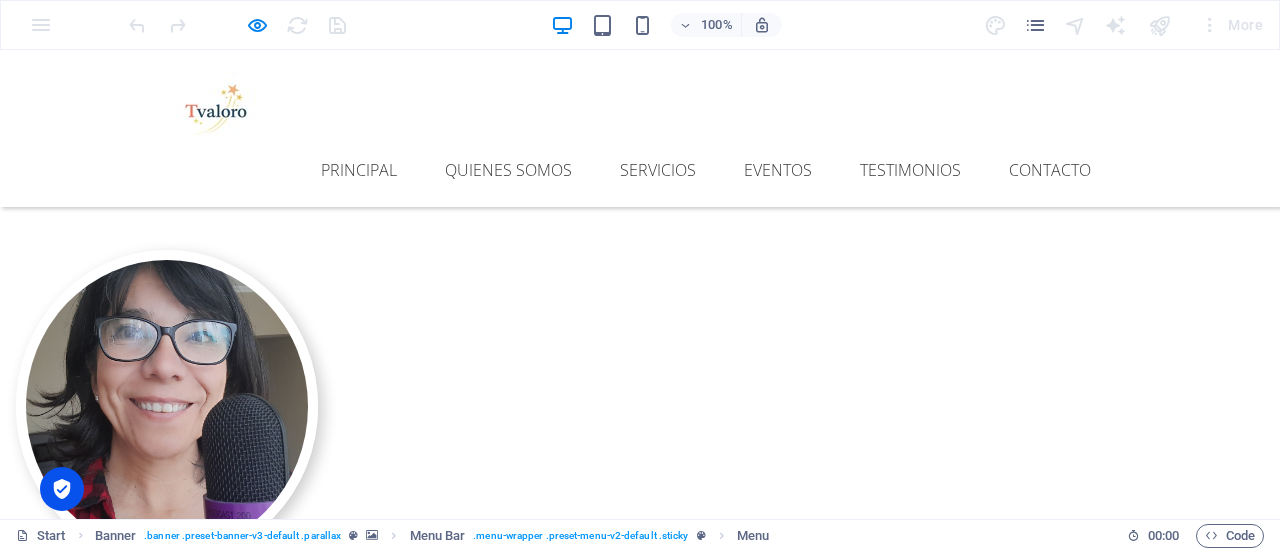 click at bounding box center (237, 25) 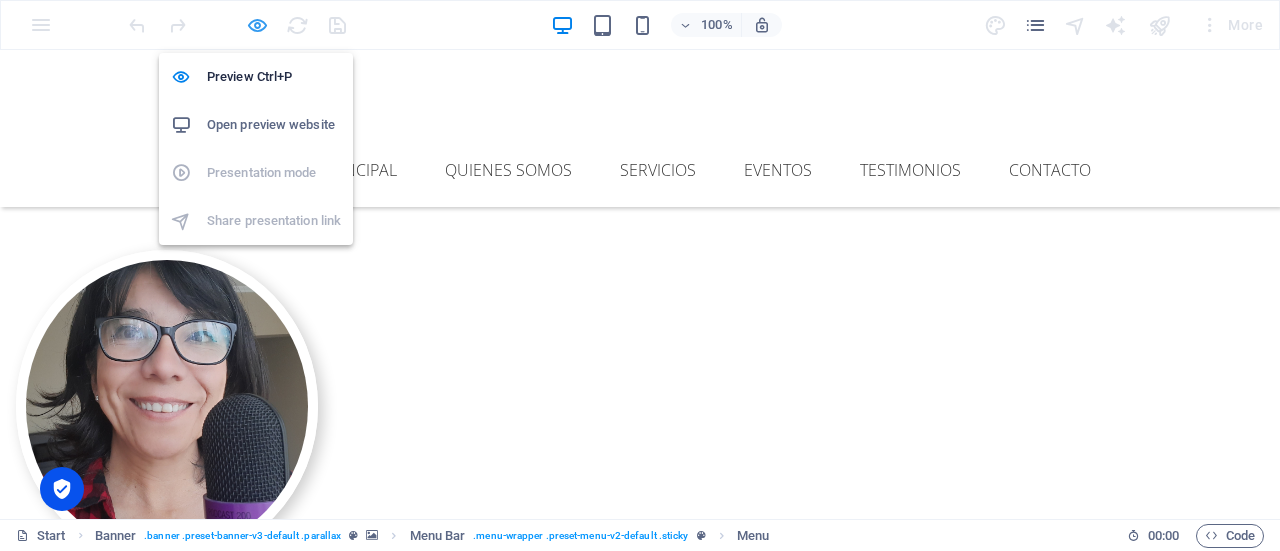 click at bounding box center [257, 25] 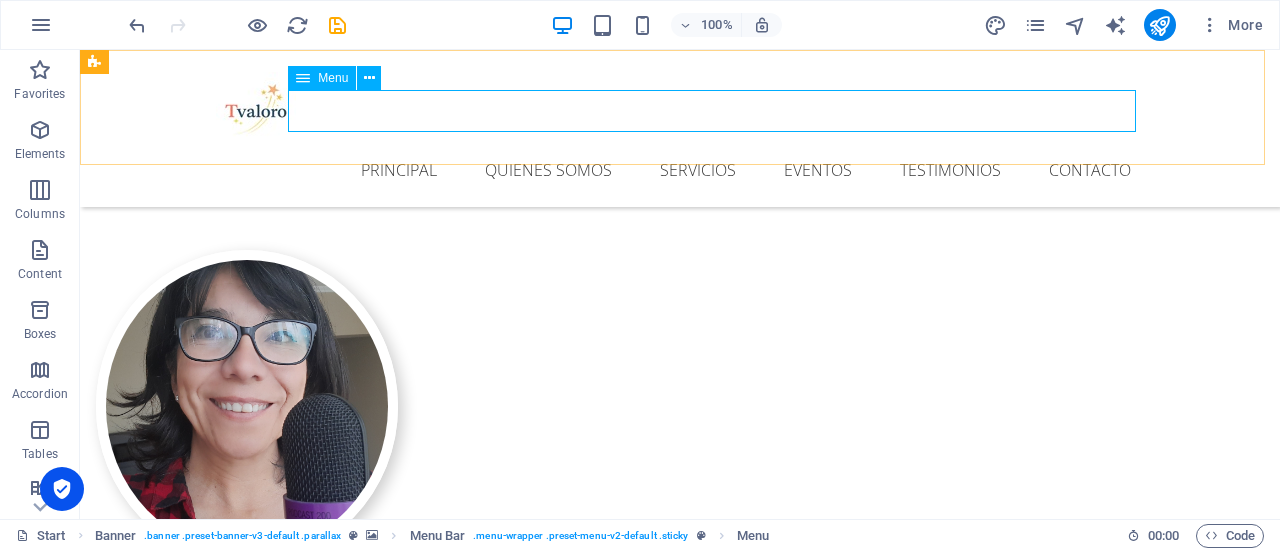 click on "Principal Quienes somos Servicios Eventos Testimonios Contacto" at bounding box center (680, 170) 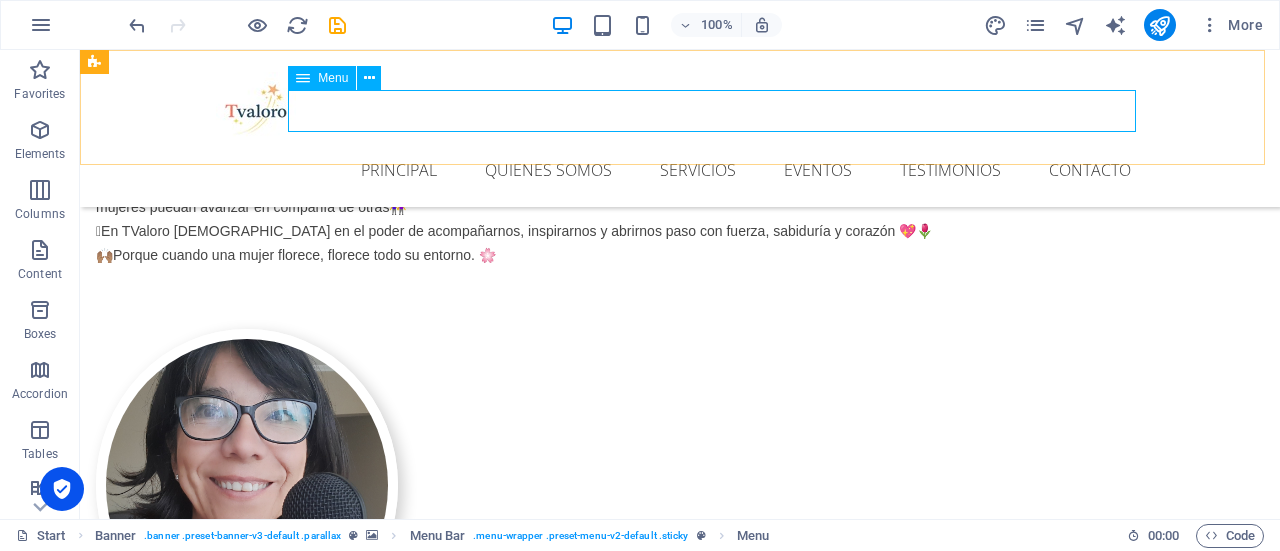scroll, scrollTop: 1055, scrollLeft: 0, axis: vertical 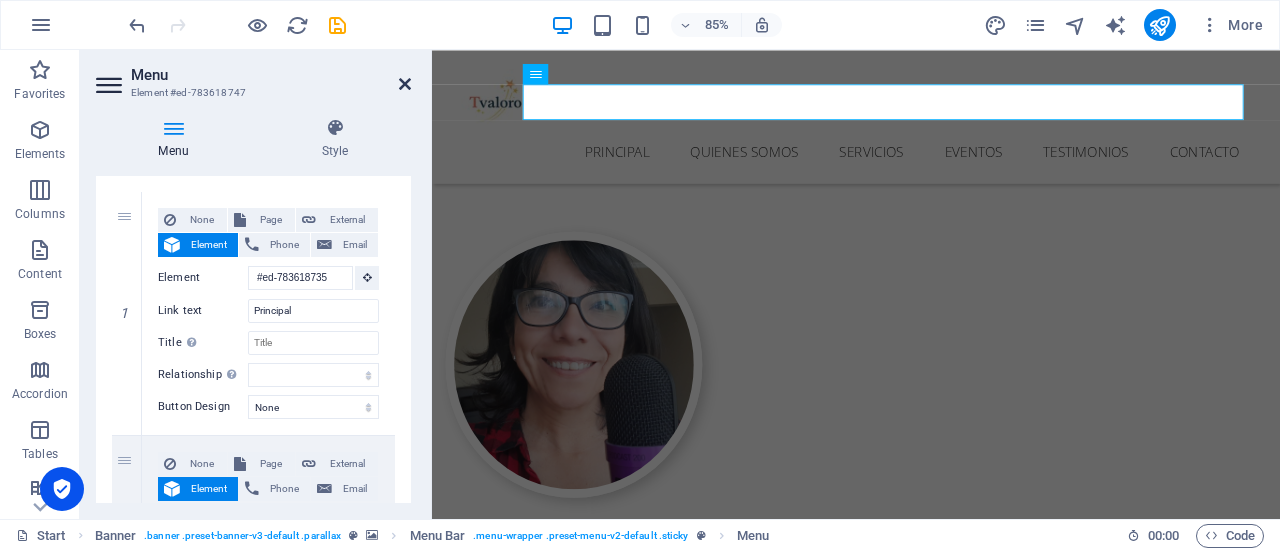 click at bounding box center (405, 84) 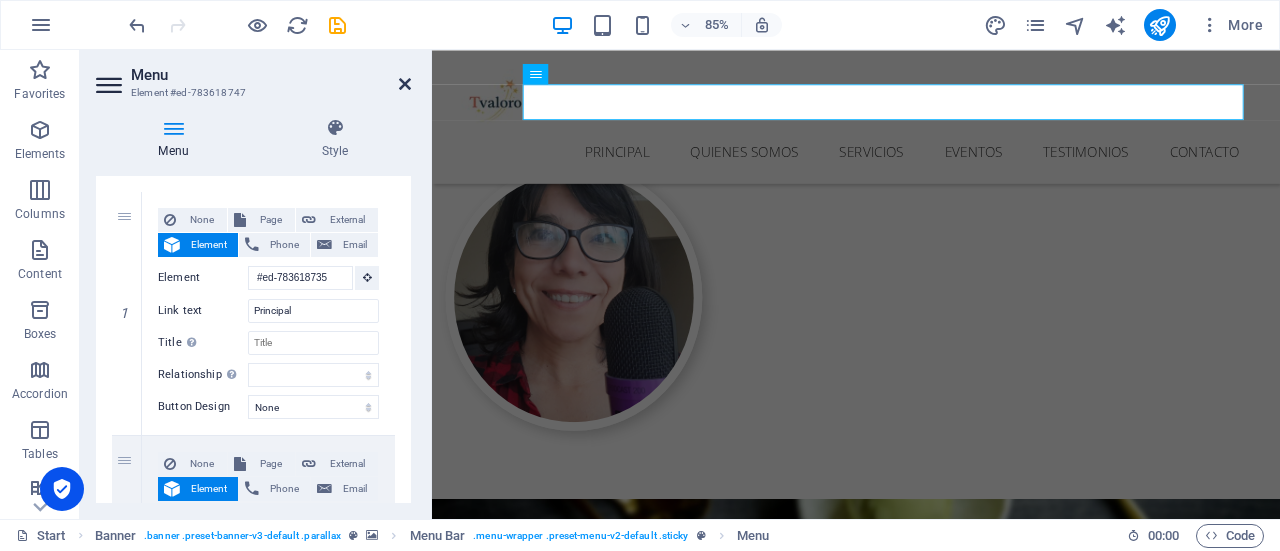scroll, scrollTop: 989, scrollLeft: 0, axis: vertical 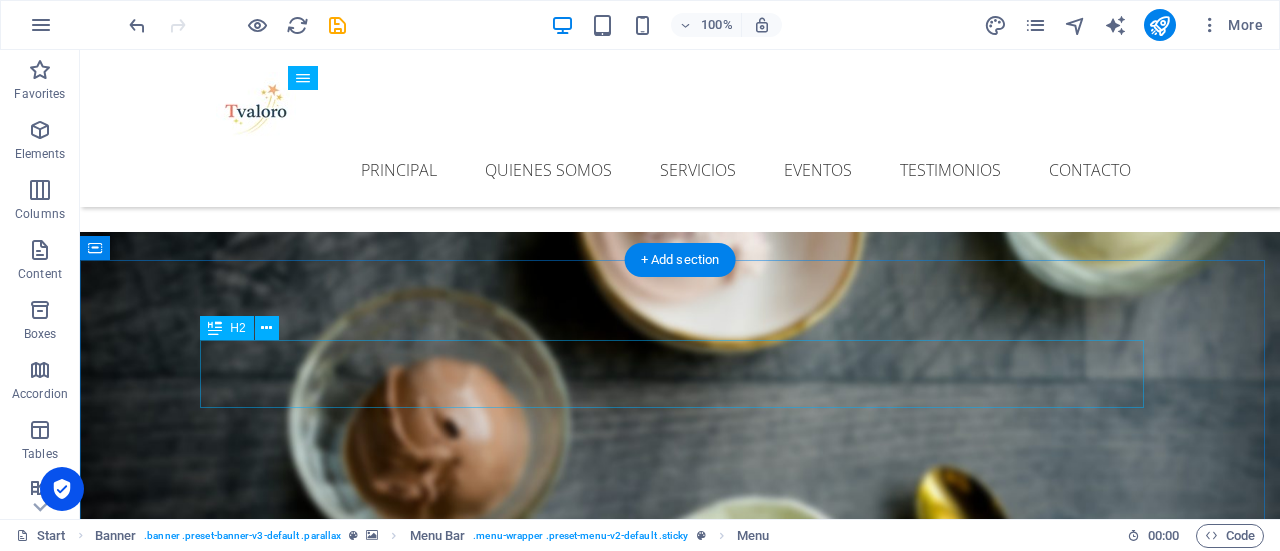 click on "Eventos" at bounding box center [680, 1602] 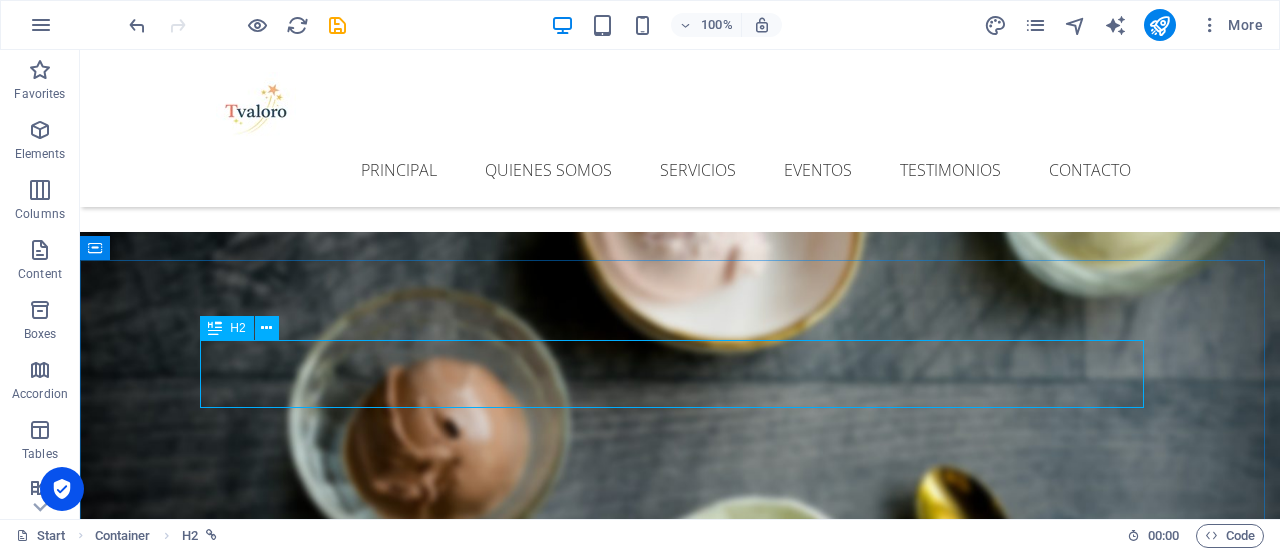 click on "H2" at bounding box center [226, 328] 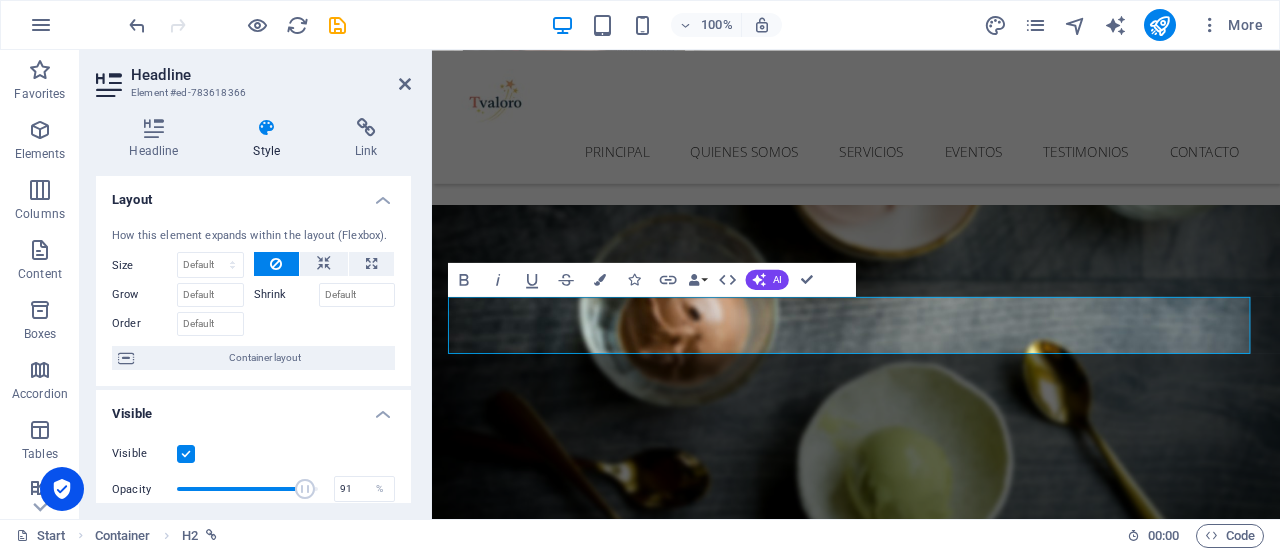 scroll, scrollTop: 1466, scrollLeft: 0, axis: vertical 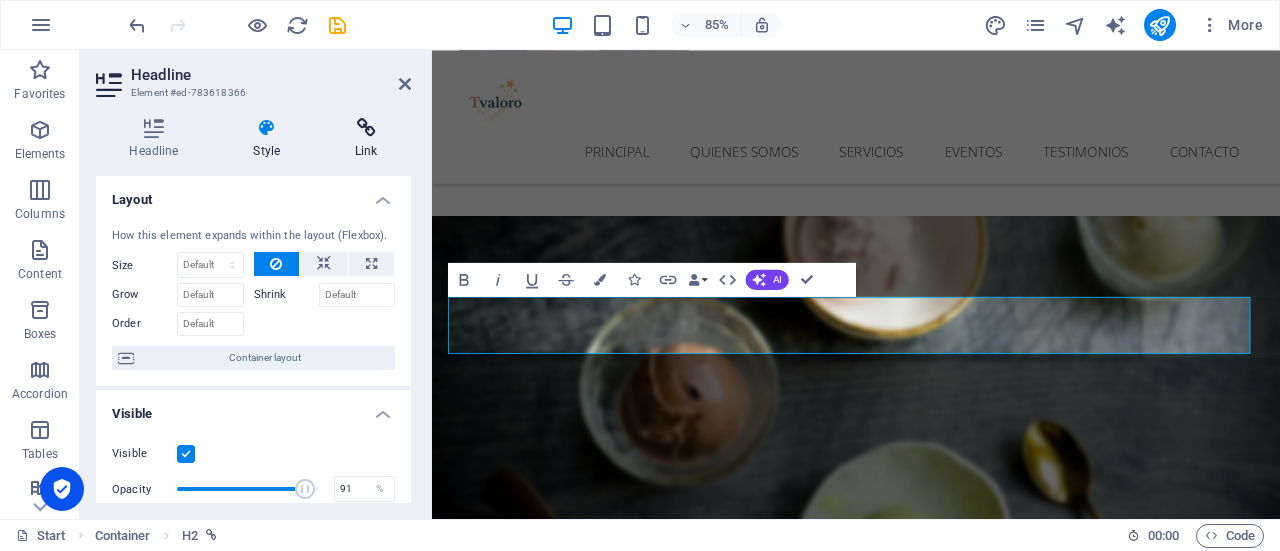 click on "Link" at bounding box center (366, 139) 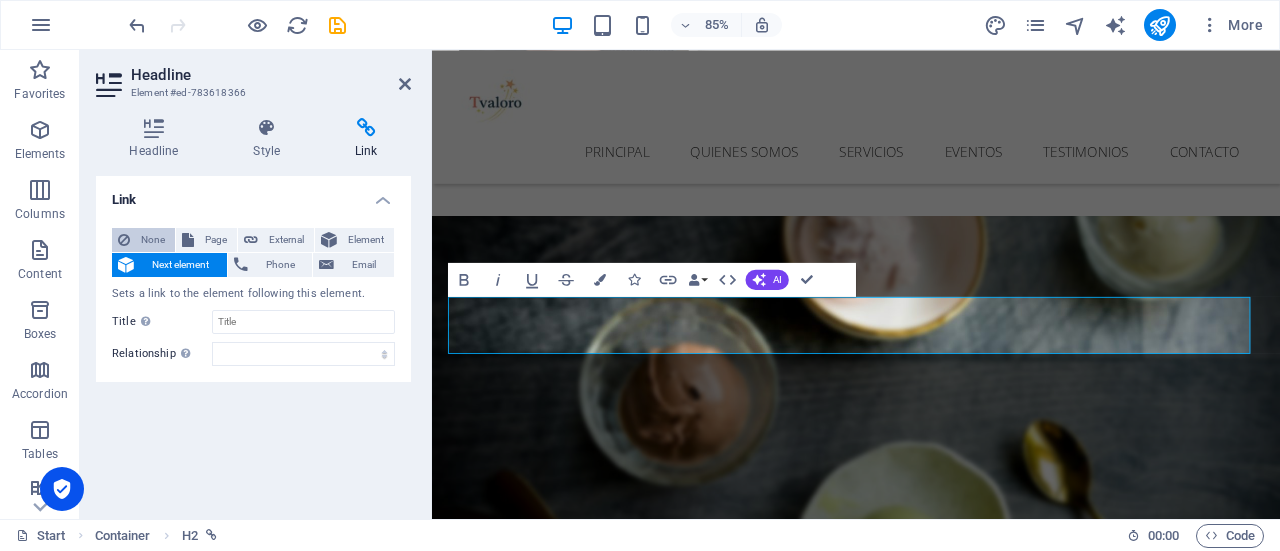 click on "None" at bounding box center [152, 240] 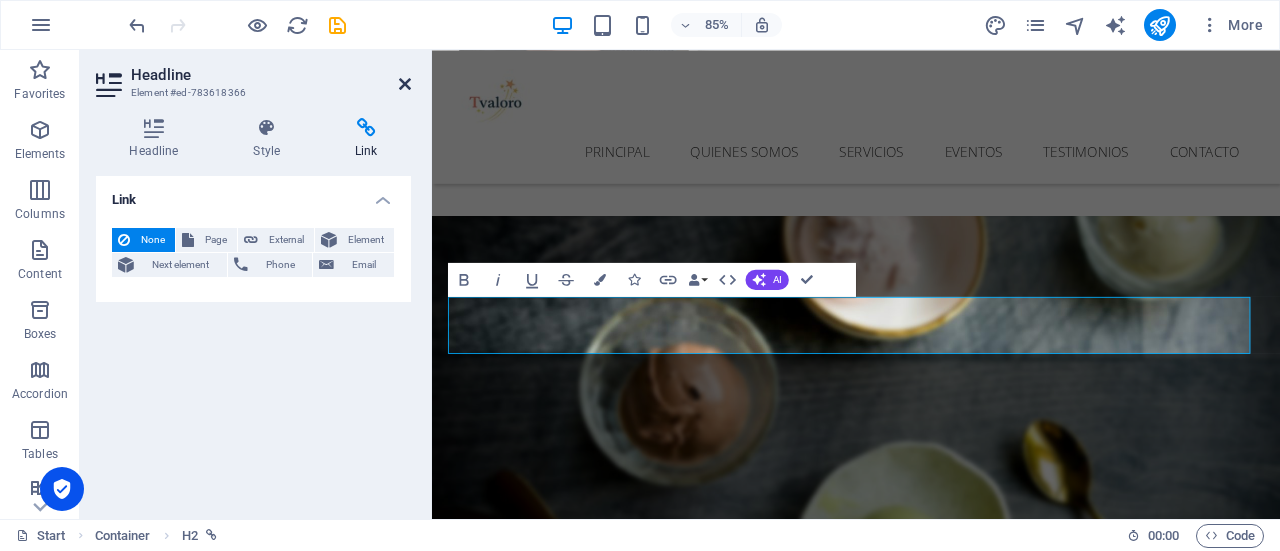 click at bounding box center (405, 84) 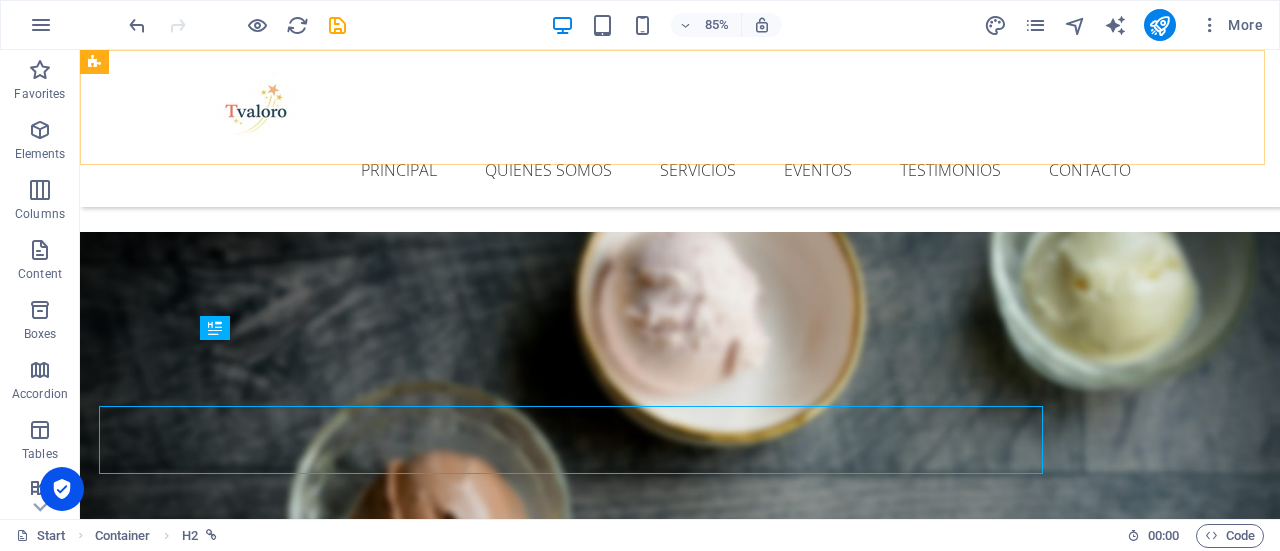 click on "Principal Quienes somos Servicios Eventos Testimonios Contacto" at bounding box center [680, 128] 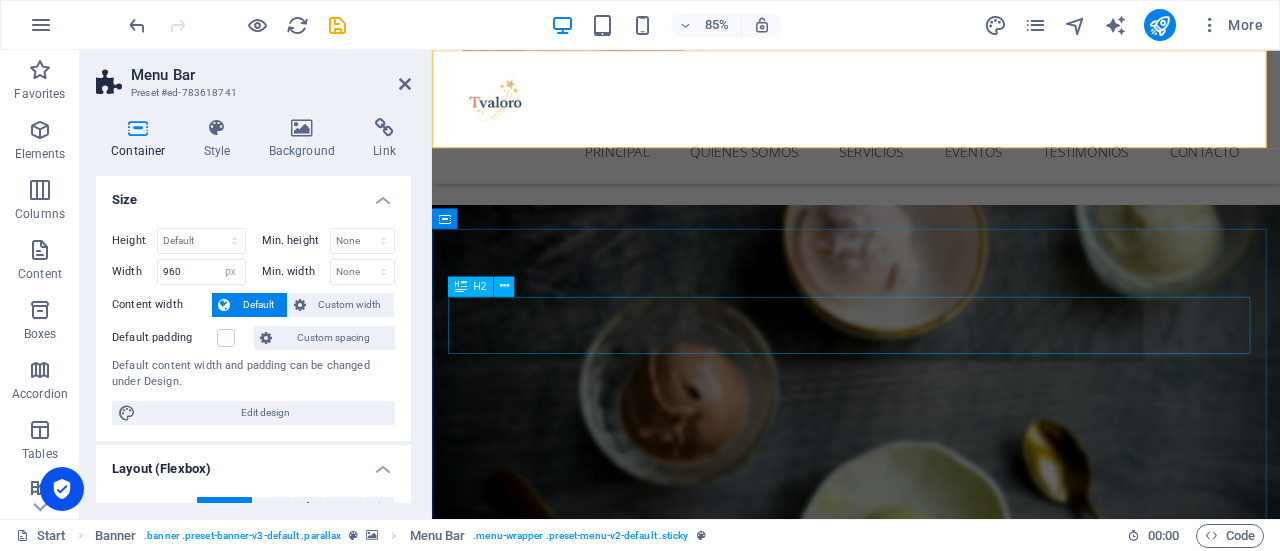 scroll, scrollTop: 1466, scrollLeft: 0, axis: vertical 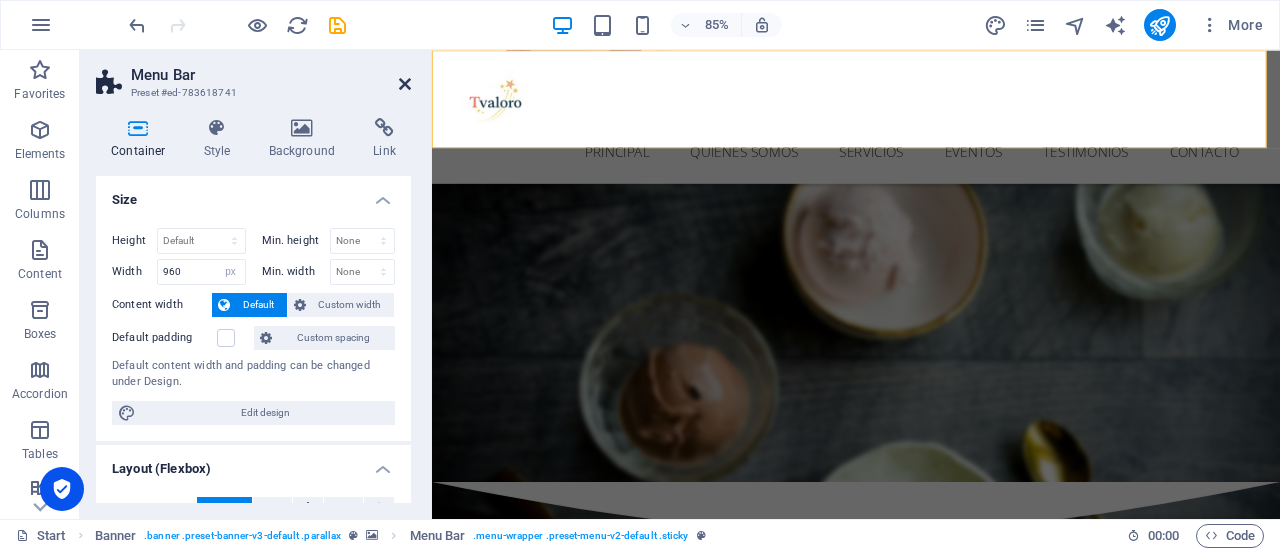 click at bounding box center [405, 84] 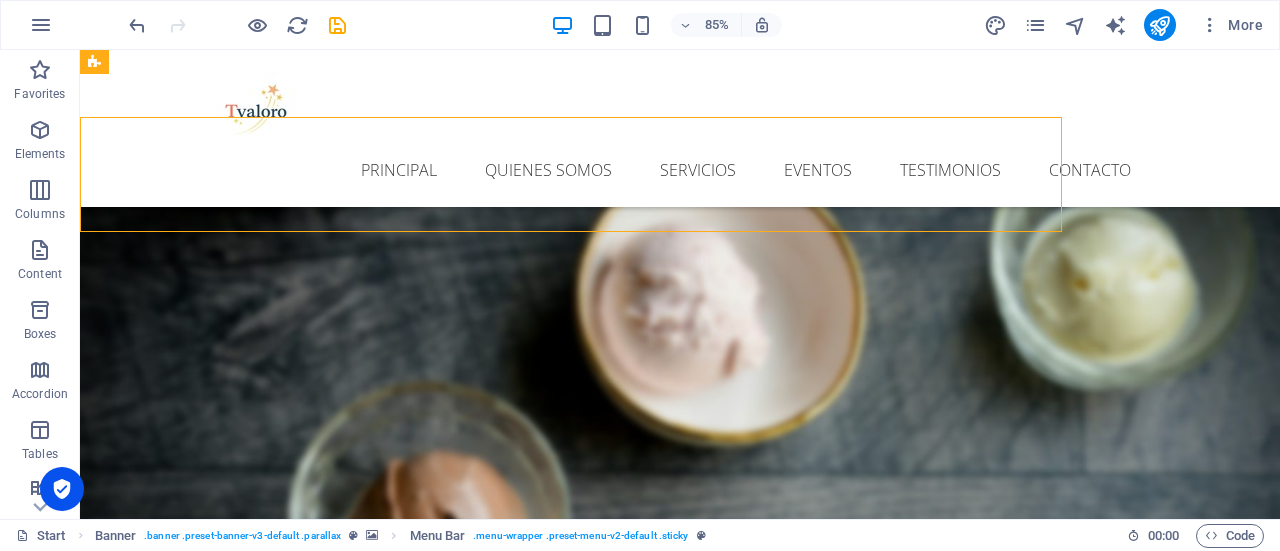 scroll, scrollTop: 1400, scrollLeft: 0, axis: vertical 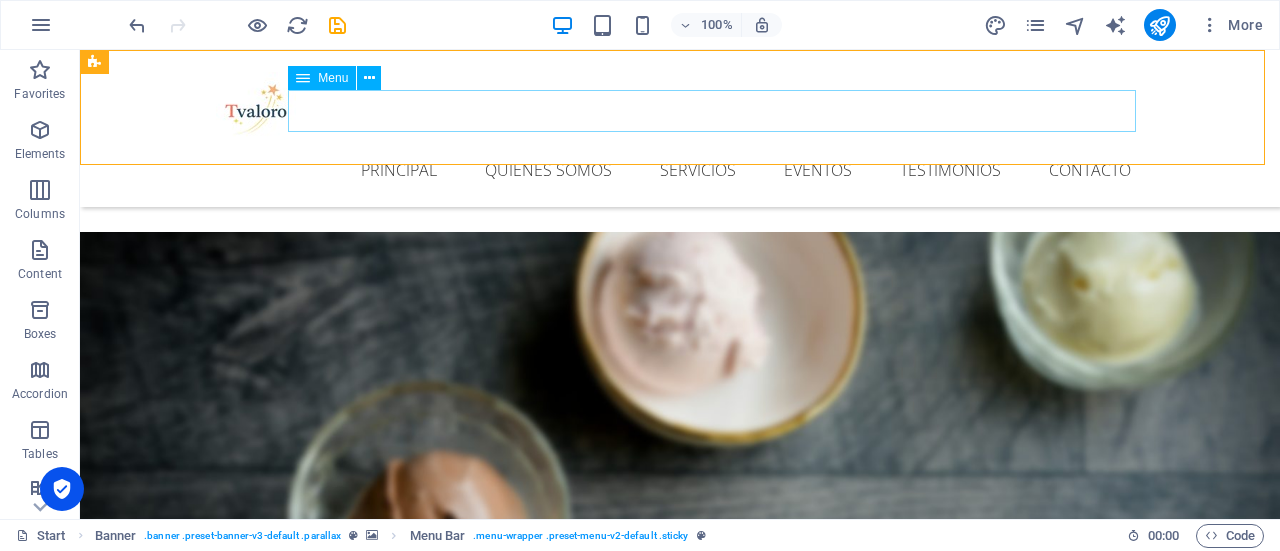 click on "Principal Quienes somos Servicios Eventos Testimonios Contacto" at bounding box center [680, 170] 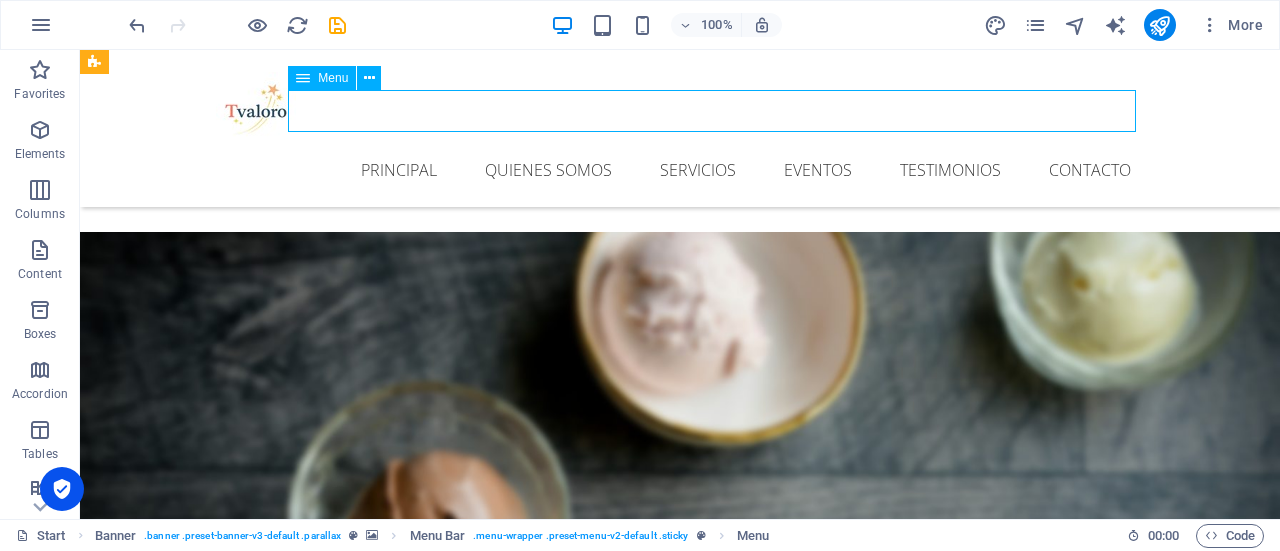 click on "Principal Quienes somos Servicios Eventos Testimonios Contacto" at bounding box center (680, 170) 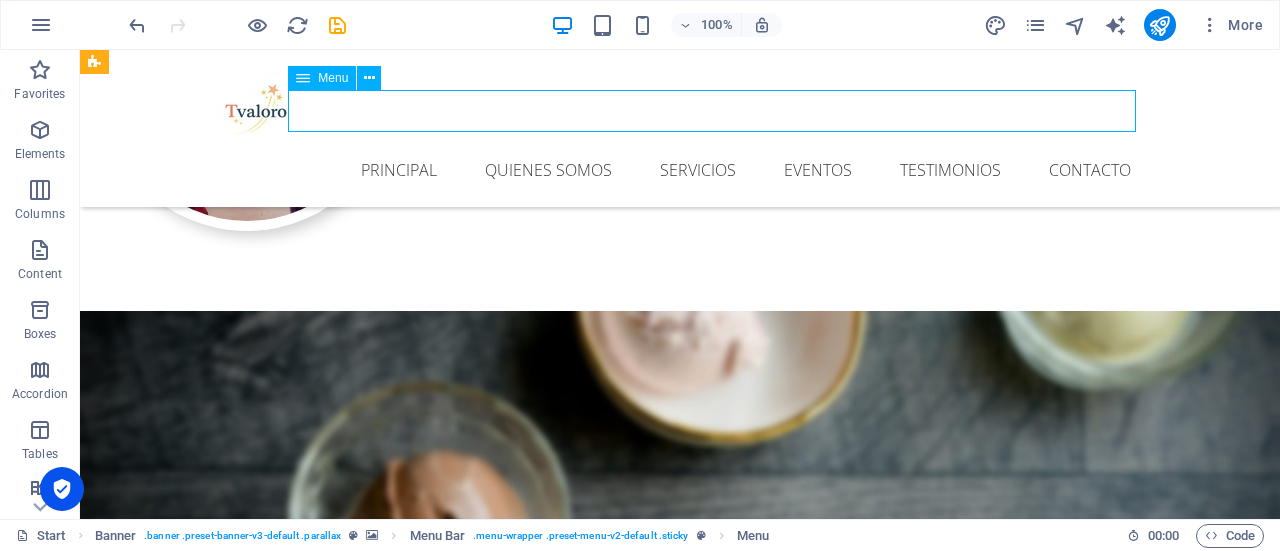 scroll, scrollTop: 1466, scrollLeft: 0, axis: vertical 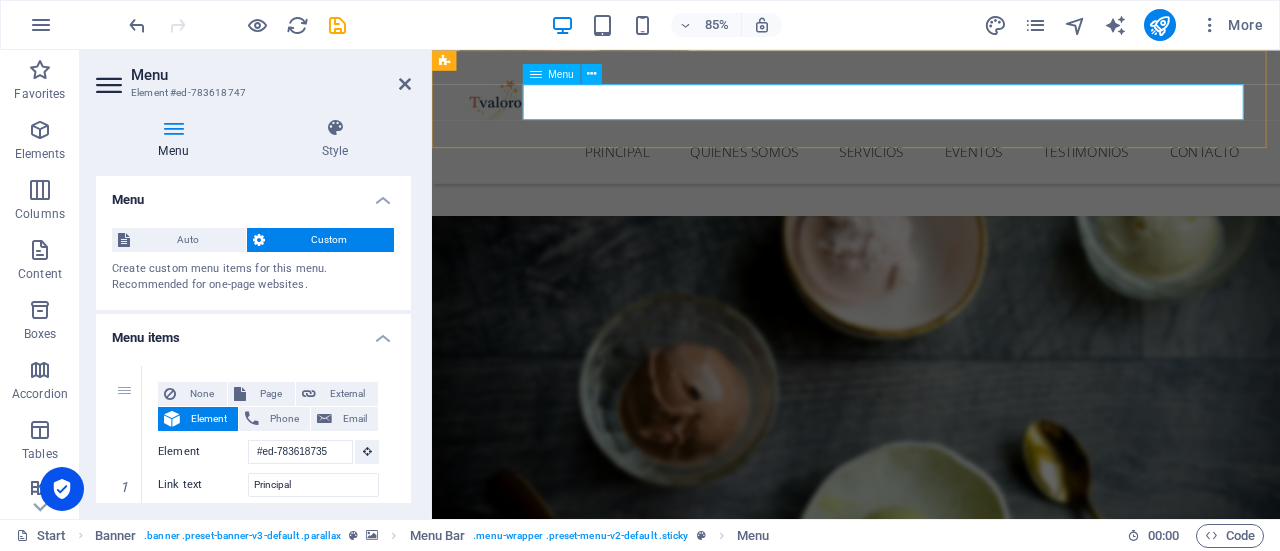 click on "Principal Quienes somos Servicios Eventos Testimonios Contacto" at bounding box center (931, 170) 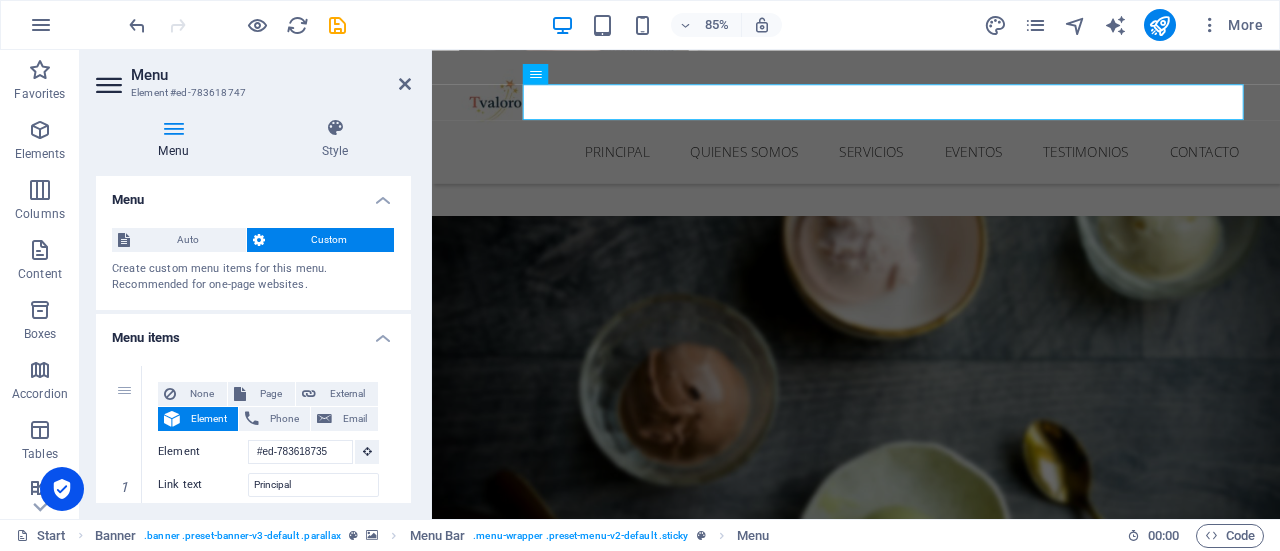 click at bounding box center (405, 84) 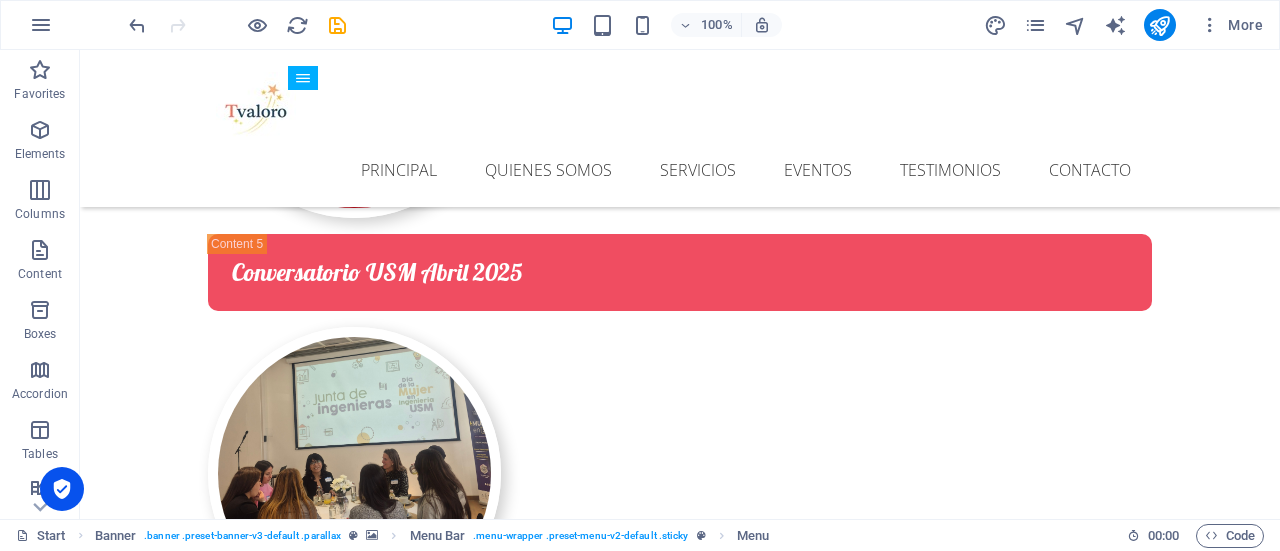 scroll, scrollTop: 4668, scrollLeft: 0, axis: vertical 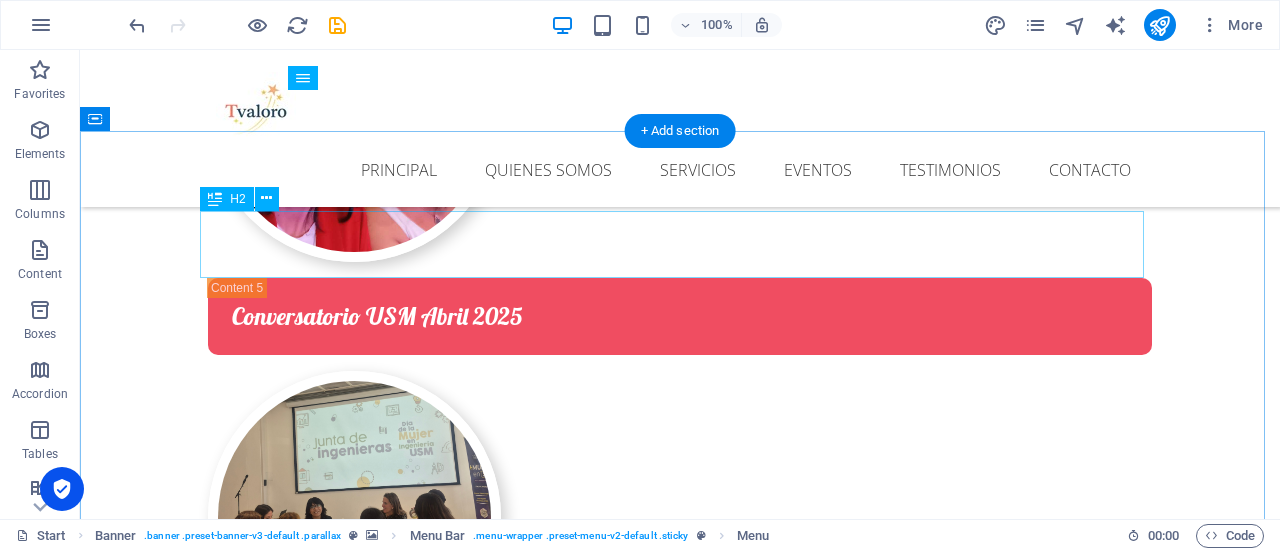 click on "Testimonios" at bounding box center [680, 1736] 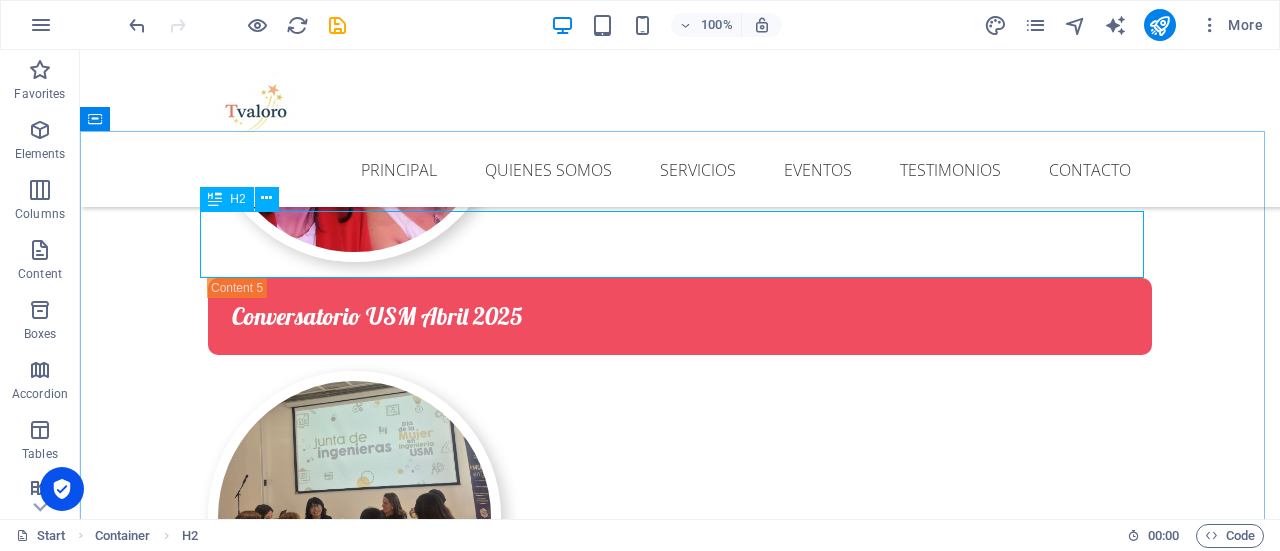 click at bounding box center [215, 199] 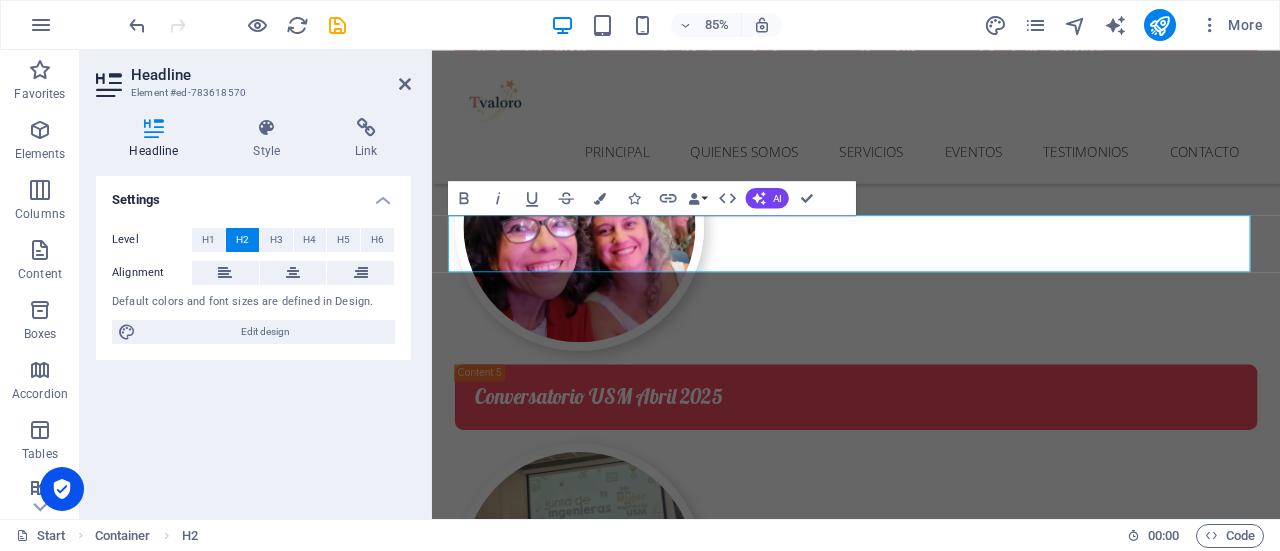 scroll, scrollTop: 4734, scrollLeft: 0, axis: vertical 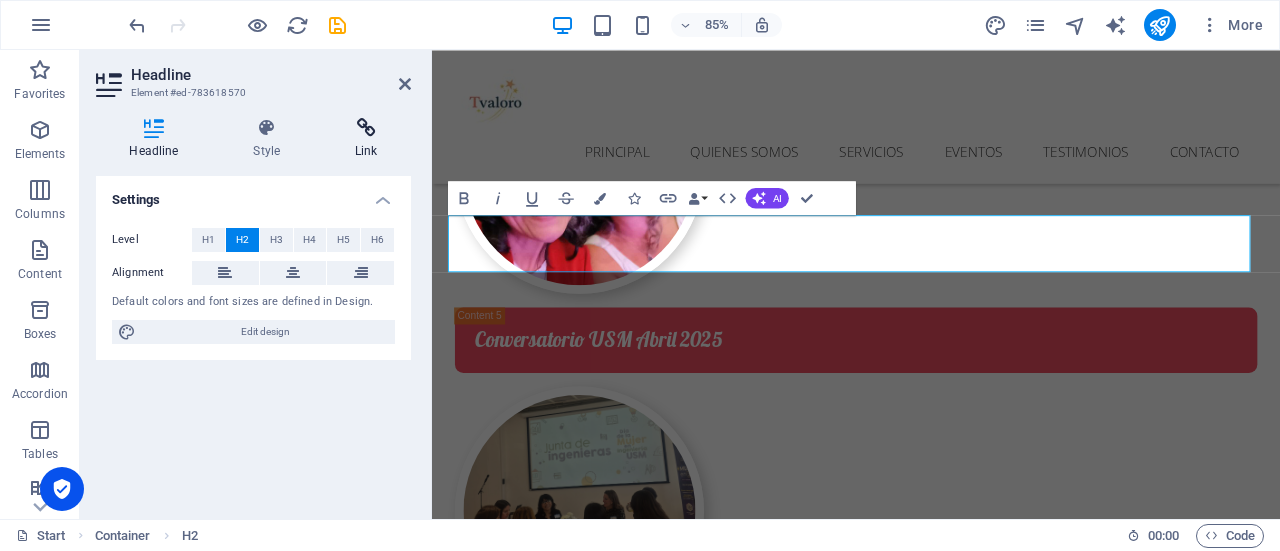 click on "Link" at bounding box center (366, 139) 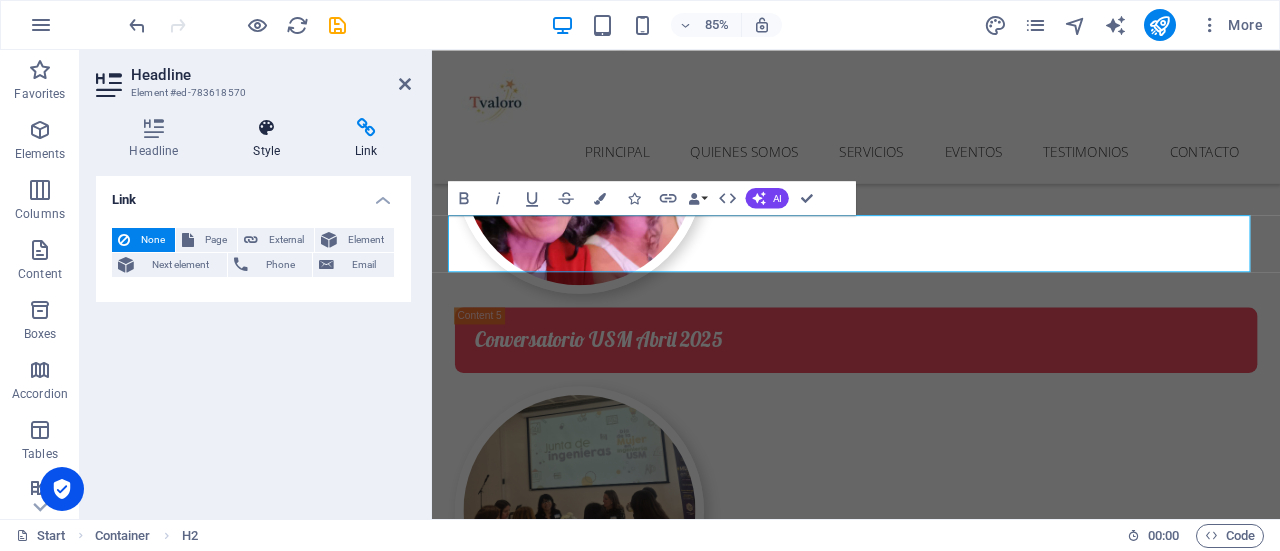 click at bounding box center [267, 128] 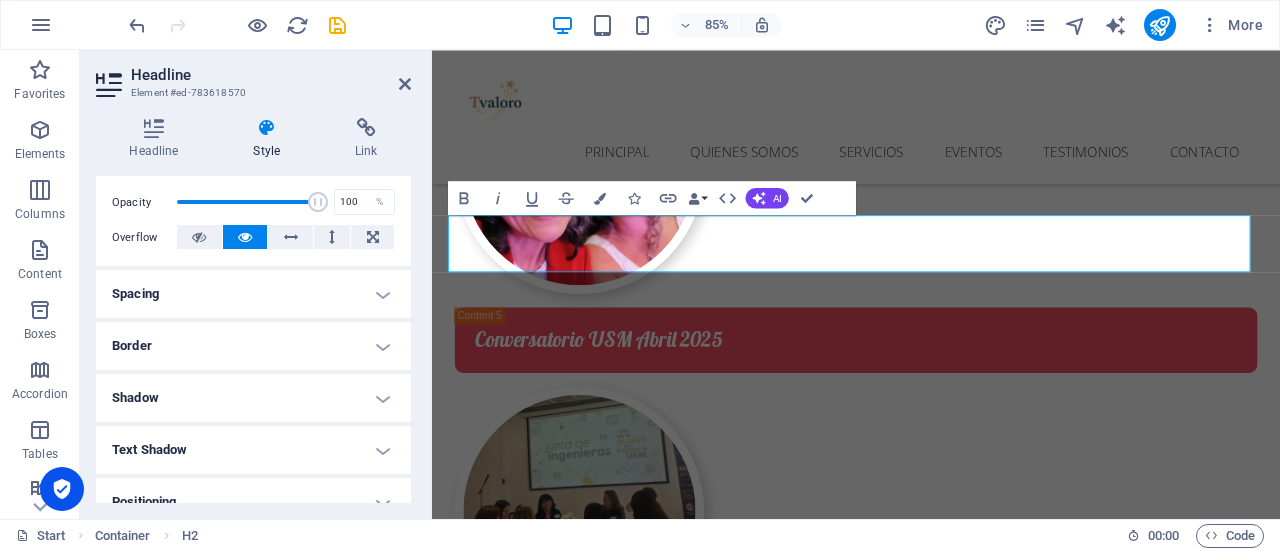 scroll, scrollTop: 516, scrollLeft: 0, axis: vertical 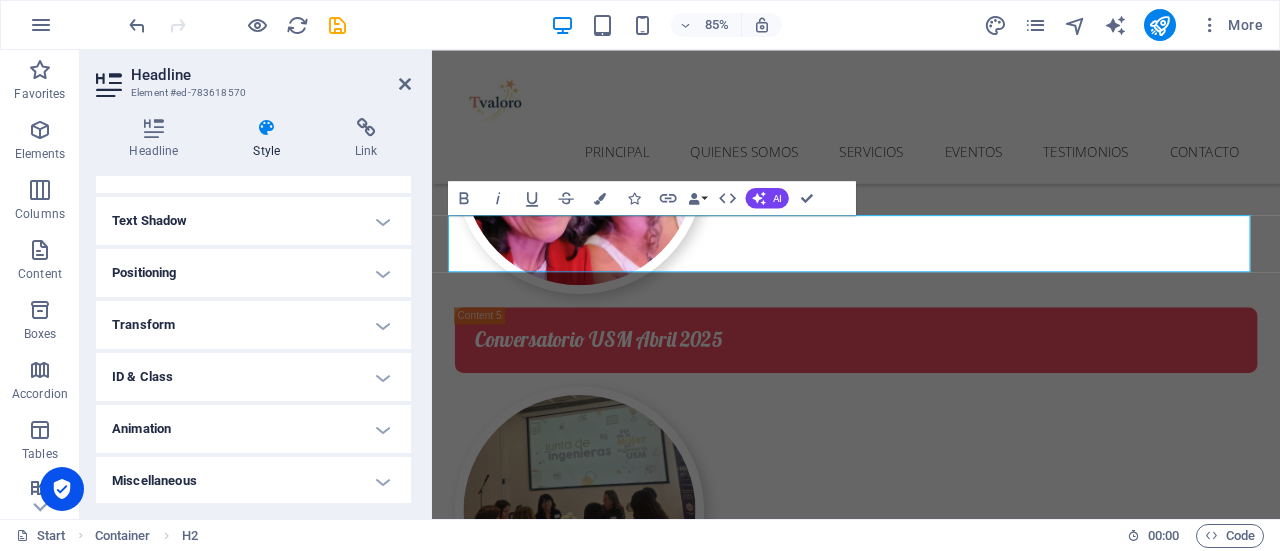 click on "ID & Class" at bounding box center [253, 377] 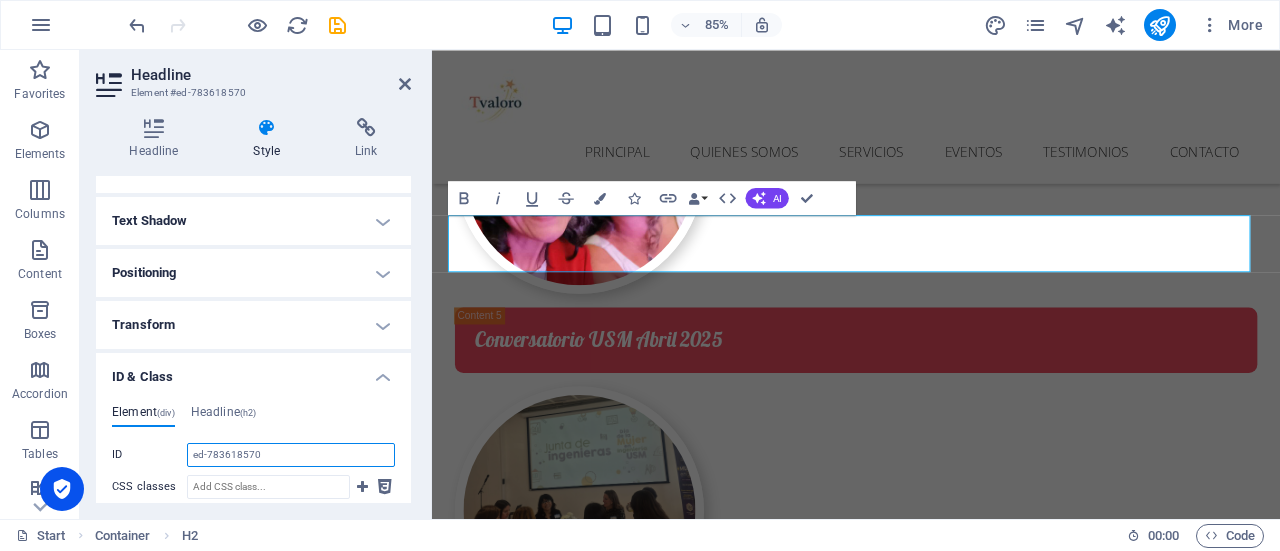 drag, startPoint x: 272, startPoint y: 451, endPoint x: 141, endPoint y: 446, distance: 131.09538 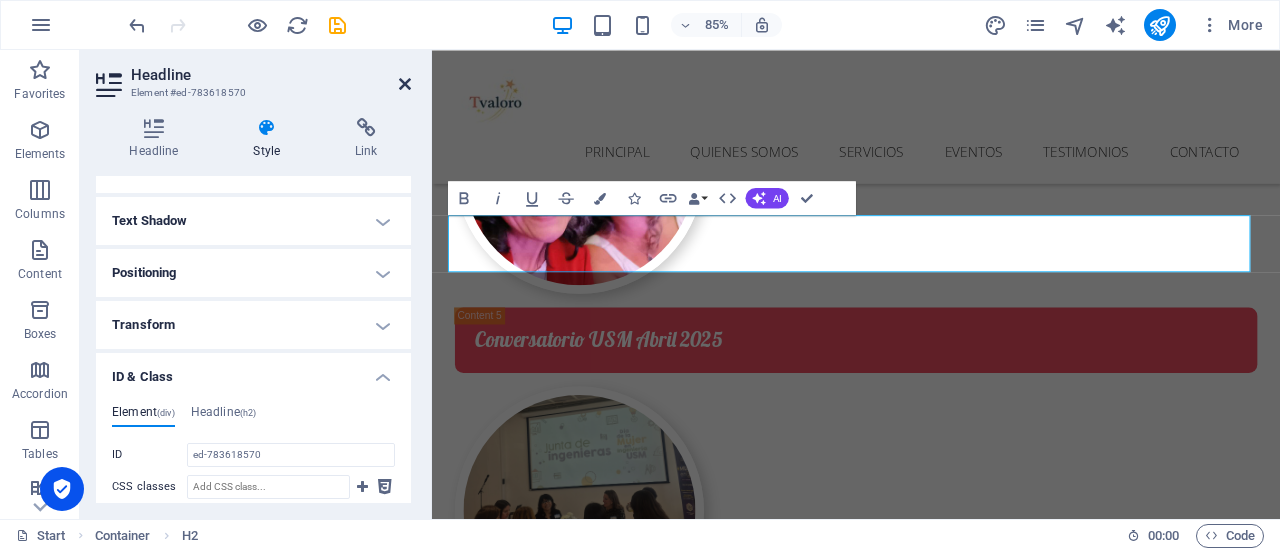 click at bounding box center (405, 84) 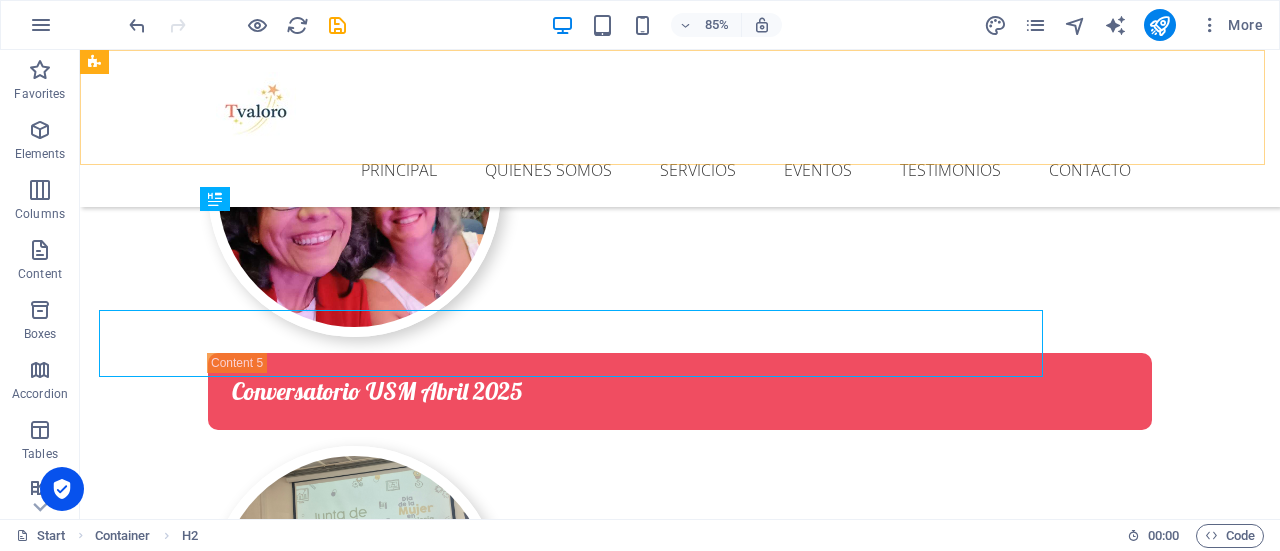 scroll, scrollTop: 4668, scrollLeft: 0, axis: vertical 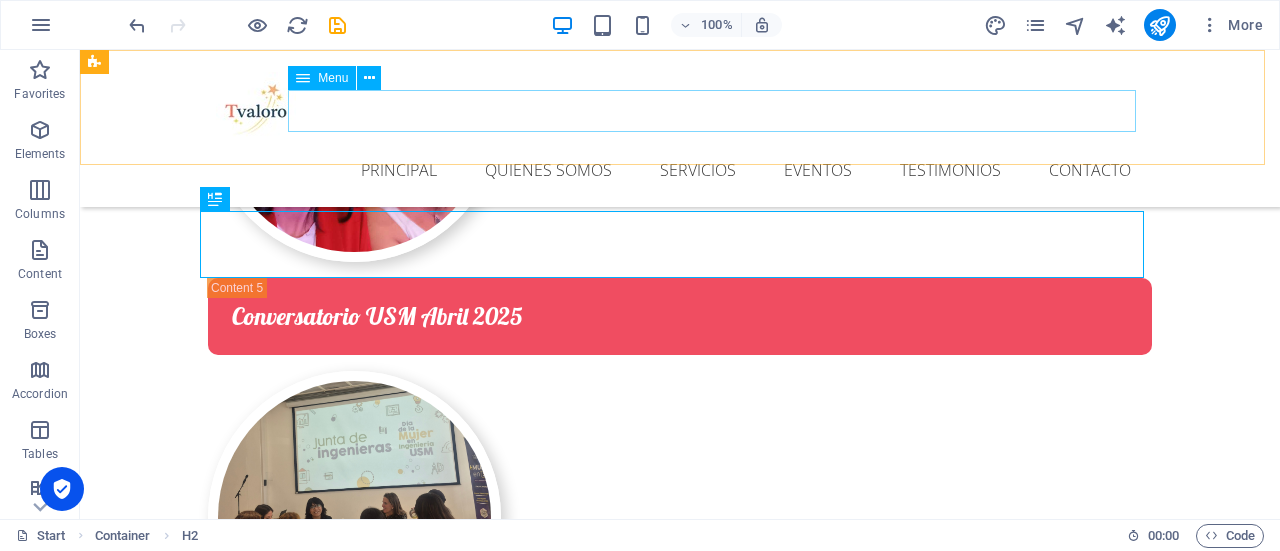 click on "Principal Quienes somos Servicios Eventos Testimonios Contacto" at bounding box center (680, 170) 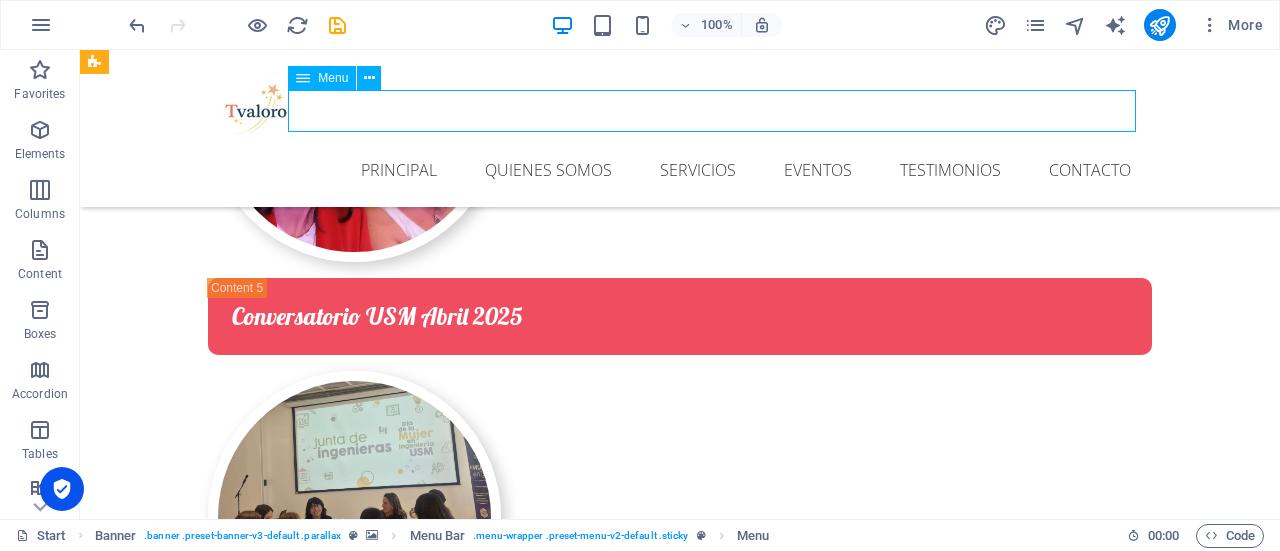 click on "Principal Quienes somos Servicios Eventos Testimonios Contacto" at bounding box center [680, 170] 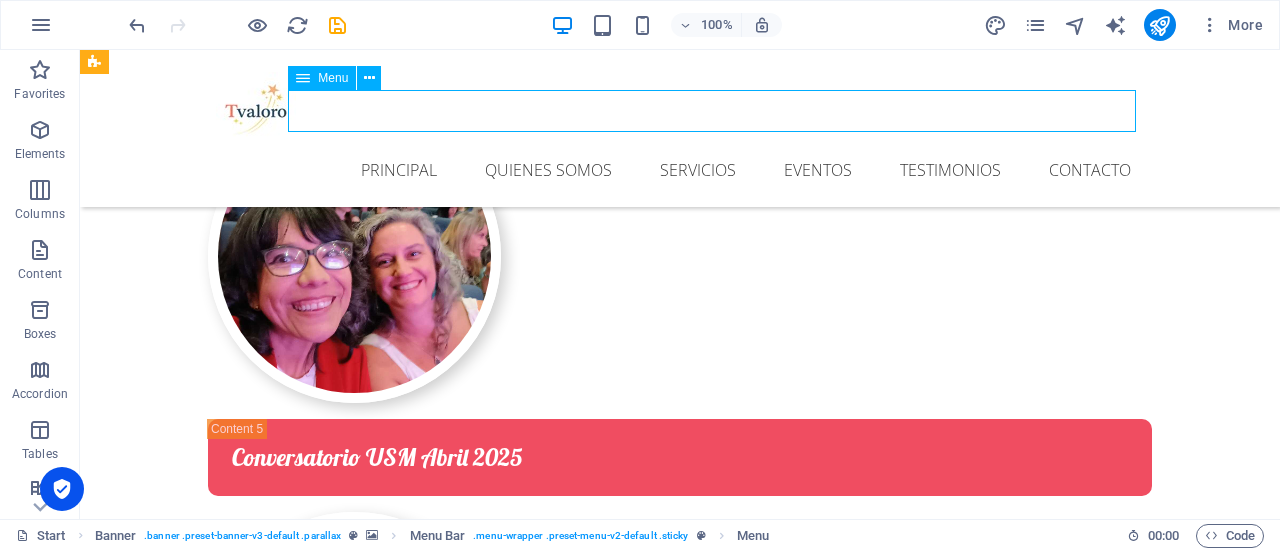 scroll, scrollTop: 4734, scrollLeft: 0, axis: vertical 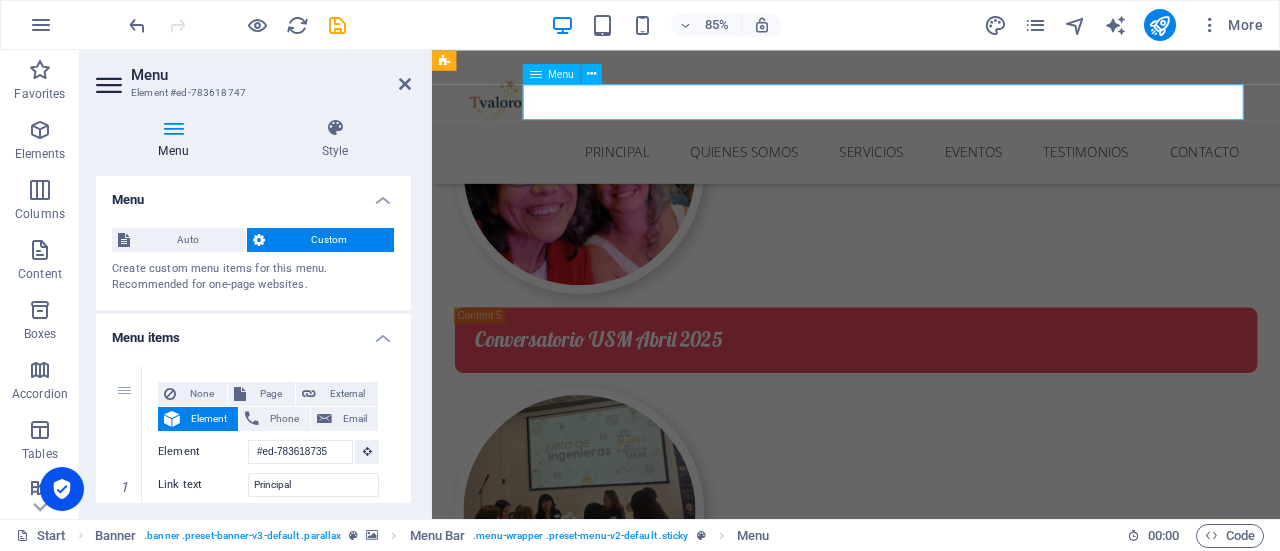 click on "Principal Quienes somos Servicios Eventos Testimonios Contacto" at bounding box center [931, 170] 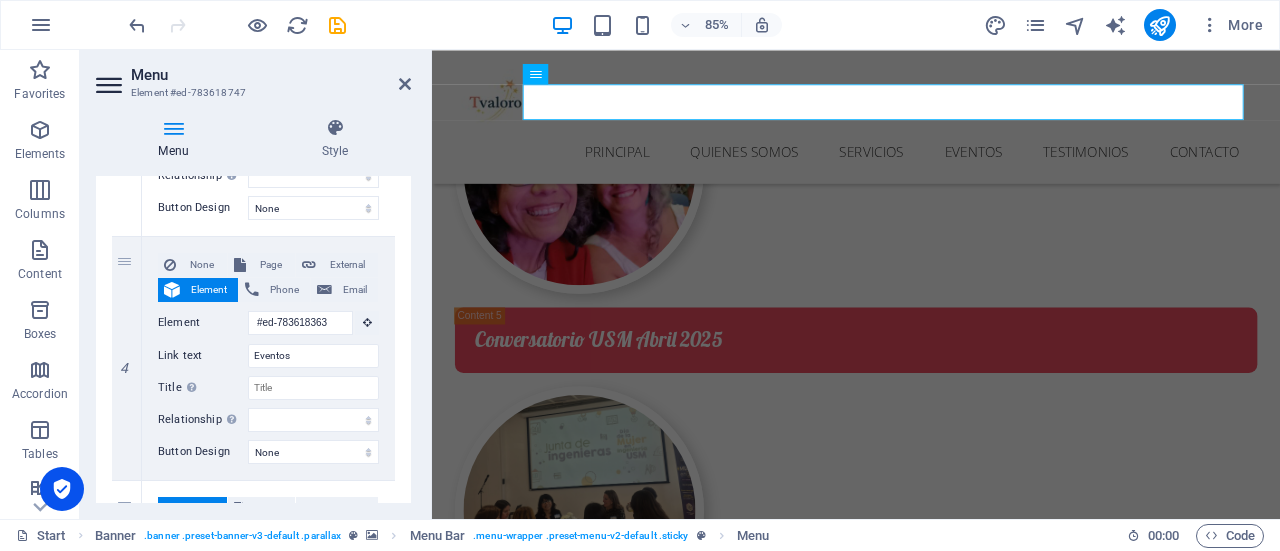 scroll, scrollTop: 1148, scrollLeft: 0, axis: vertical 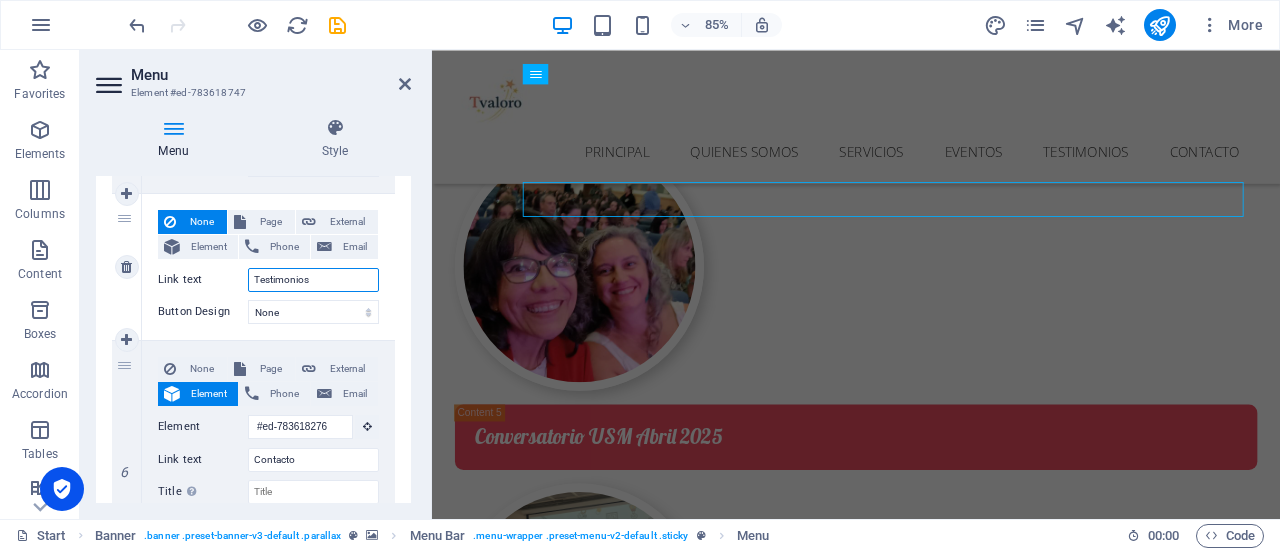 click on "Testimonios" at bounding box center (313, 280) 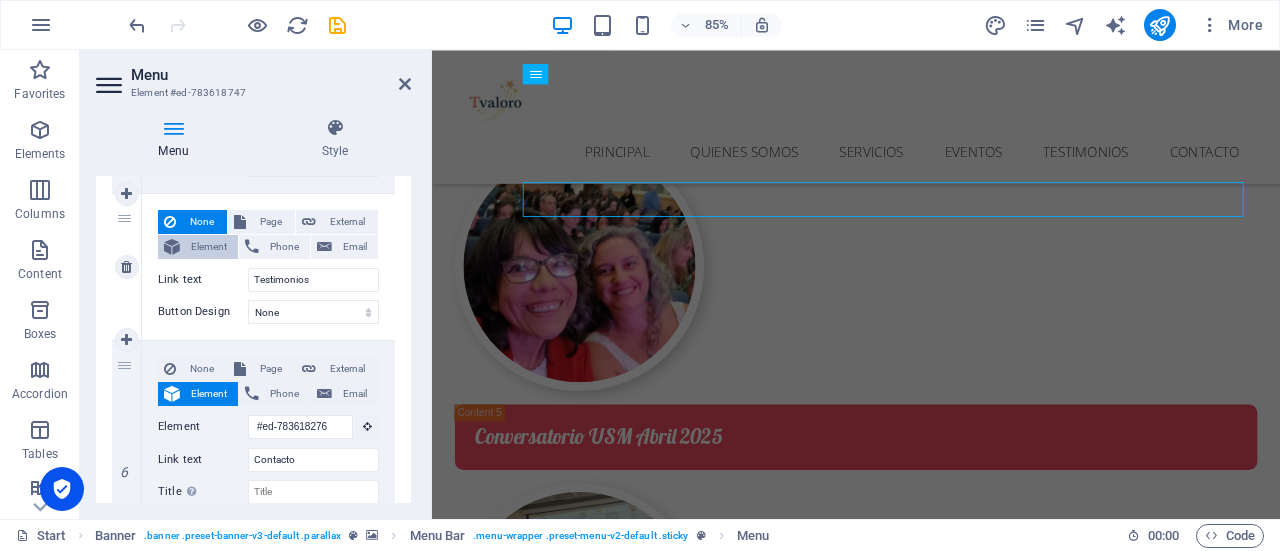 click on "Element" at bounding box center [209, 247] 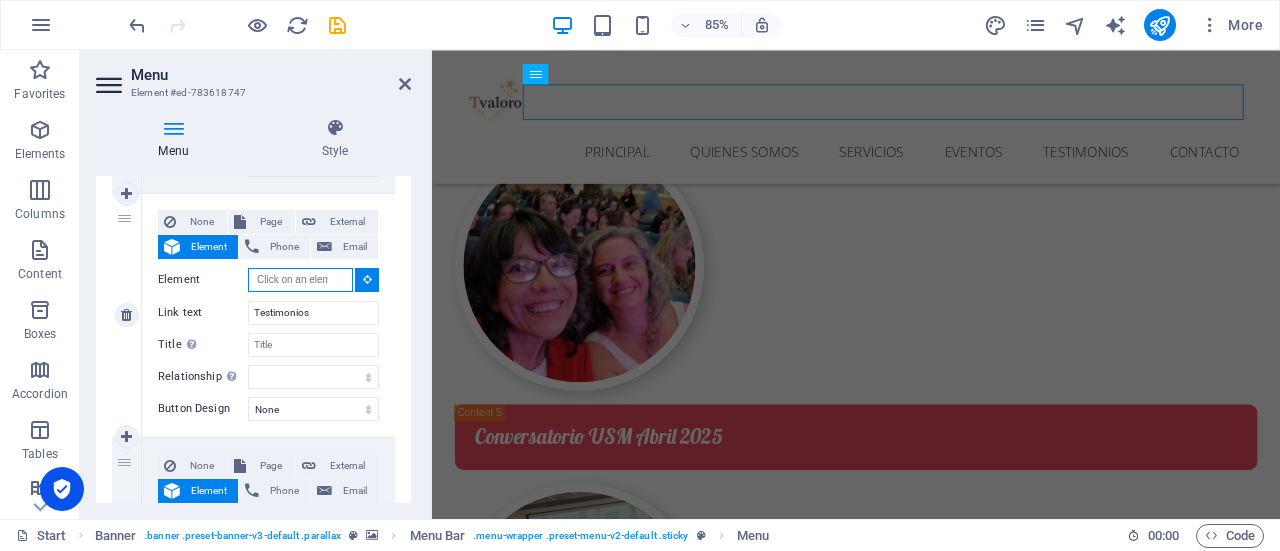 paste on "ed-783618570" 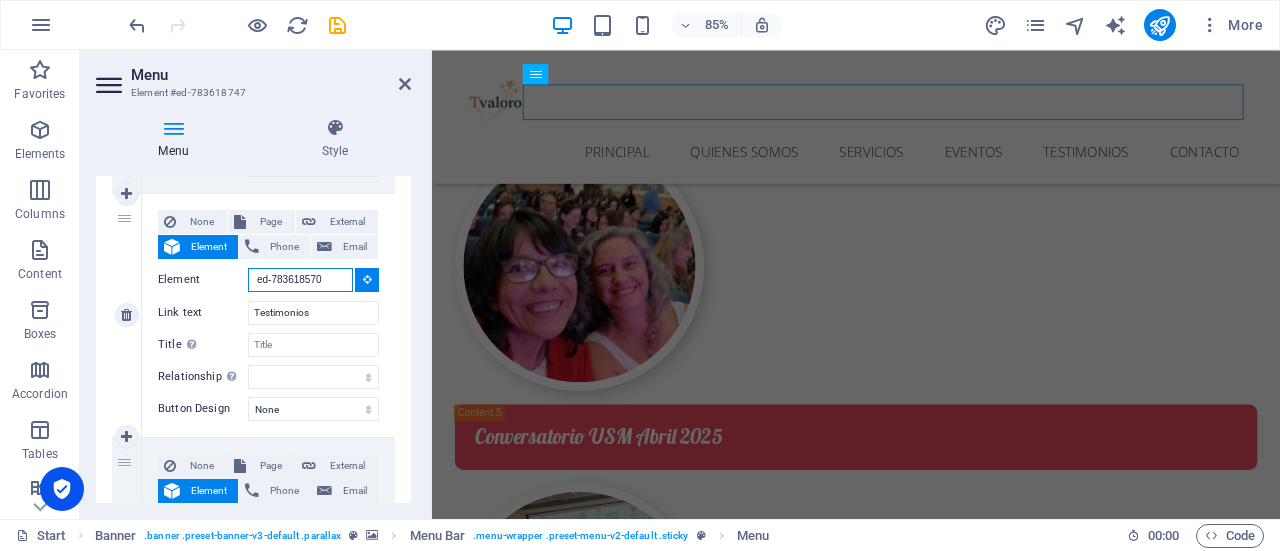 type on "#ed-783618570" 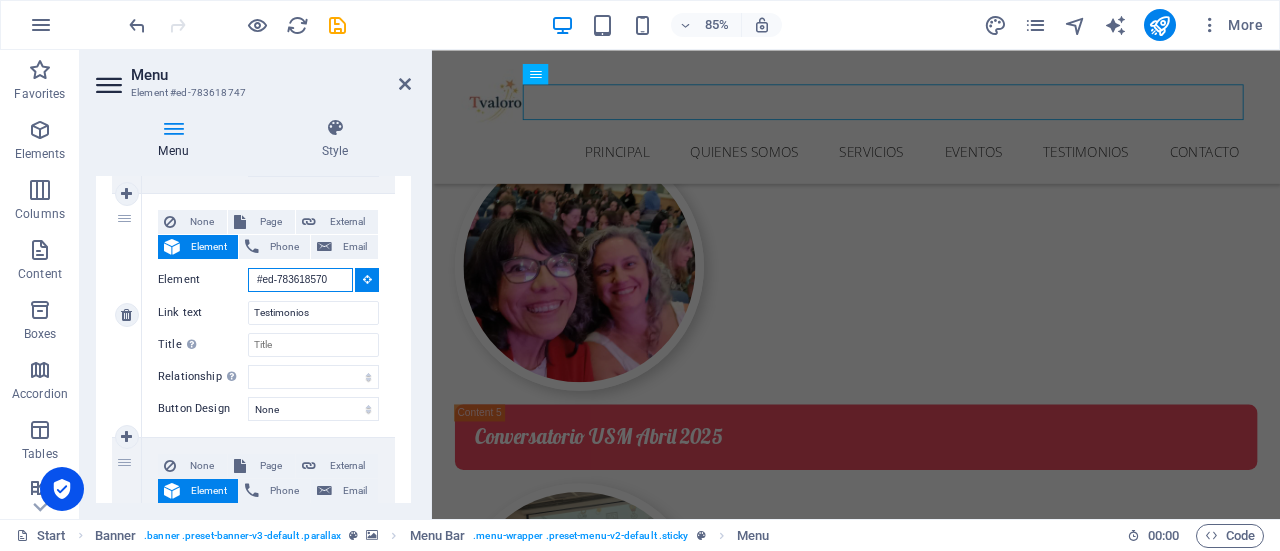 select 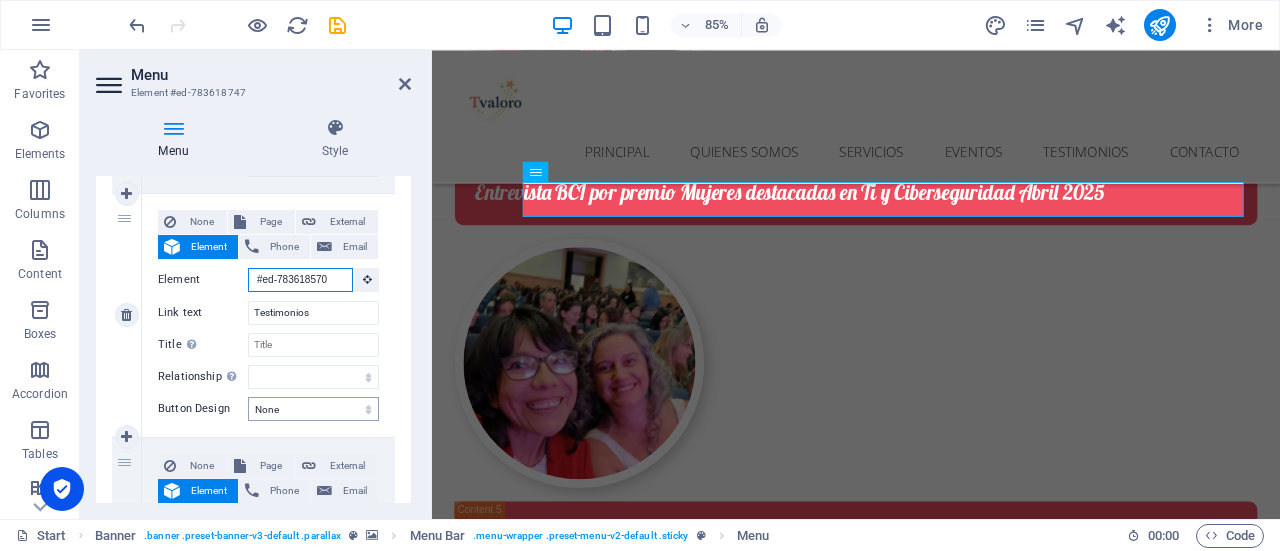scroll, scrollTop: 4505, scrollLeft: 0, axis: vertical 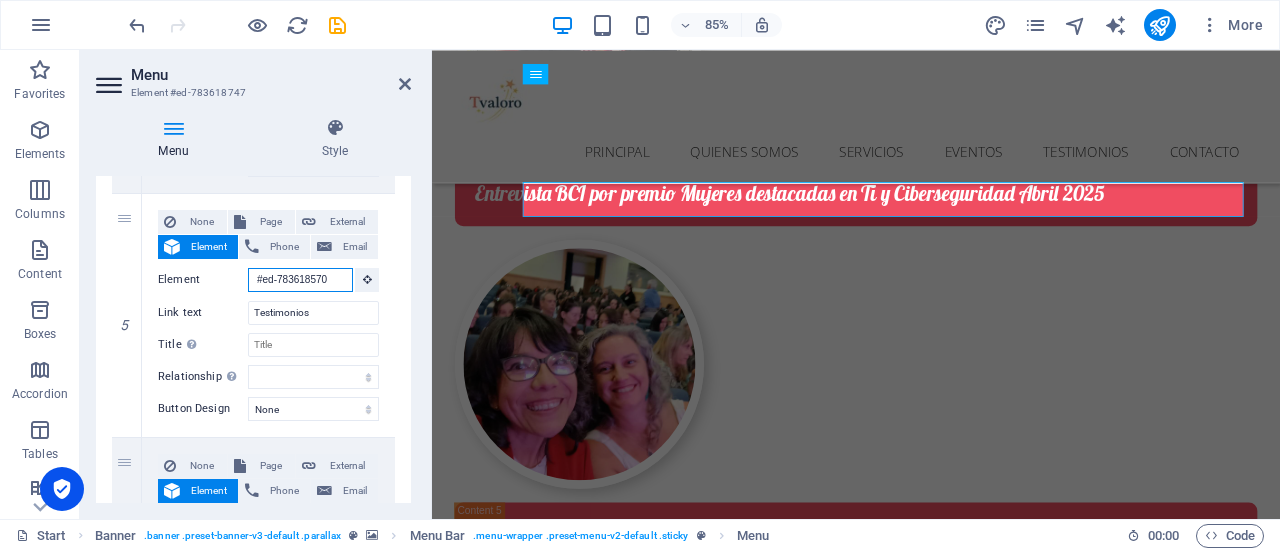 type on "#ed-783618570" 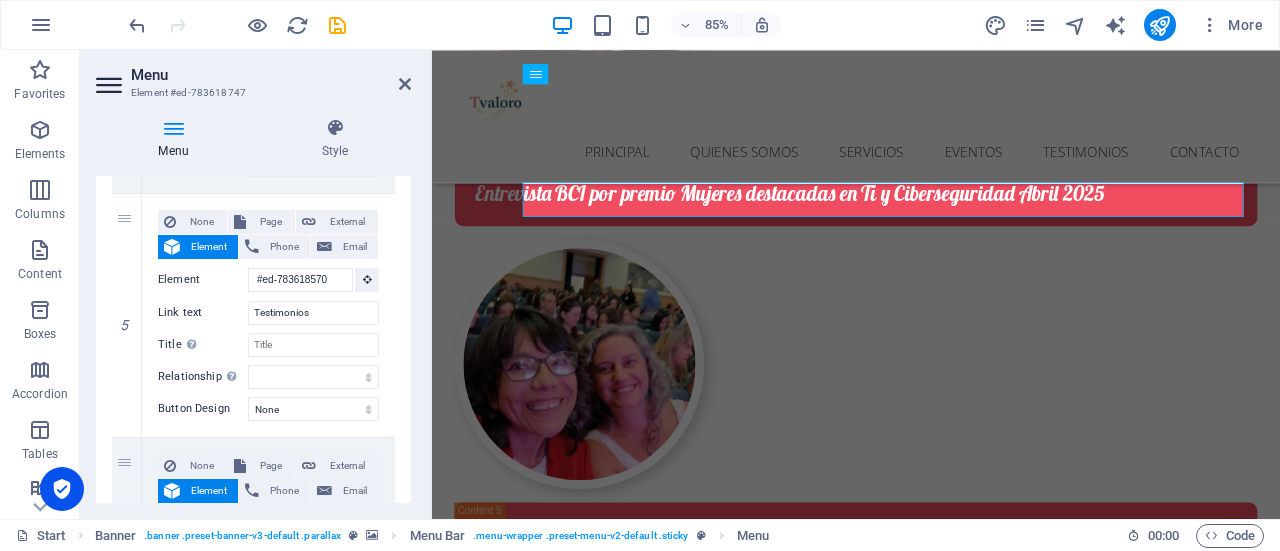 click on "1 None Page External Element Phone Email Page Start Subpage Legal Notice Privacy Element #ed-783618735
URL Phone Email Link text Principal Link target New tab Same tab Overlay Title Additional link description, should not be the same as the link text. The title is most often shown as a tooltip text when the mouse moves over the element. Leave empty if uncertain. Relationship Sets the  relationship of this link to the link target . For example, the value "nofollow" instructs search engines not to follow the link. Can be left empty. alternate author bookmark external help license next nofollow noreferrer noopener prev search tag Button Design None Default Primary Secondary 2 None Page External Element Phone Email Page Start Subpage Legal Notice Privacy Element #ed-783618429
URL Phone Email Link text Quienes somos Link target New tab Same tab Overlay Title Relationship Sets the  relationship of this link to the link target alternate author bookmark external help 3" at bounding box center [253, -51] 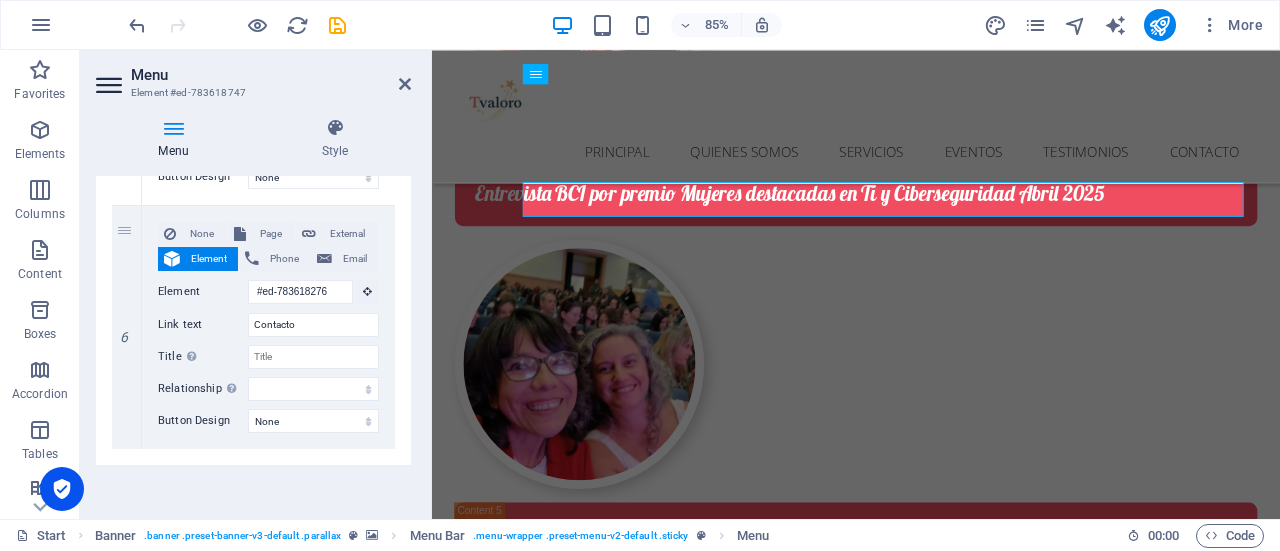 click on "Menu Element #ed-783618747 Menu Style Menu Auto Custom Create custom menu items for this menu. Recommended for one-page websites. Manage pages Menu items 1 None Page External Element Phone Email Page Start Subpage Legal Notice Privacy Element #ed-783618735
URL Phone Email Link text Principal Link target New tab Same tab Overlay Title Additional link description, should not be the same as the link text. The title is most often shown as a tooltip text when the mouse moves over the element. Leave empty if uncertain. Relationship Sets the  relationship of this link to the link target . For example, the value "nofollow" instructs search engines not to follow the link. Can be left empty. alternate author bookmark external help license next nofollow noreferrer noopener prev search tag Button Design None Default Primary Secondary 2 None Page External Element Phone Email Page Start Subpage Legal Notice Privacy Element #ed-783618429
URL Phone Email Link text Quienes somos" at bounding box center [256, 284] 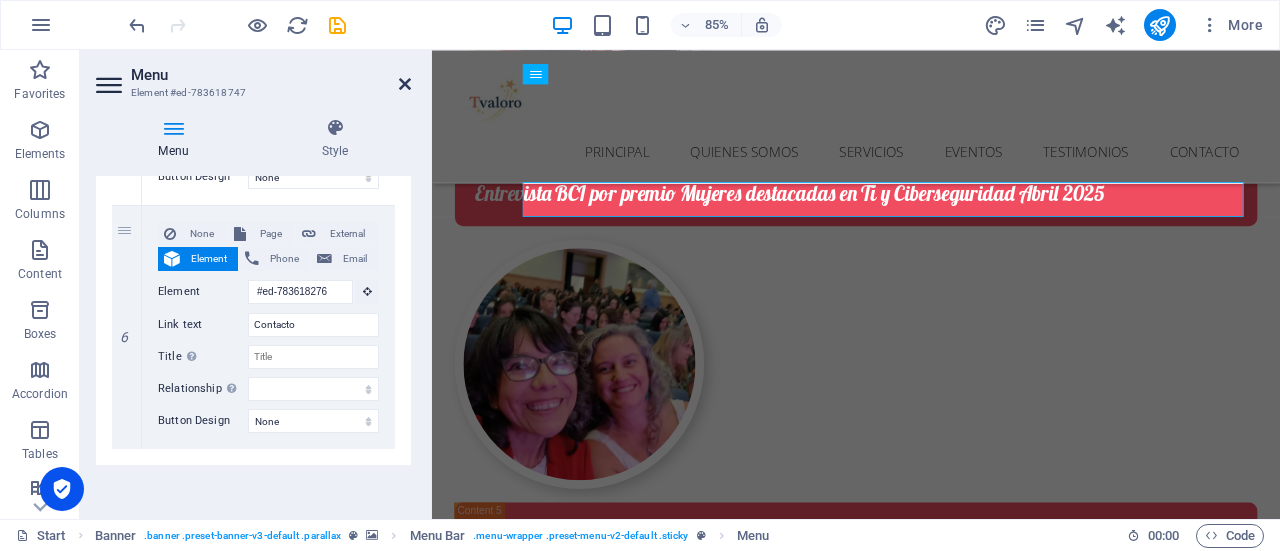 click at bounding box center (405, 84) 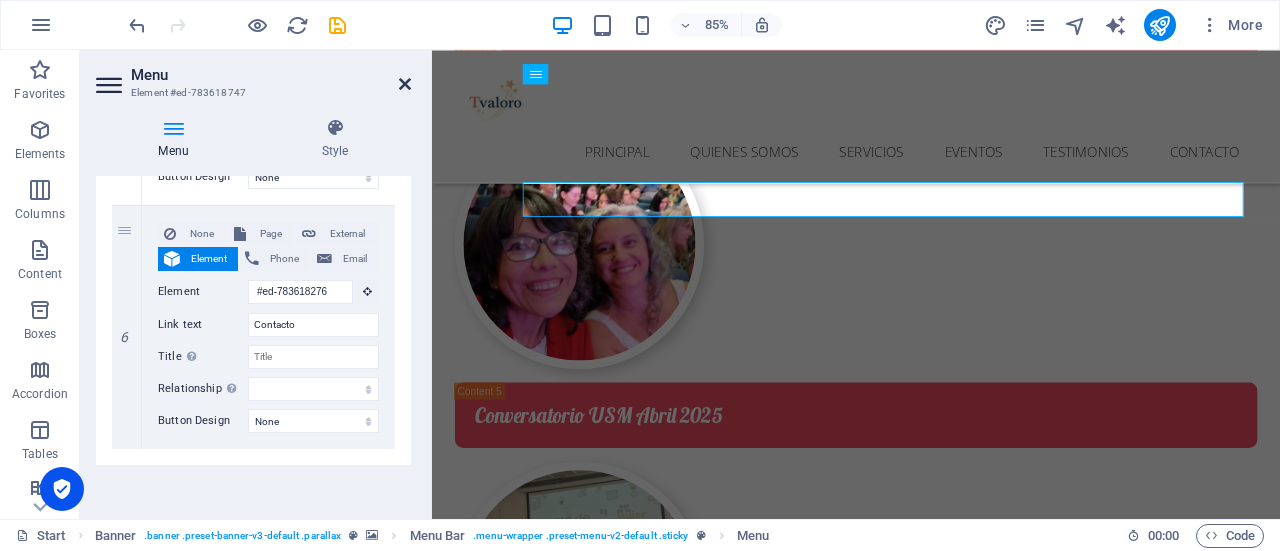 scroll, scrollTop: 4439, scrollLeft: 0, axis: vertical 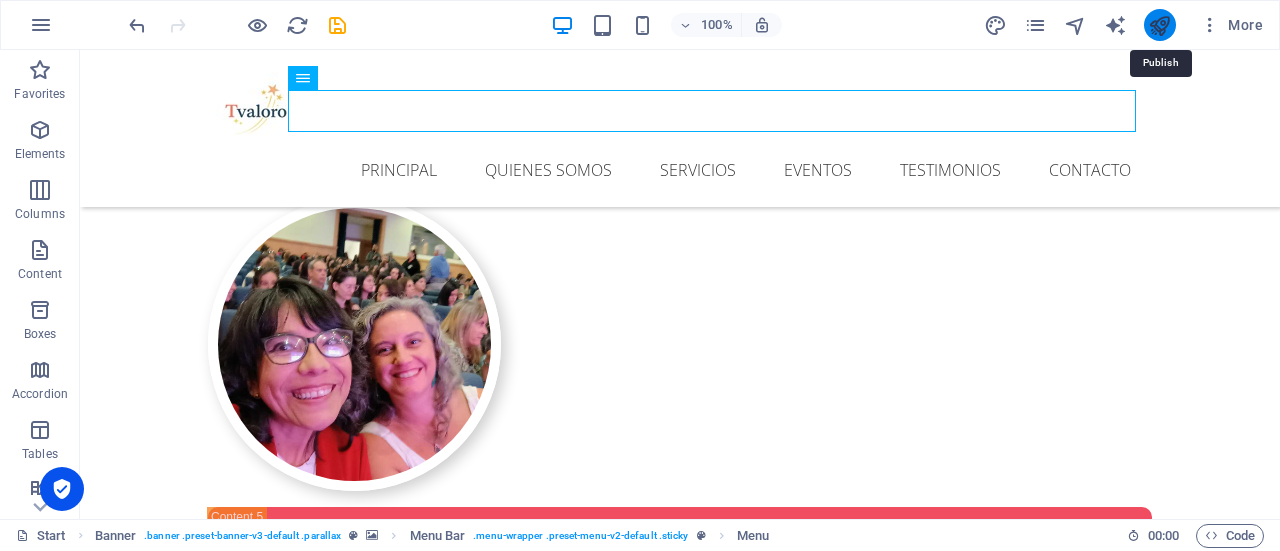 click at bounding box center [1159, 25] 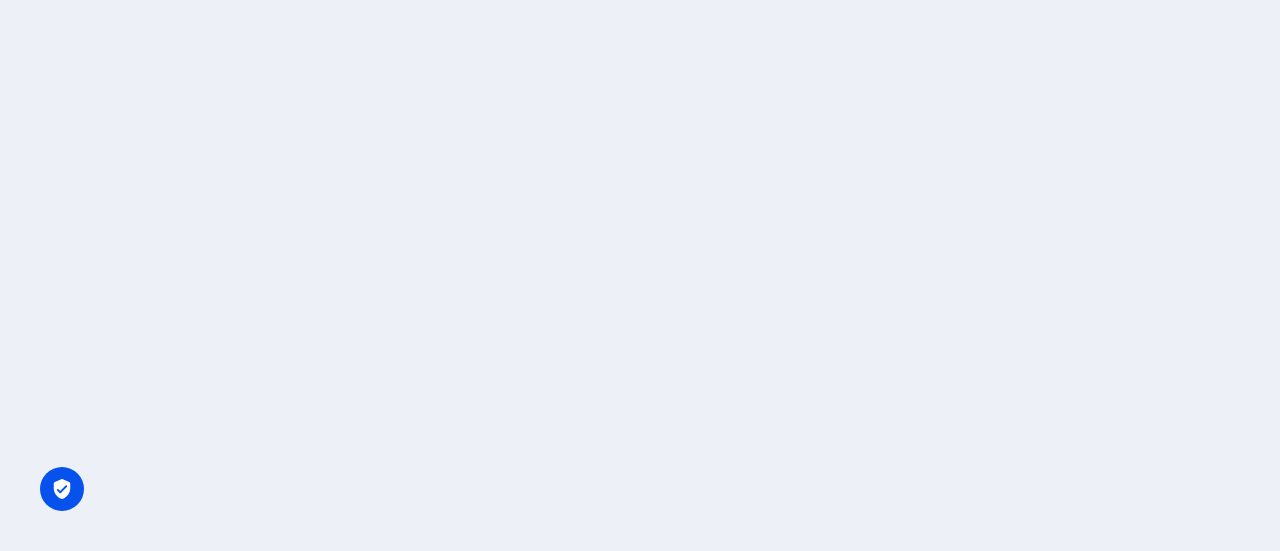 scroll, scrollTop: 0, scrollLeft: 0, axis: both 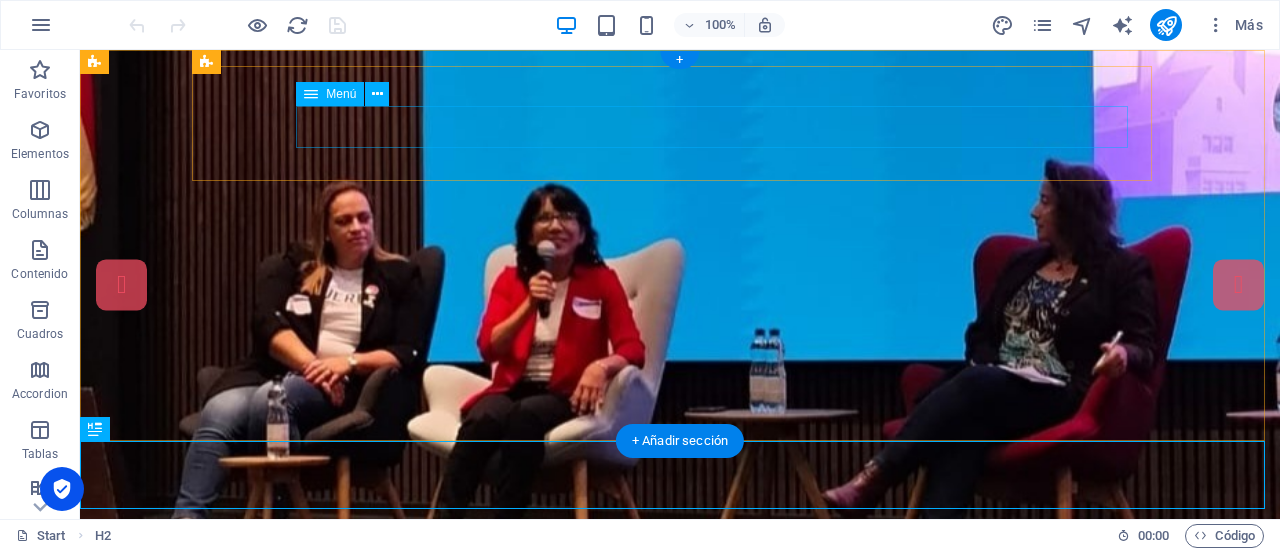 click on "Principal Quienes somos Servicios Eventos Testimonios Contacto" at bounding box center [560, 636] 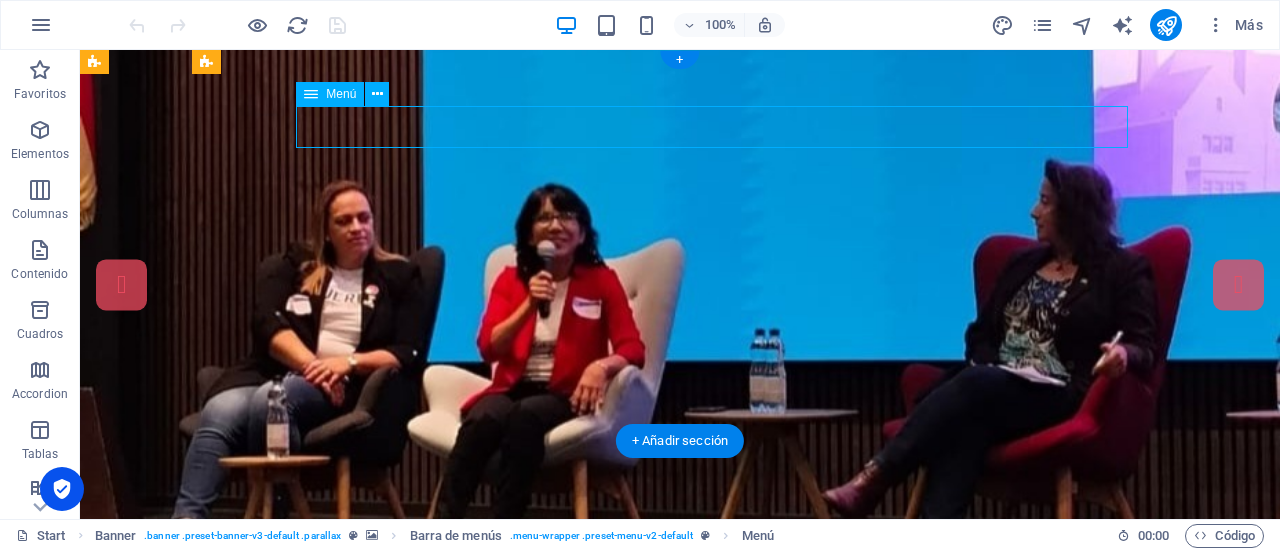 click on "Principal Quienes somos Servicios Eventos Testimonios Contacto" at bounding box center [560, 636] 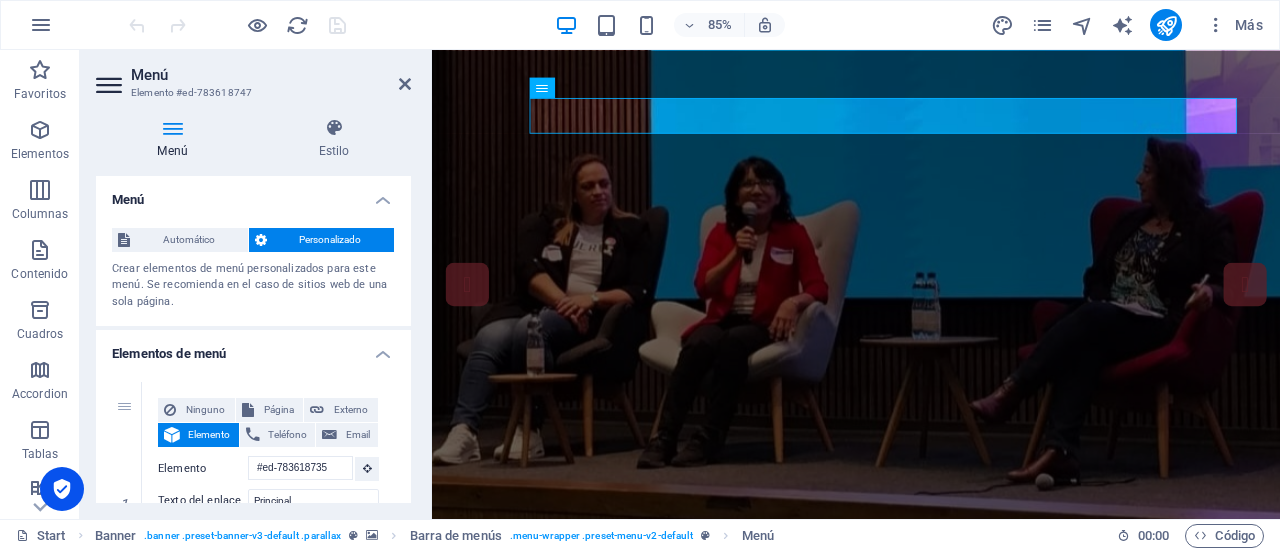 click on "1 Ninguno Página Externo Elemento Teléfono Email Página Start Subpage Legal Notice Privacy Elemento #ed-783618735
URL Teléfono Email Texto del enlace Principal Destino del enlace Nueva pestaña Misma pestaña Superposición Nombre Una descripción adicional del enlace no debería ser igual al texto del enlace. El título suele mostrarse como un texto de información cuando se mueve el ratón por encima del elemento. Déjalo en blanco en caso de dudas. Relación Define la  relación de este enlace con el destino del enlace . Por ejemplo, el valor "nofollow" indica a los buscadores que no sigan al enlace. Puede dejarse vacío. alternativo autor marcador externo ayuda licencia siguiente nofollow noreferrer noopener ant buscar etiqueta Diseño de botones Ninguno Predeterminado Principal Secundario 2 Ninguno Página Externo Elemento Teléfono Email Página Start Subpage Legal Notice Privacy Elemento #ed-783618429
URL Teléfono Email Texto del enlace Quienes somos" at bounding box center [253, 1113] 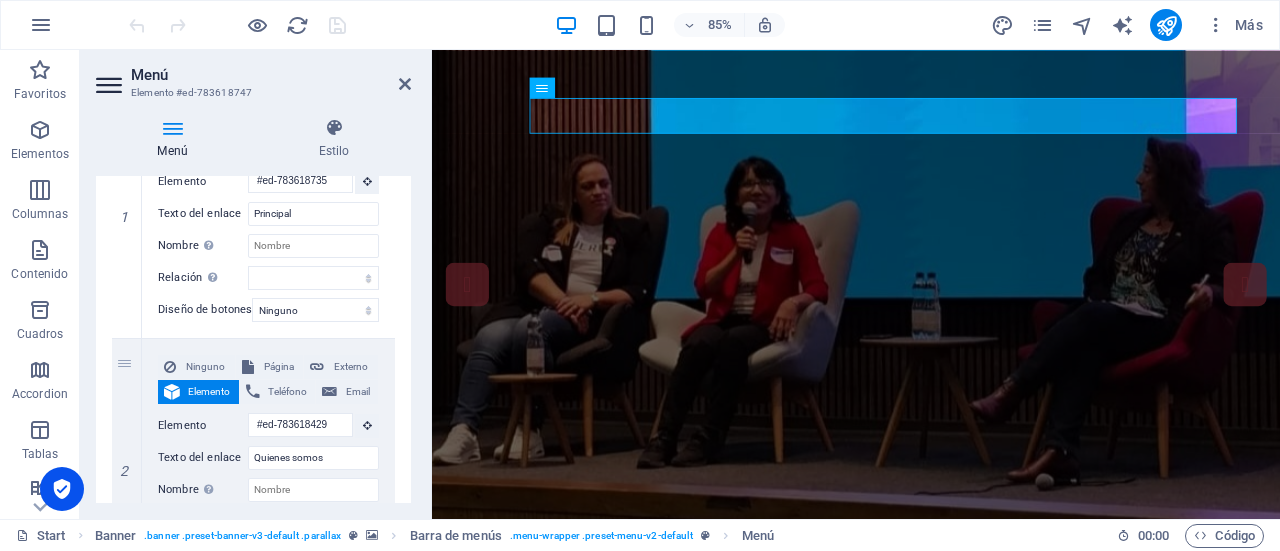 scroll, scrollTop: 574, scrollLeft: 0, axis: vertical 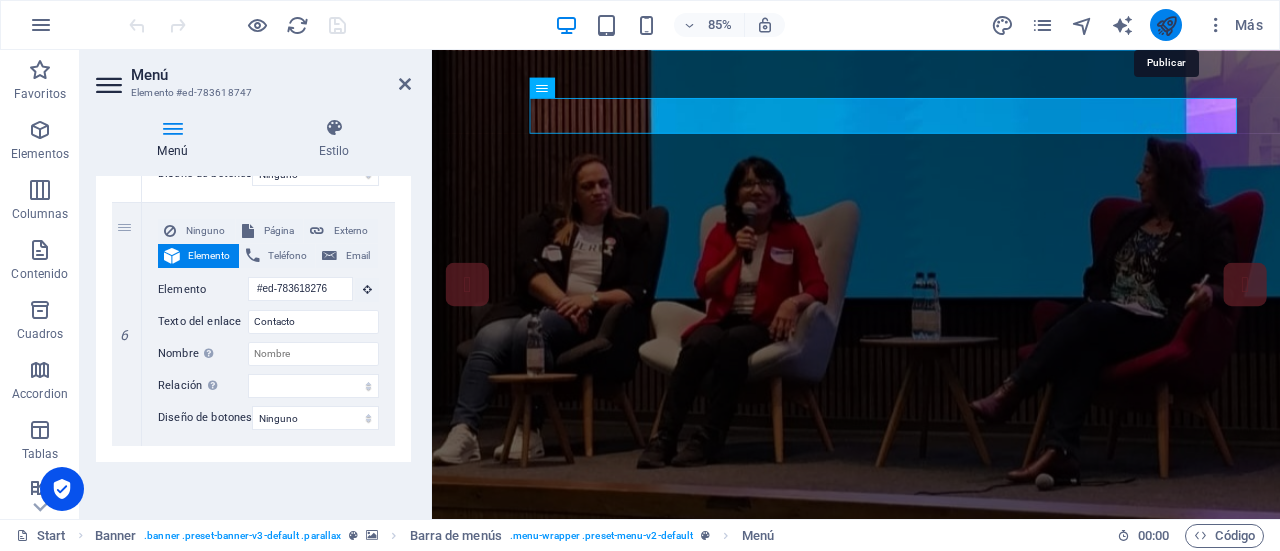 click at bounding box center [1166, 25] 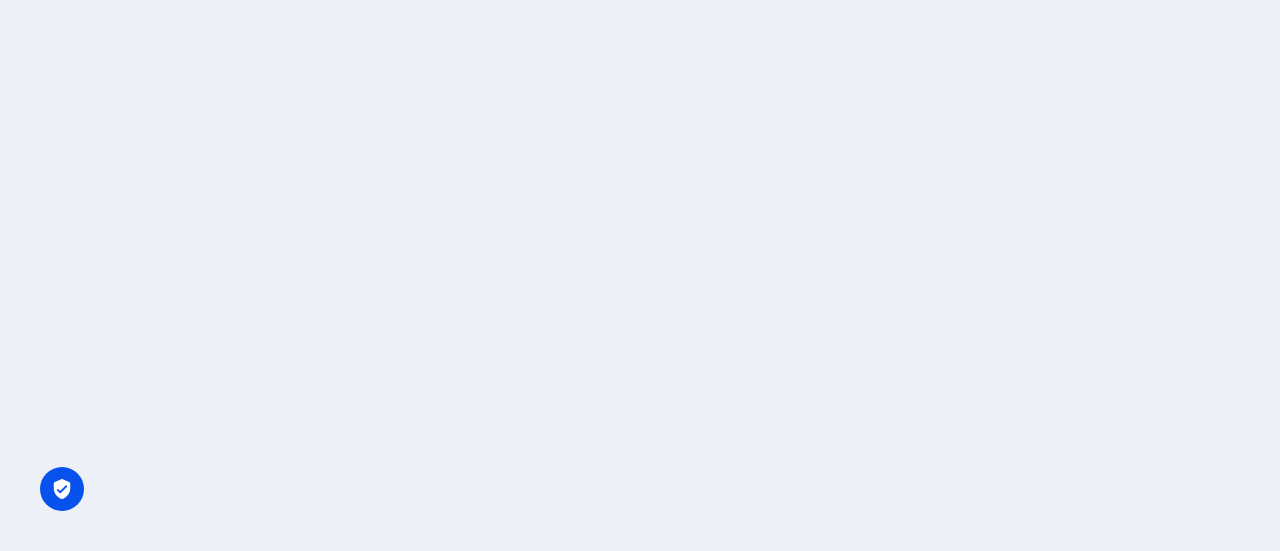 scroll, scrollTop: 0, scrollLeft: 0, axis: both 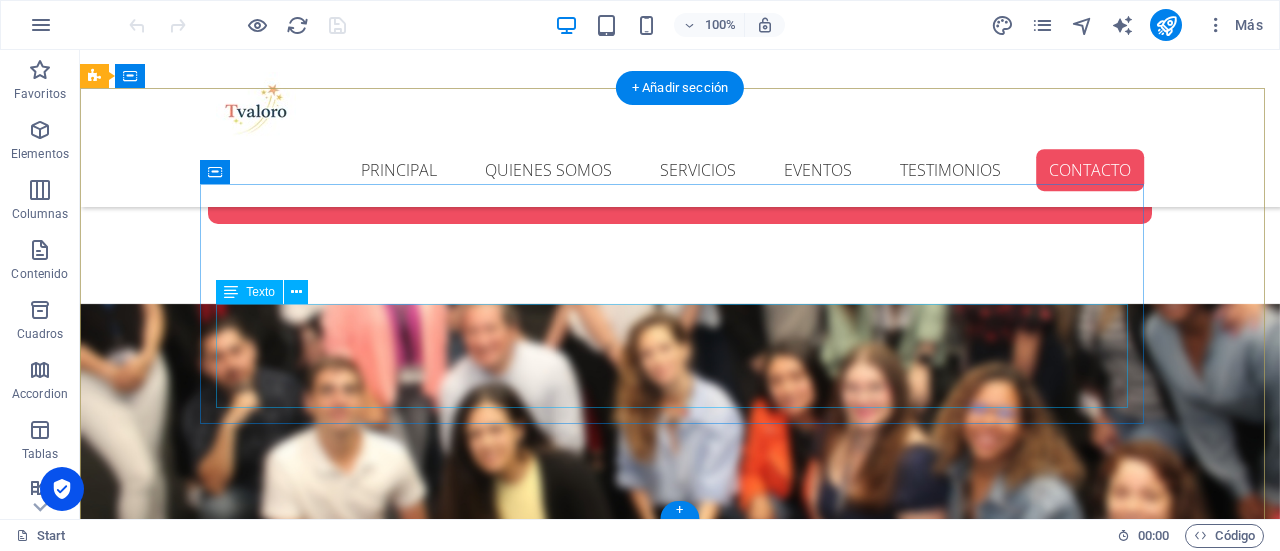 click on "[DOMAIN_NAME] [PHONE_NUMBER] [EMAIL_ADDRESS][DOMAIN_NAME]" at bounding box center [680, 1950] 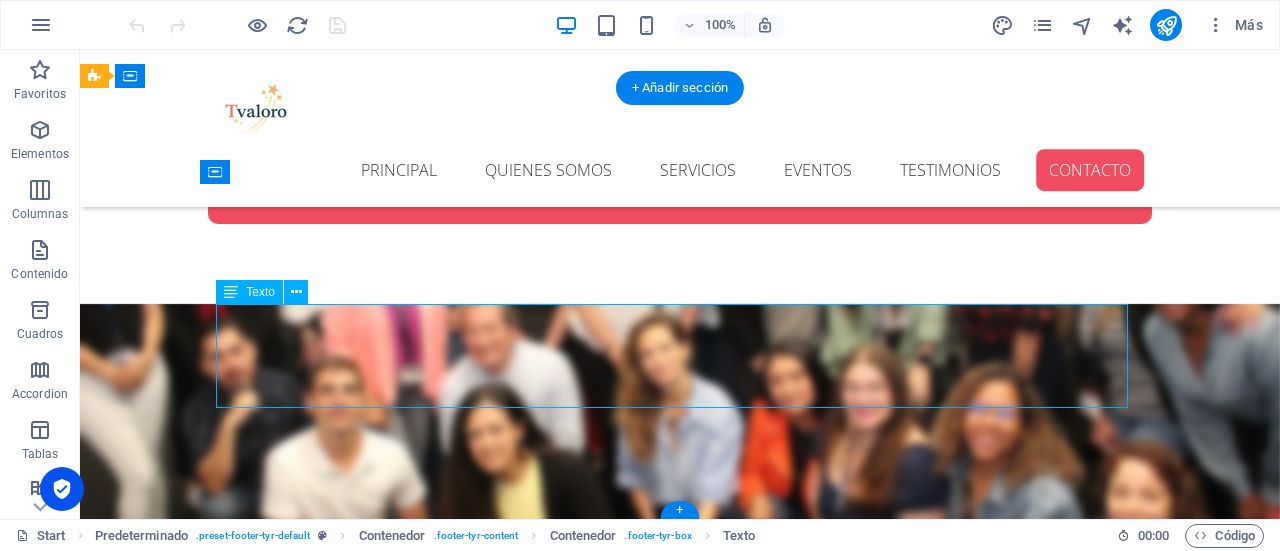 click on "[DOMAIN_NAME] [PHONE_NUMBER] [EMAIL_ADDRESS][DOMAIN_NAME]" at bounding box center [680, 1950] 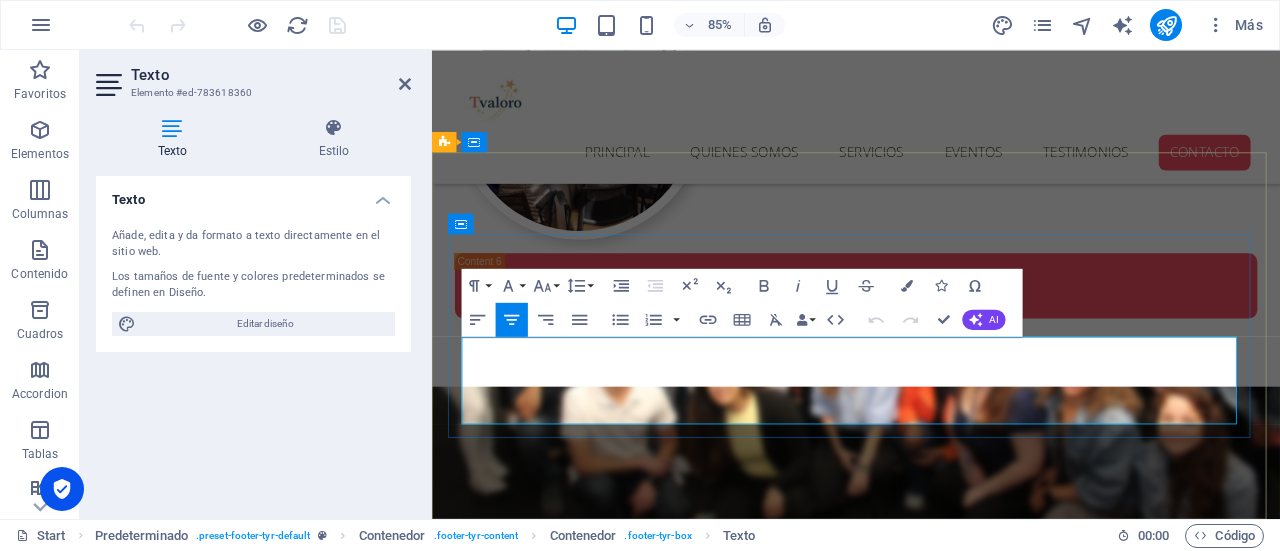 scroll, scrollTop: 5218, scrollLeft: 0, axis: vertical 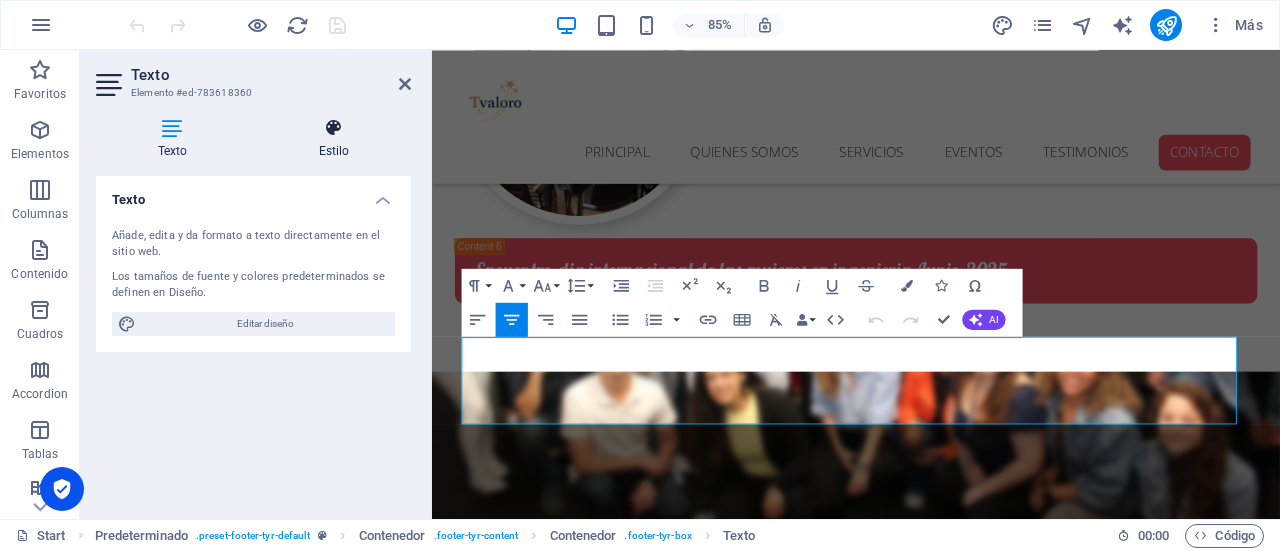 click on "Estilo" at bounding box center (334, 139) 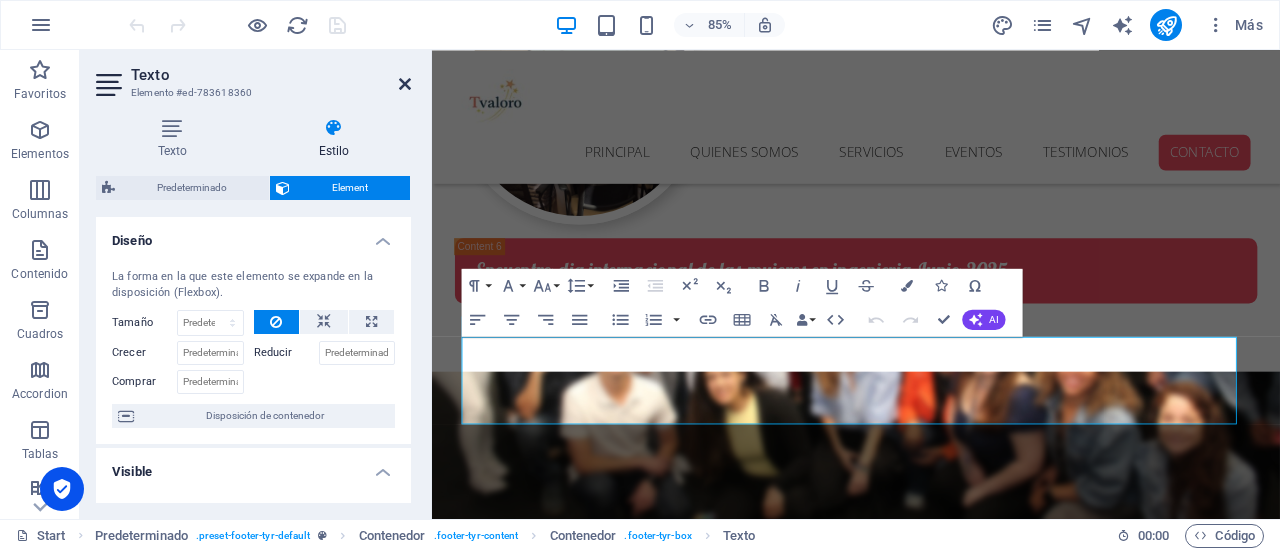 click at bounding box center (405, 84) 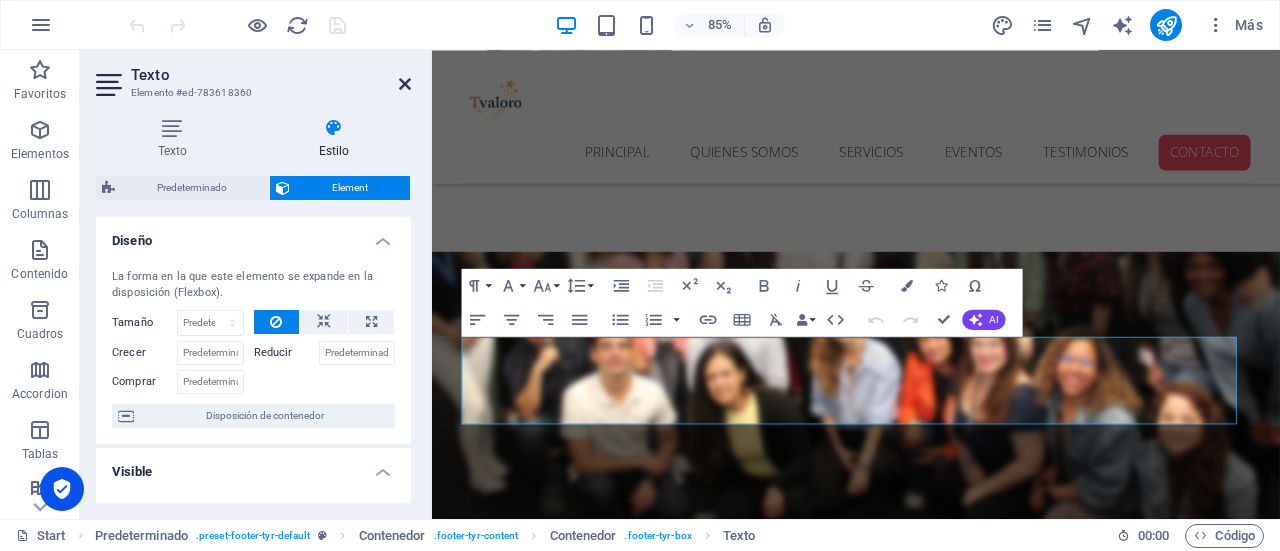 scroll, scrollTop: 5118, scrollLeft: 0, axis: vertical 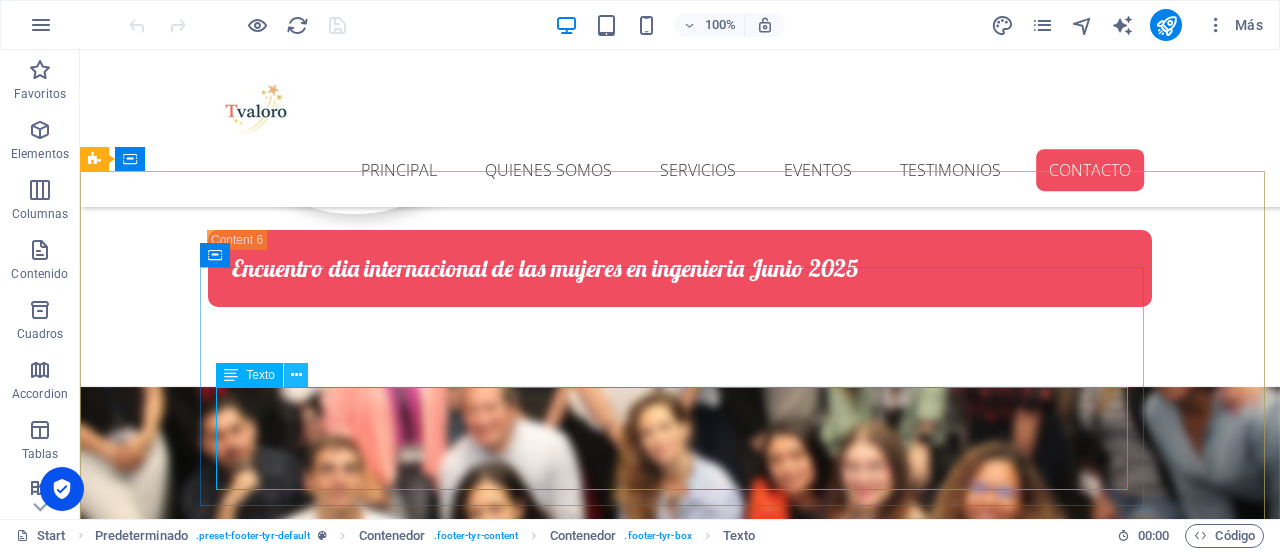 click at bounding box center (296, 375) 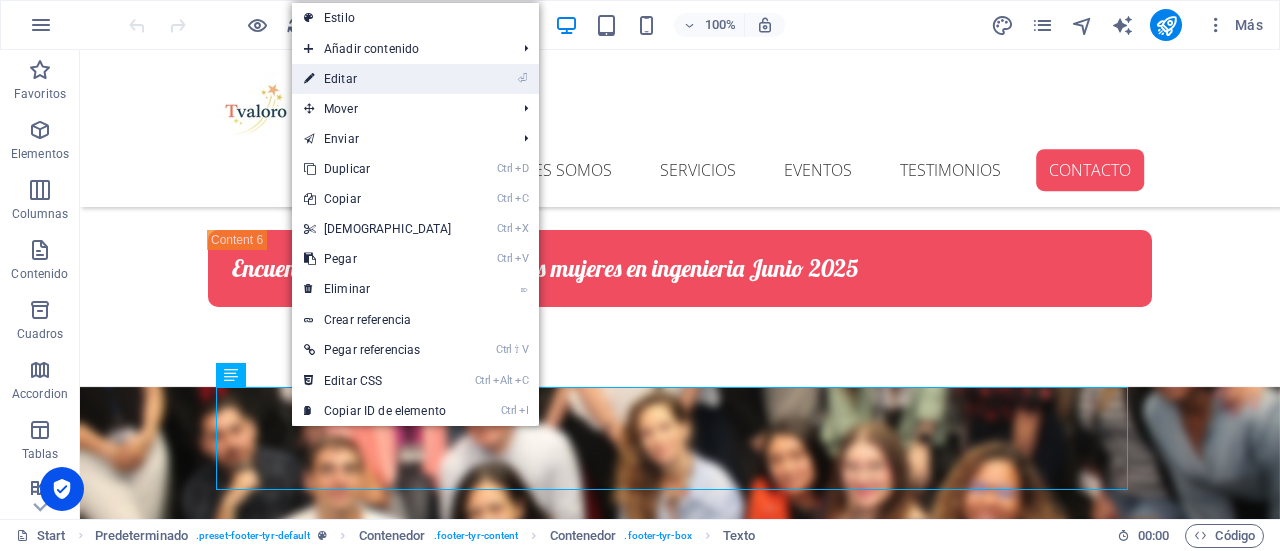 click on "⏎  Editar" at bounding box center [378, 79] 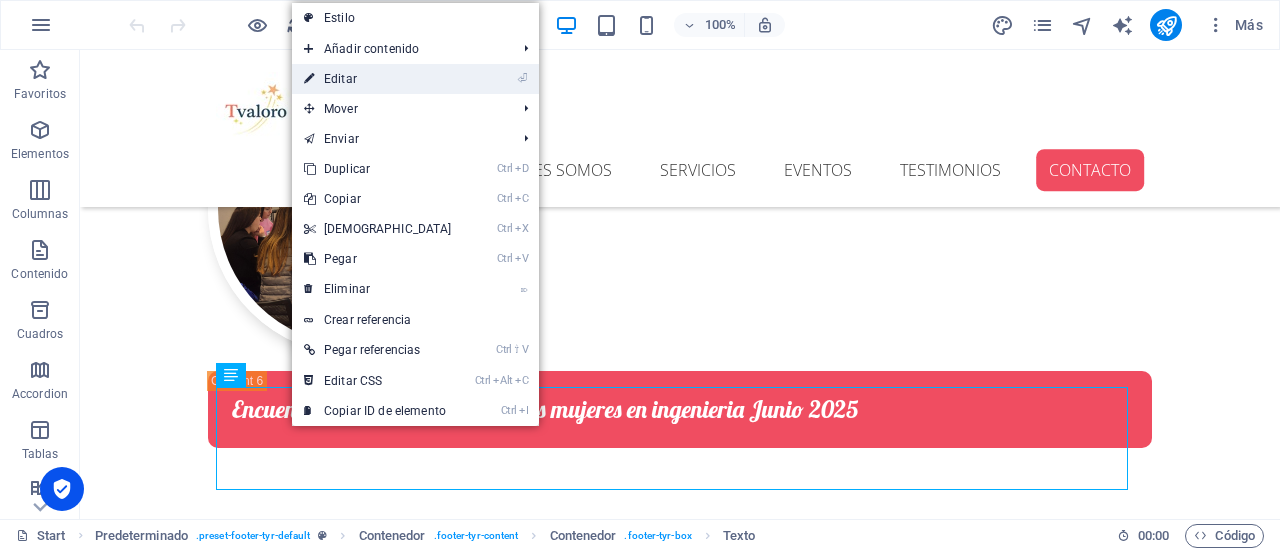 scroll, scrollTop: 5218, scrollLeft: 0, axis: vertical 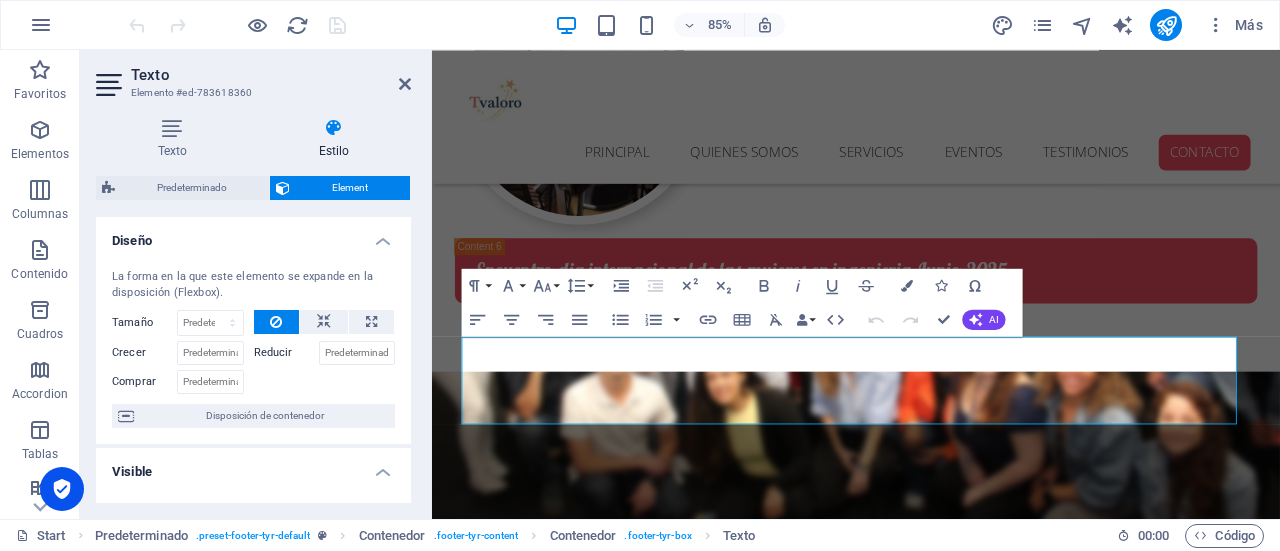 click on "La forma en la que este elemento se expande en la disposición (Flexbox). Tamaño Predeterminado automático px % 1/1 1/2 1/3 1/4 1/5 1/6 1/7 1/8 1/9 1/10 Crecer Reducir Comprar Disposición de contenedor" at bounding box center [253, 348] 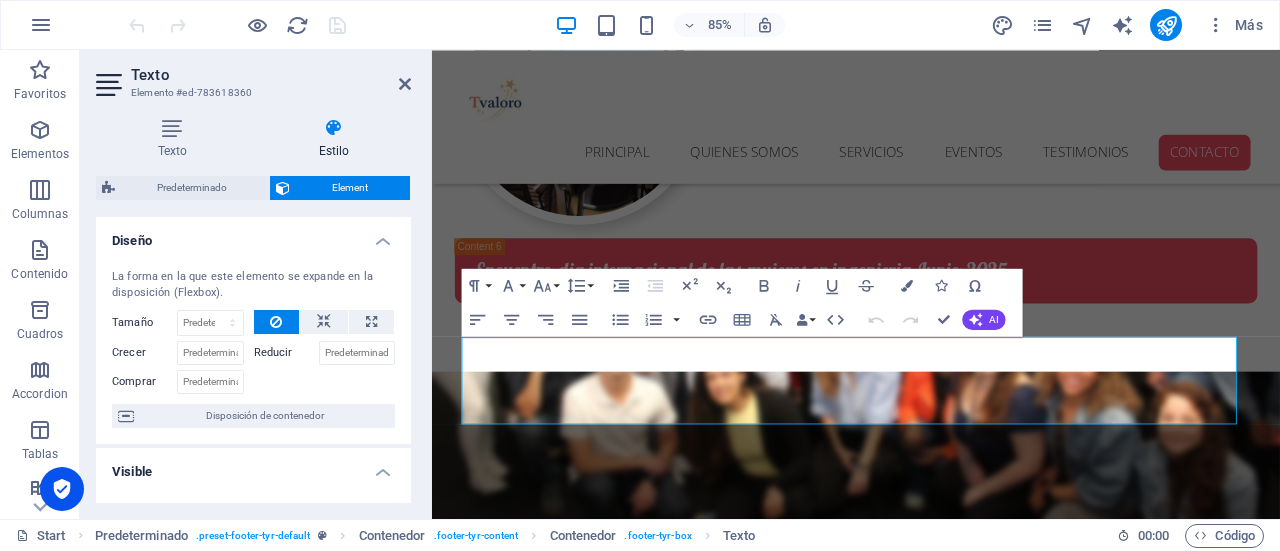 drag, startPoint x: 406, startPoint y: 301, endPoint x: 414, endPoint y: 325, distance: 25.298222 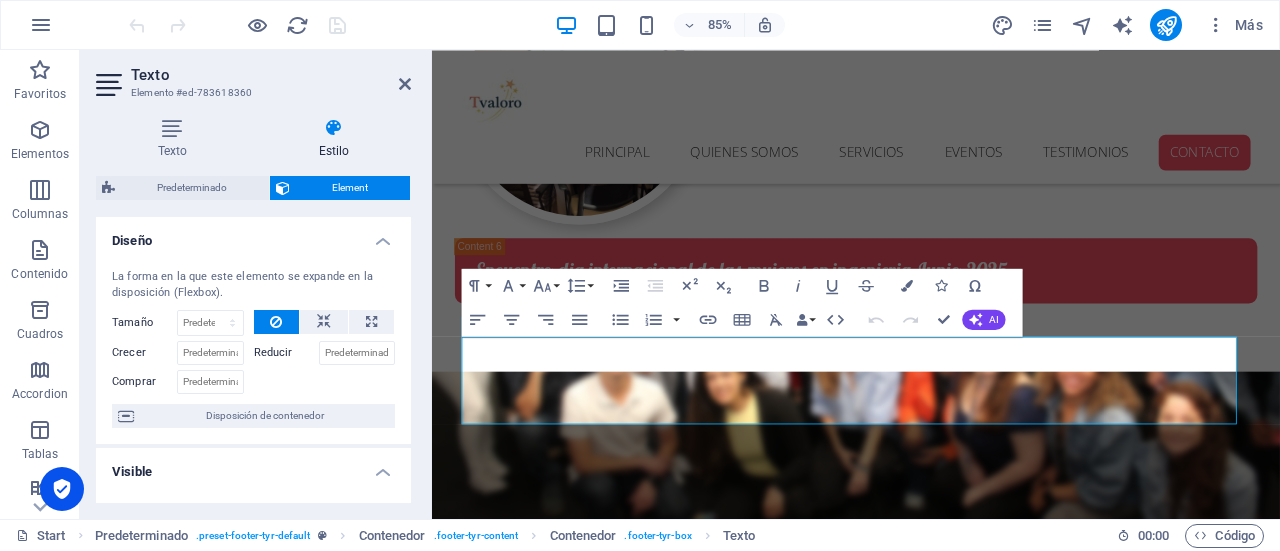 click on "Texto Estilo Texto Añade, edita y da formato a texto directamente en el sitio web. Los tamaños de fuente y colores predeterminados se definen en Diseño. Editar diseño Alineación Alineado a la izquierda Centrado Alineado a la derecha Predeterminado Element Diseño La forma en la que este elemento se expande en la disposición (Flexbox). Tamaño Predeterminado automático px % 1/1 1/2 1/3 1/4 1/5 1/6 1/7 1/8 1/9 1/10 Crecer Reducir Comprar Disposición de contenedor Visible Visible Opacidad 100 % Desbordamiento Espaciado Margen Predeterminado automático px % rem vw vh Personalizado Personalizado automático px % rem vw vh automático px % rem vw vh automático px % rem vw vh automático px % rem vw vh Espaciado Predeterminado px rem % vh vw Personalizado Personalizado px rem % vh vw px rem % vh vw px rem % vh vw px rem % vh vw Borde Estilo              - Ancho 1 automático px rem % vh vw Personalizado Personalizado 1 automático px rem % vh vw 1 automático px rem % vh vw 1 automático px rem %" at bounding box center [253, 310] 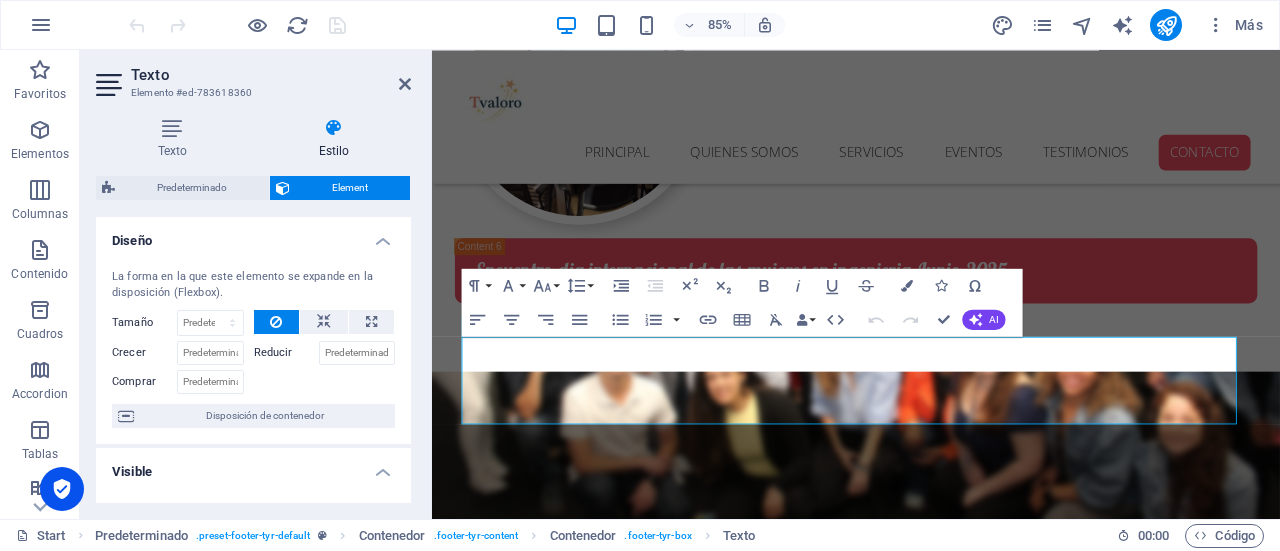 drag, startPoint x: 406, startPoint y: 295, endPoint x: 423, endPoint y: 309, distance: 22.022715 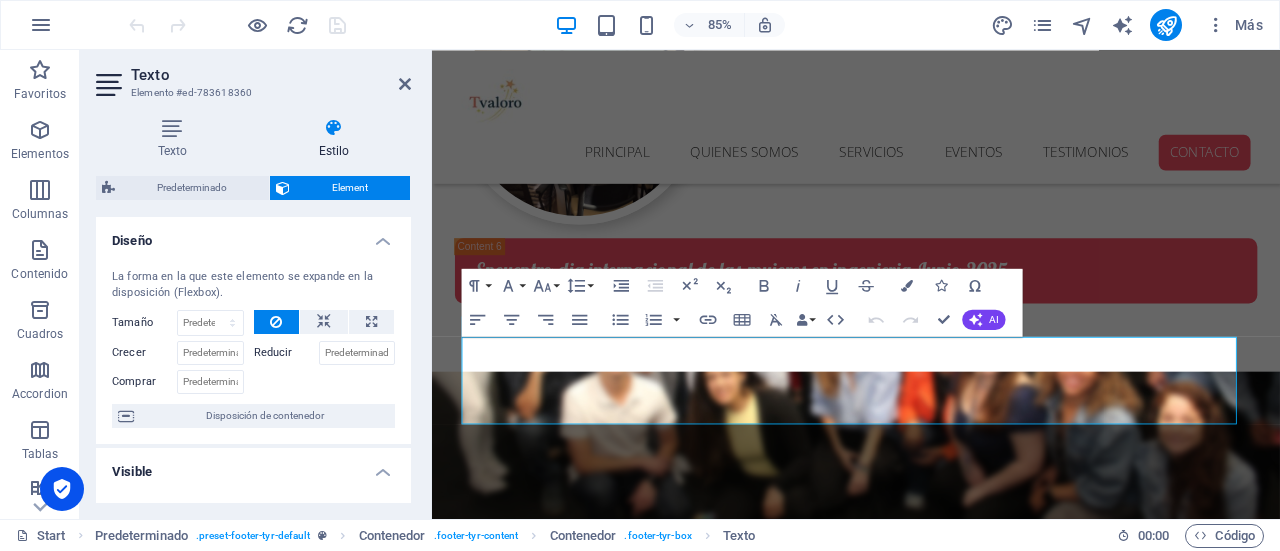 click on "Texto Estilo Texto Añade, edita y da formato a texto directamente en el sitio web. Los tamaños de fuente y colores predeterminados se definen en Diseño. Editar diseño Alineación Alineado a la izquierda Centrado Alineado a la derecha Predeterminado Element Diseño La forma en la que este elemento se expande en la disposición (Flexbox). Tamaño Predeterminado automático px % 1/1 1/2 1/3 1/4 1/5 1/6 1/7 1/8 1/9 1/10 Crecer Reducir Comprar Disposición de contenedor Visible Visible Opacidad 100 % Desbordamiento Espaciado Margen Predeterminado automático px % rem vw vh Personalizado Personalizado automático px % rem vw vh automático px % rem vw vh automático px % rem vw vh automático px % rem vw vh Espaciado Predeterminado px rem % vh vw Personalizado Personalizado px rem % vh vw px rem % vh vw px rem % vh vw px rem % vh vw Borde Estilo              - Ancho 1 automático px rem % vh vw Personalizado Personalizado 1 automático px rem % vh vw 1 automático px rem % vh vw 1 automático px rem %" at bounding box center (253, 310) 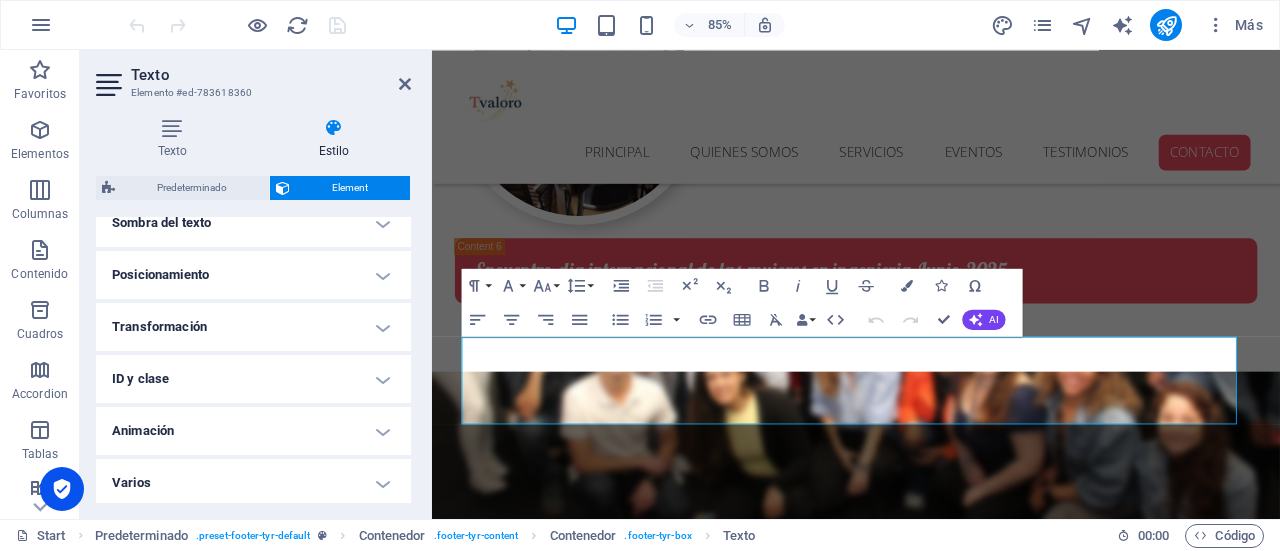 scroll, scrollTop: 574, scrollLeft: 0, axis: vertical 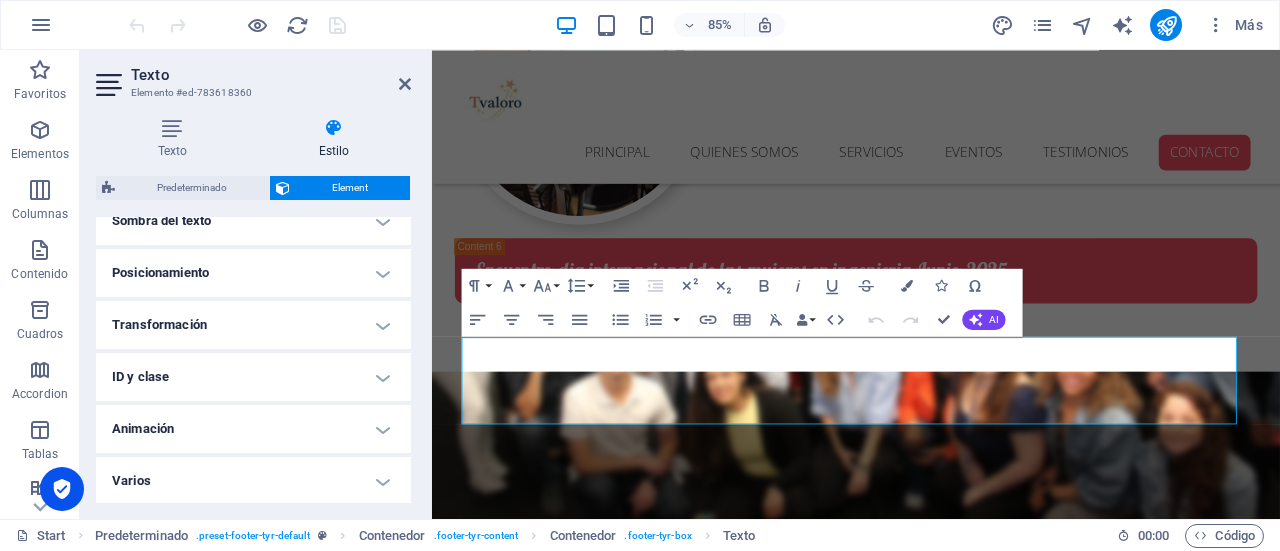 click on "ID y clase" at bounding box center (253, 377) 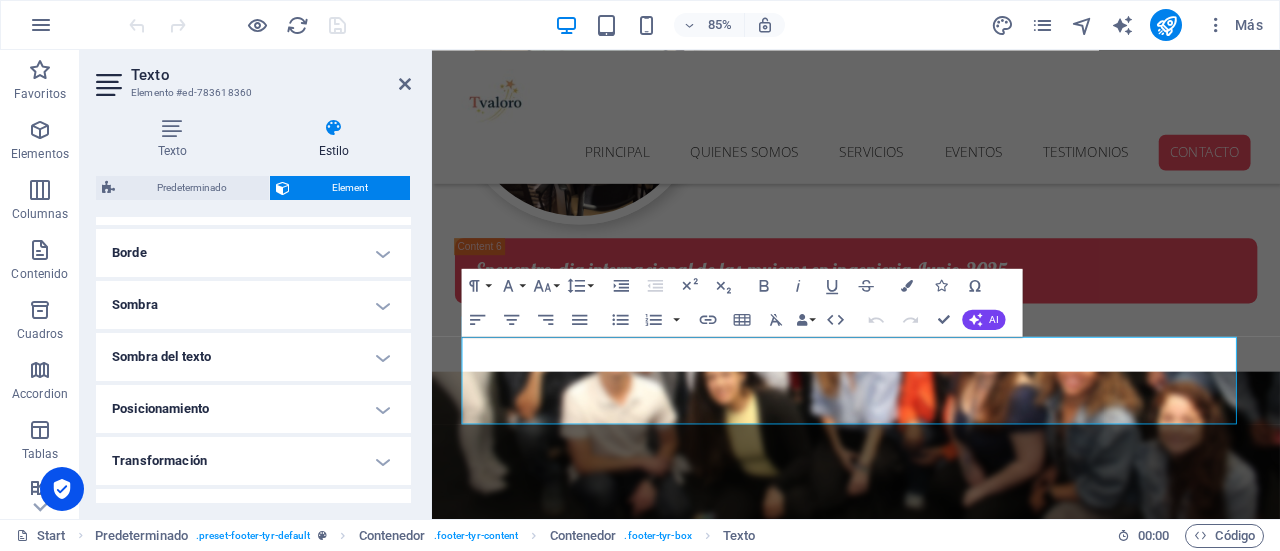 scroll, scrollTop: 428, scrollLeft: 0, axis: vertical 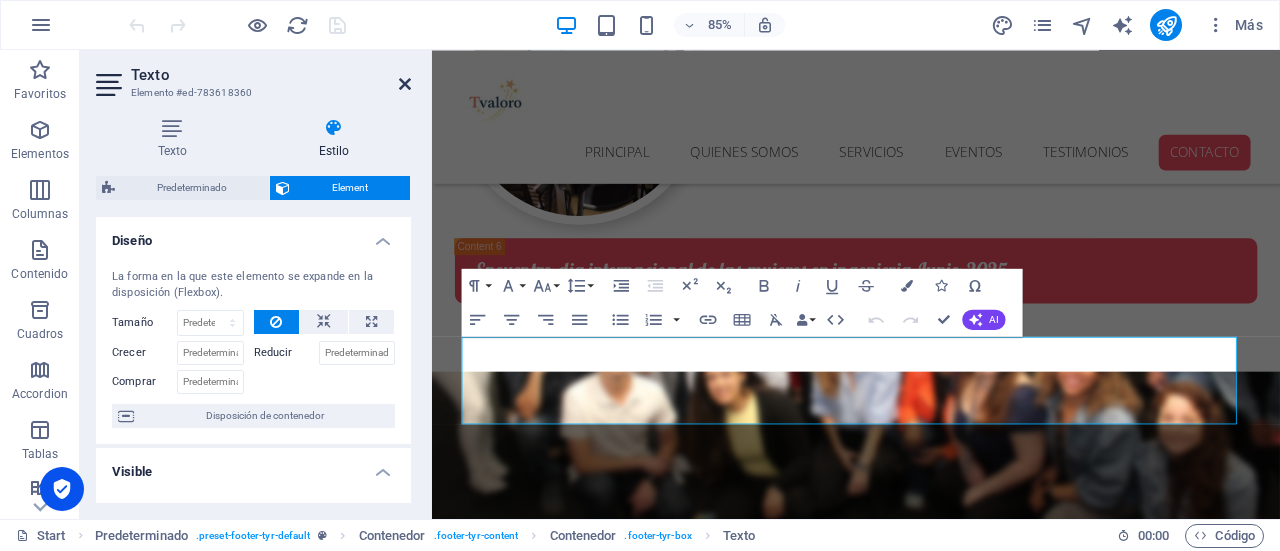 click at bounding box center (405, 84) 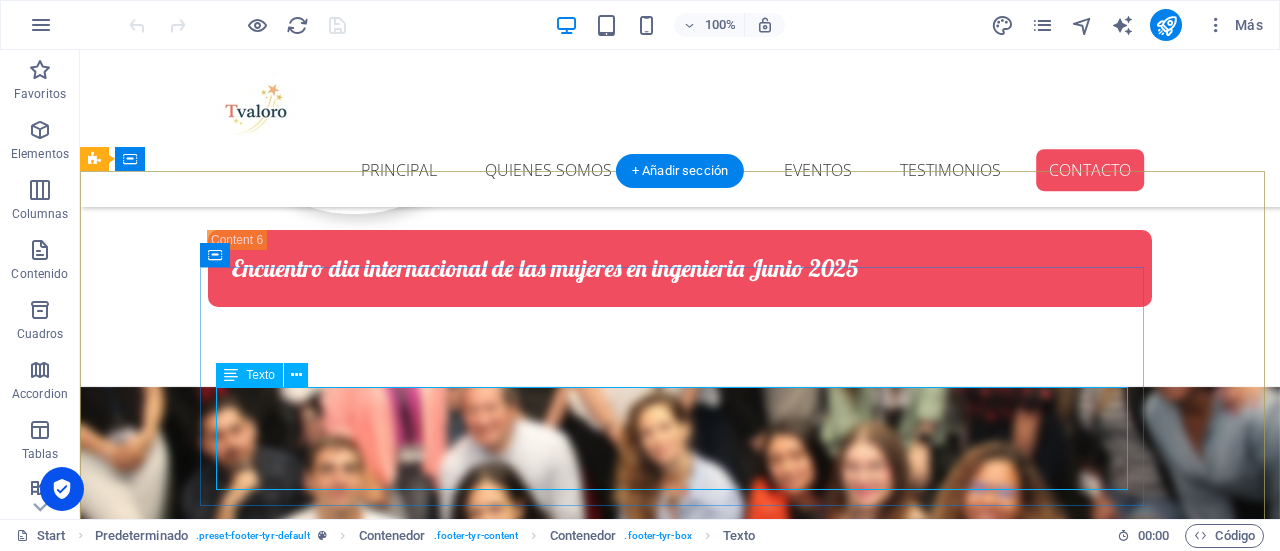 click on "[DOMAIN_NAME] [PHONE_NUMBER] [EMAIL_ADDRESS][DOMAIN_NAME]" at bounding box center [680, 2033] 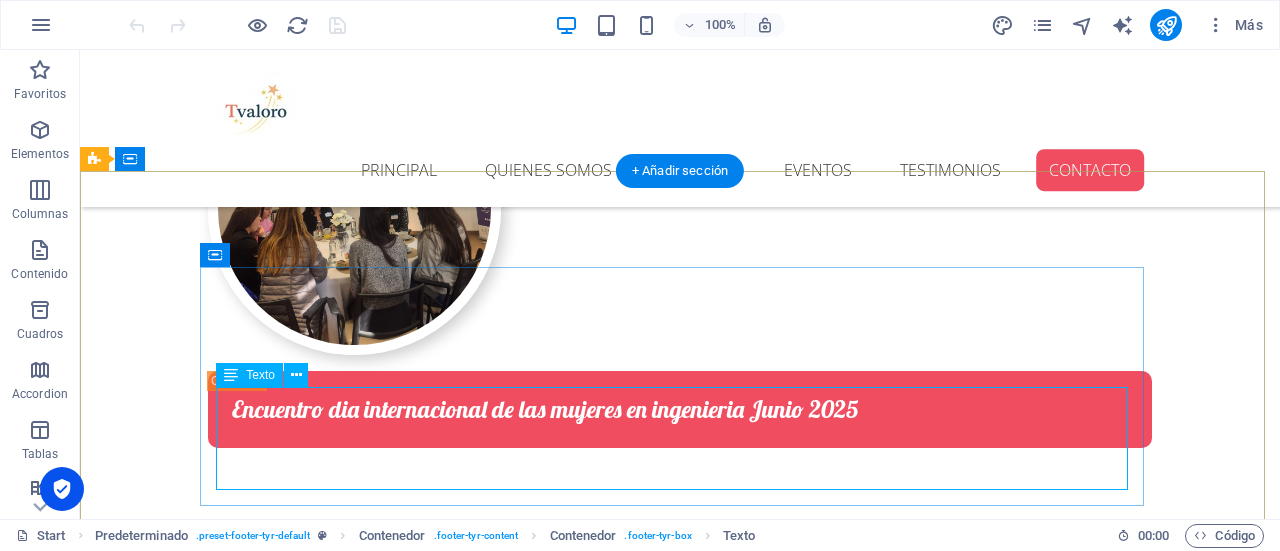 scroll, scrollTop: 5218, scrollLeft: 0, axis: vertical 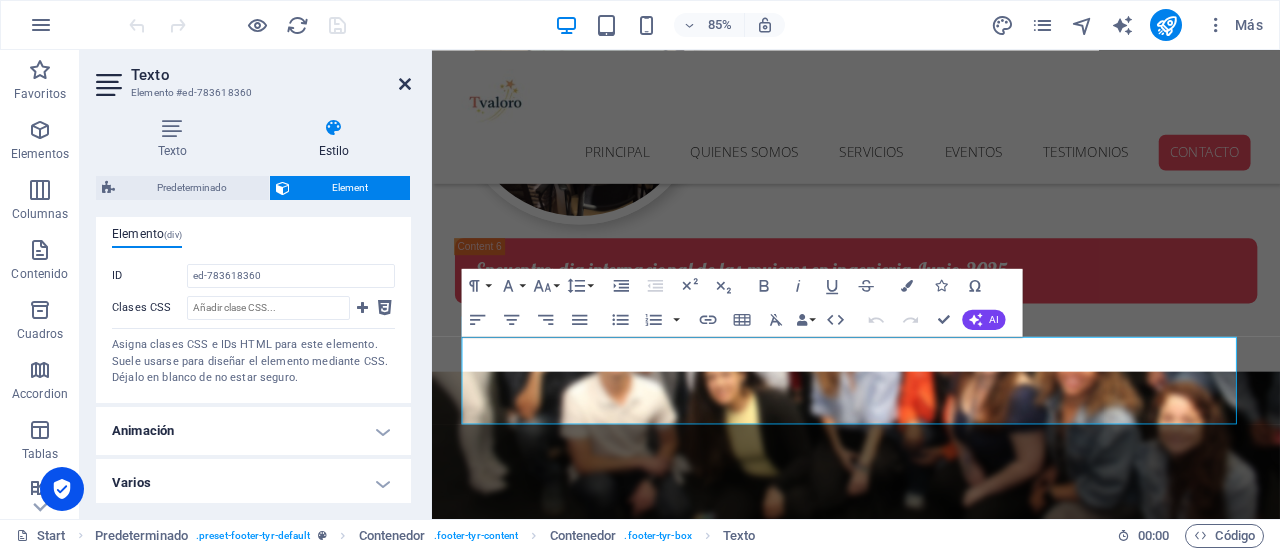 click at bounding box center [405, 84] 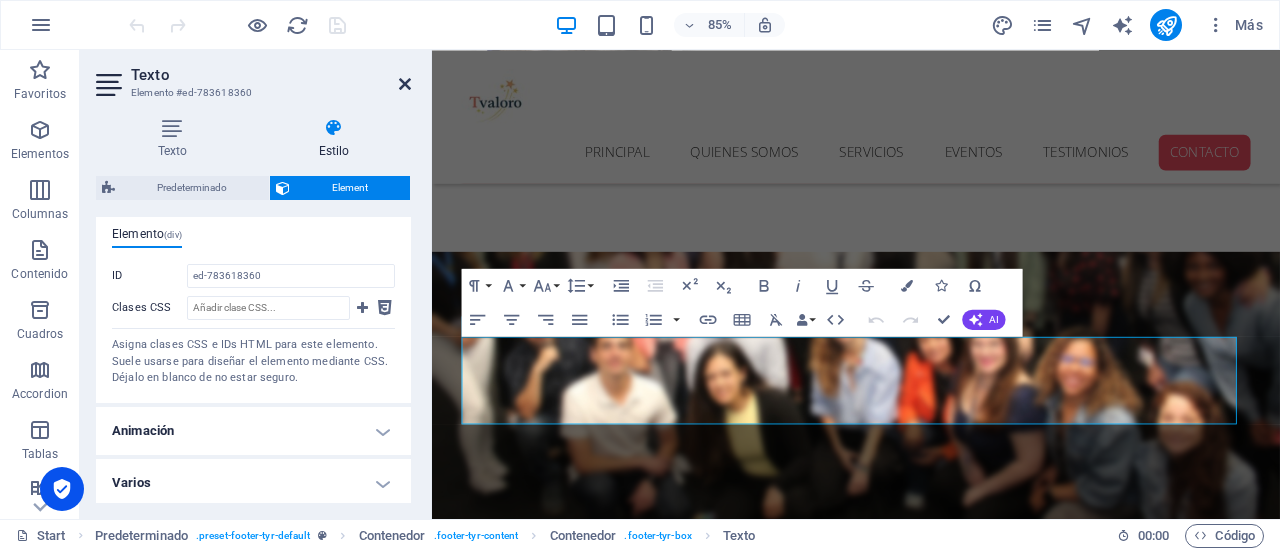 scroll, scrollTop: 5118, scrollLeft: 0, axis: vertical 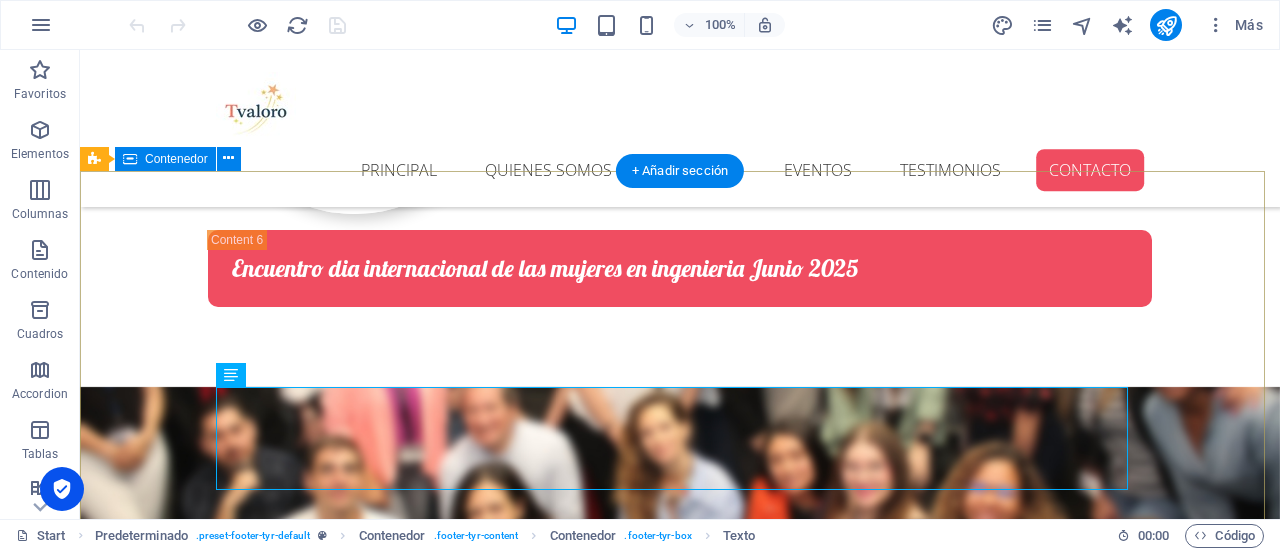 click on "Contacto [DOMAIN_NAME] [PHONE_NUMBER] [EMAIL_ADDRESS][DOMAIN_NAME]" at bounding box center (680, 1985) 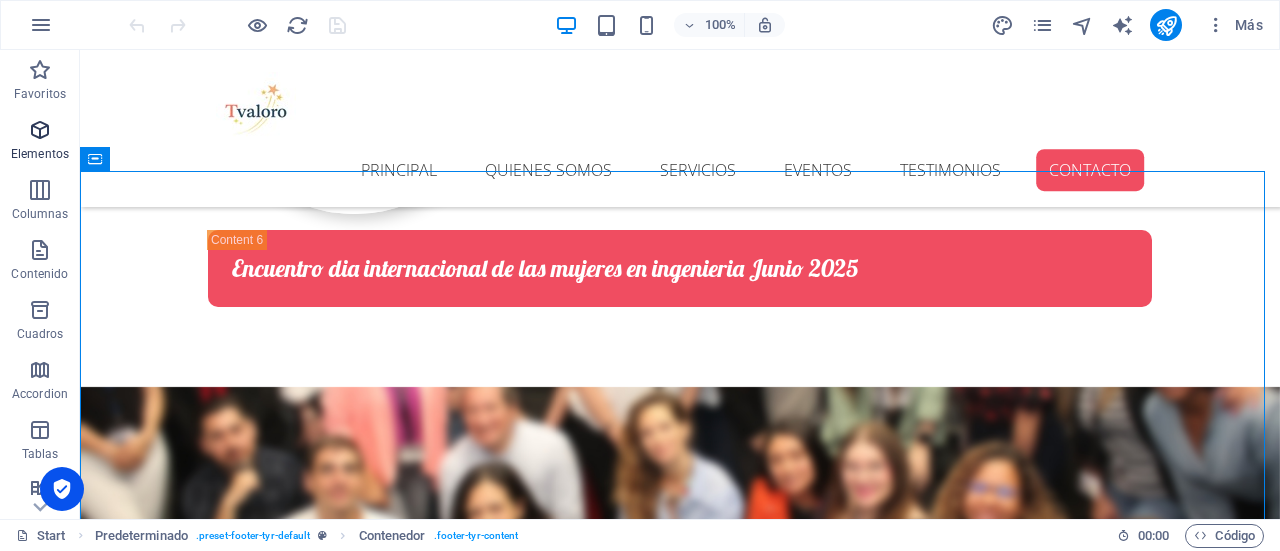 click on "Elementos" at bounding box center [40, 142] 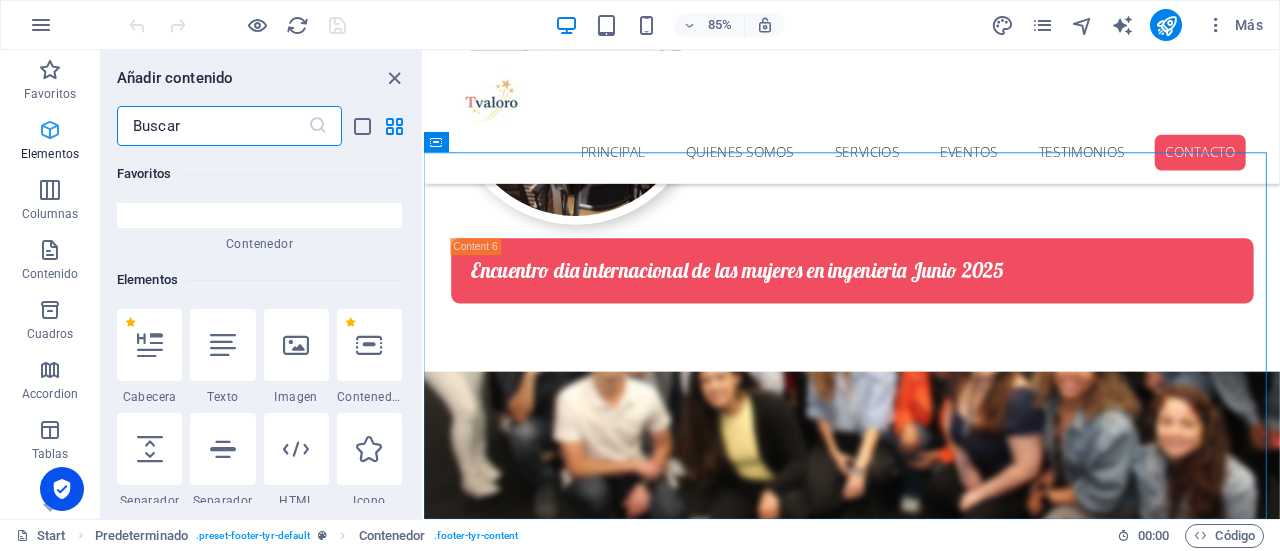 scroll, scrollTop: 377, scrollLeft: 0, axis: vertical 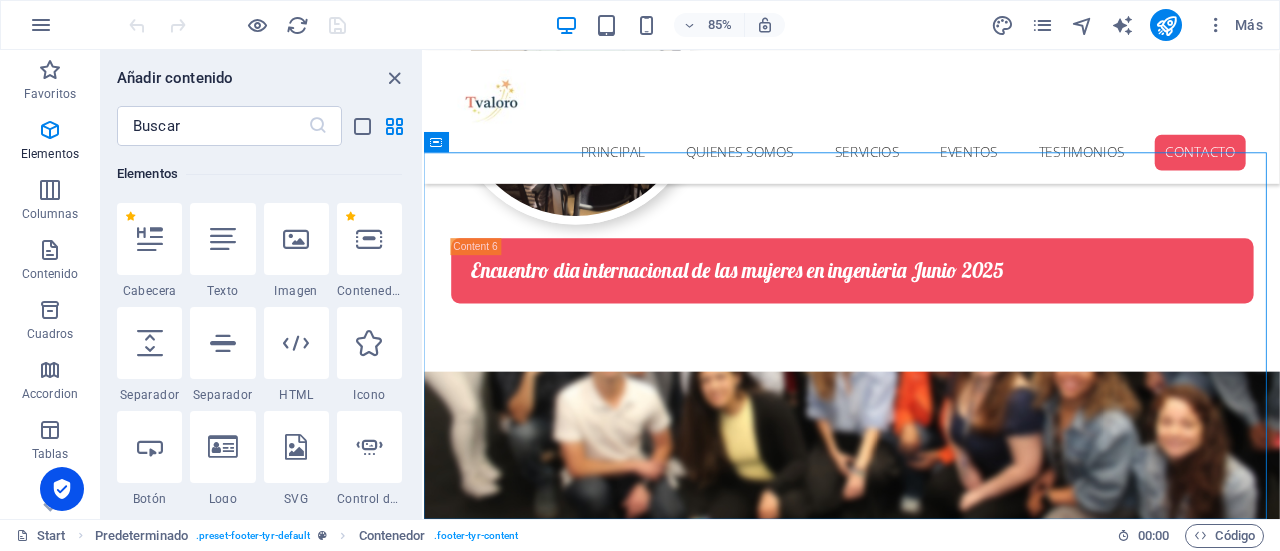 click on "Favoritos 1 Star Cabecera 1 Star Contenedor Elementos 1 Star Cabecera 1 Star Texto 1 Star Imagen 1 Star Contenedor 1 Star Separador 1 Star Separador 1 Star HTML 1 Star Icono 1 Star Botón 1 Star Logo 1 Star SVG 1 Star Control deslizante de imágenes 1 Star Control deslizante 1 Star Galería 1 Star Menú 1 Star Mapa 1 Star Facebook 1 Star Video 1 Star YouTube 1 Star Vimeo 1 Star Documento 1 Star Audio 1 Star Iframe 1 Star Privacidad 1 Star Idiomas Columnas 1 Star Contenedor 1 Star 2 columnas 1 Star 3 columnas 1 Star 4 columnas 1 Star 5 columnas 1 Star 6 columnas 1 Star 40-60 1 Star 20-80 1 Star 80-20 1 Star 30-70 1 Star 70-30 1 Star Columnas desiguales 1 Star 25-25-50 1 Star 25-50-25 1 Star 50-25-25 1 Star 20-60-20 1 Star [PHONE_NUMBER] 1 Star [PHONE_NUMBER] 1 Star Cuadrícula 2-1 1 Star Cuadrícula 1-2 1 Star Cuadrícula 3-1 1 Star Cuadrícula 1-3 1 Star Grid 4-1 1 Star Cuadrícula 1-4 1 Star Cuadrícula 1-2-1 1 Star Cuadrícula 1-1-2 1 Star Cuadrícula 2h-2v 1 Star Cuadrícula 2v-2h 1 Star Cuadrícula 2-1-2 1 Star" at bounding box center [261, 324] 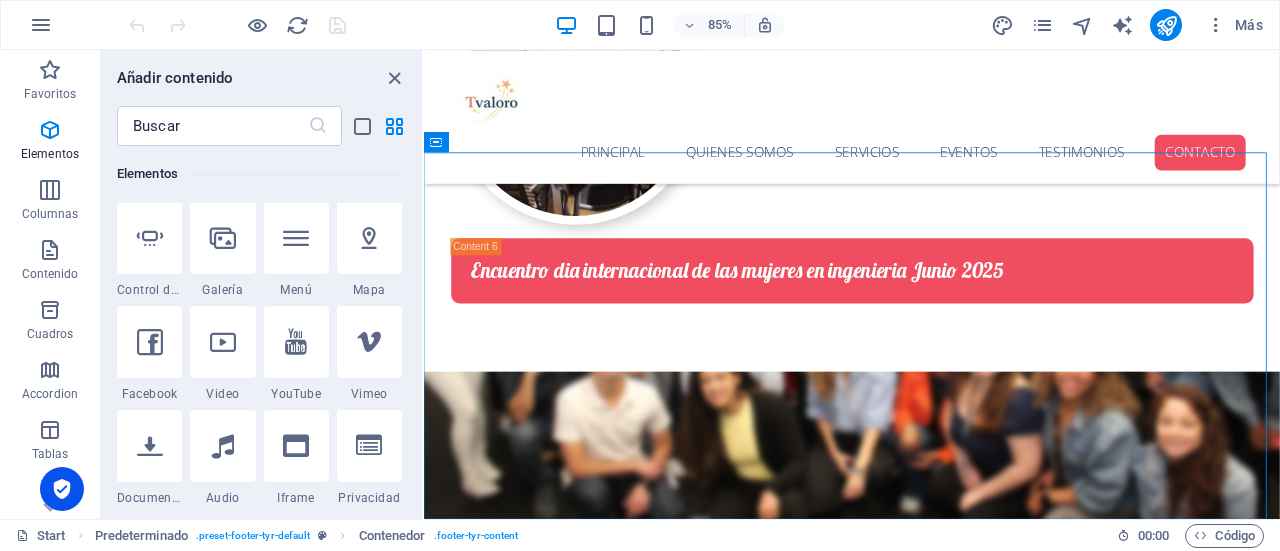 scroll, scrollTop: 1002, scrollLeft: 0, axis: vertical 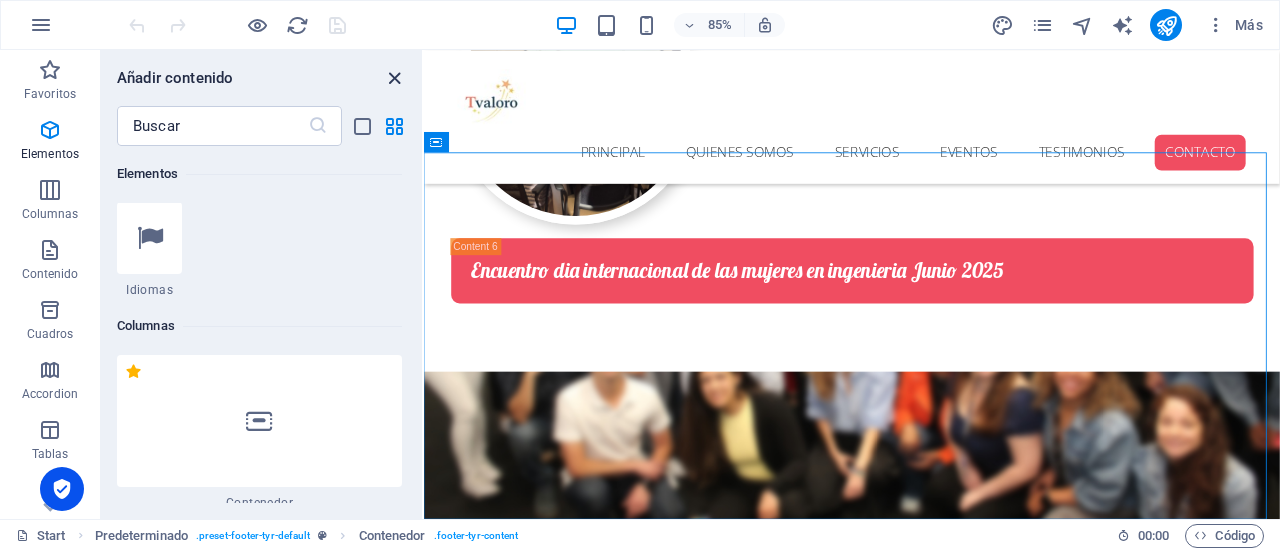 click at bounding box center [394, 78] 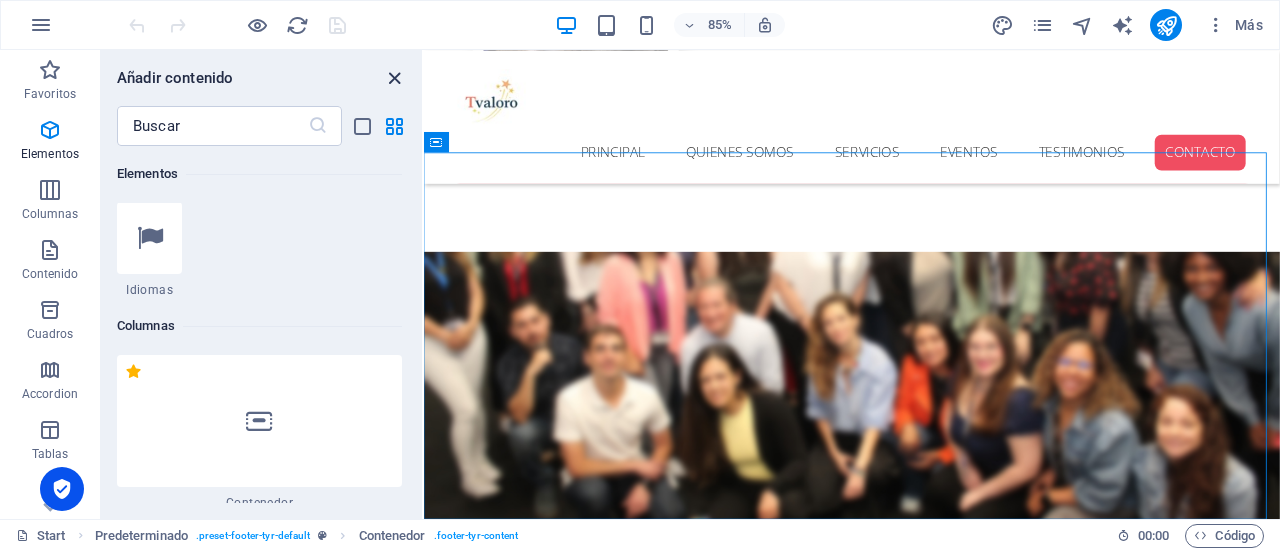 scroll, scrollTop: 5118, scrollLeft: 0, axis: vertical 